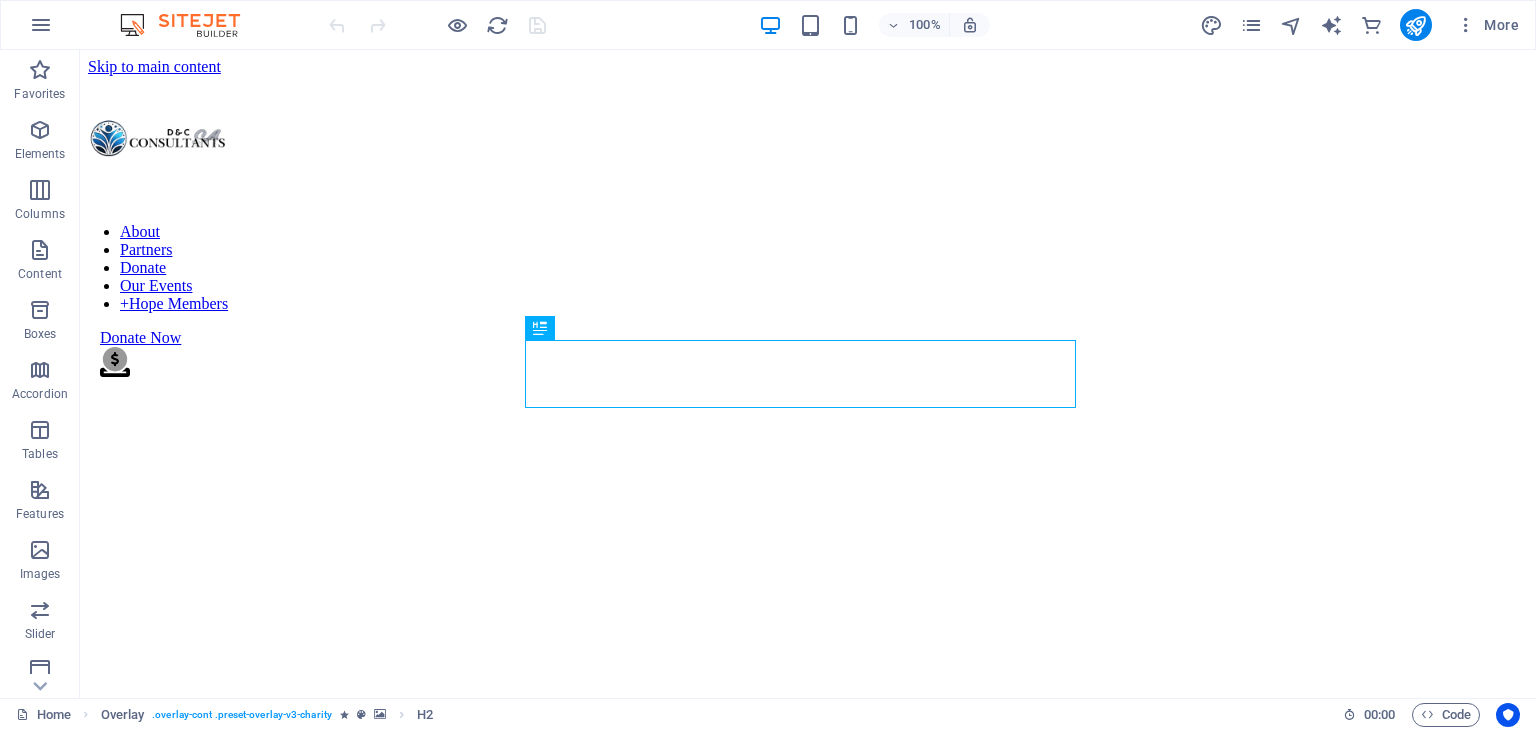 scroll, scrollTop: 478, scrollLeft: 0, axis: vertical 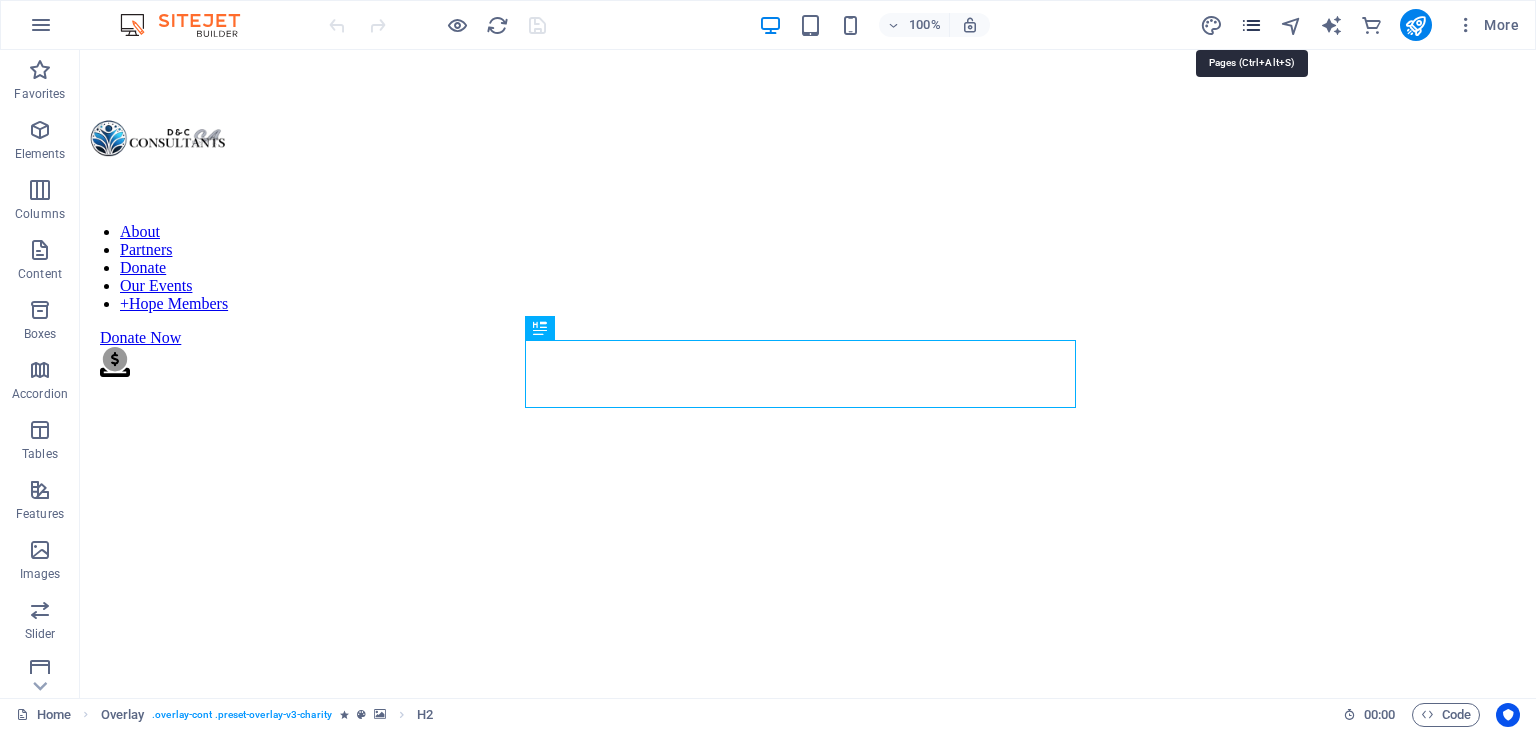click at bounding box center (1251, 25) 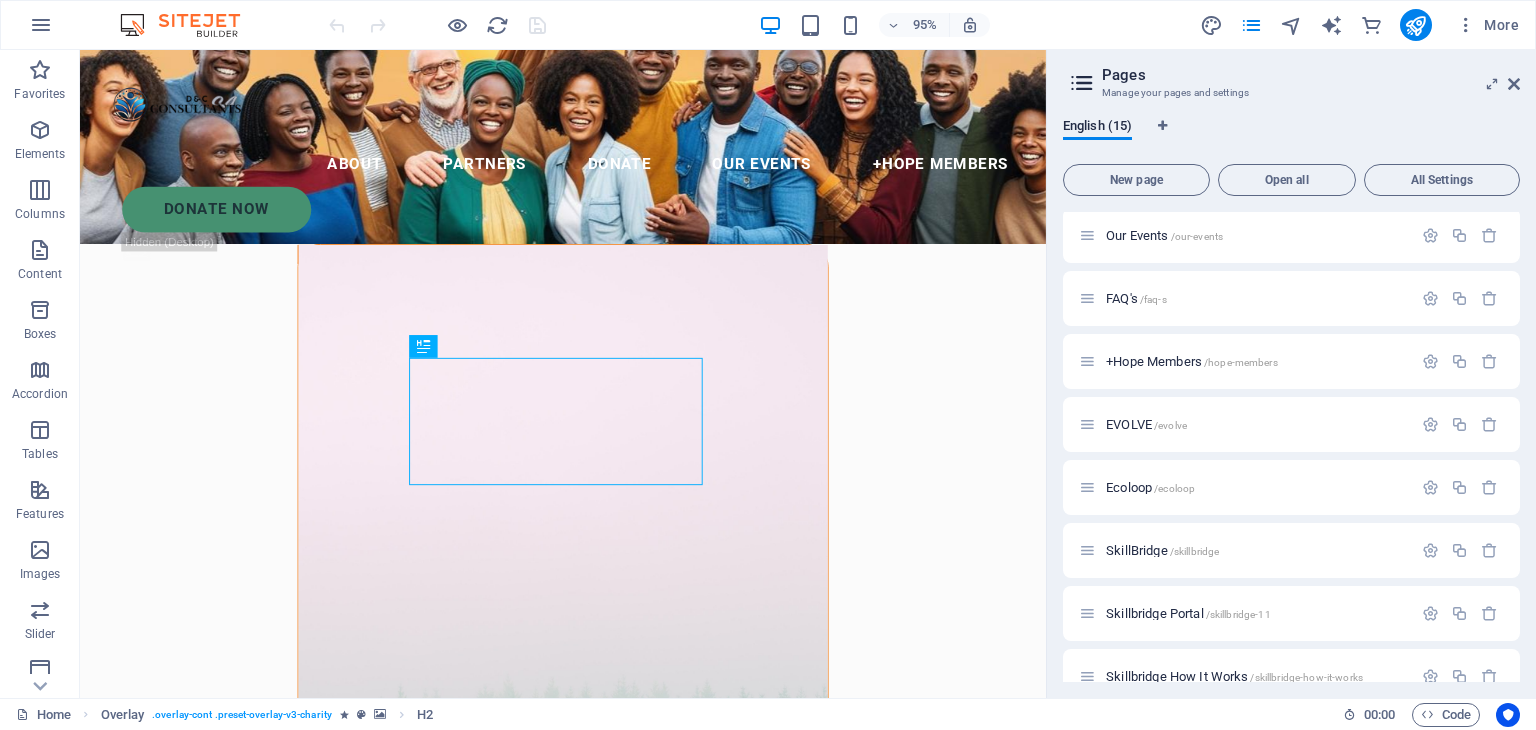scroll, scrollTop: 256, scrollLeft: 0, axis: vertical 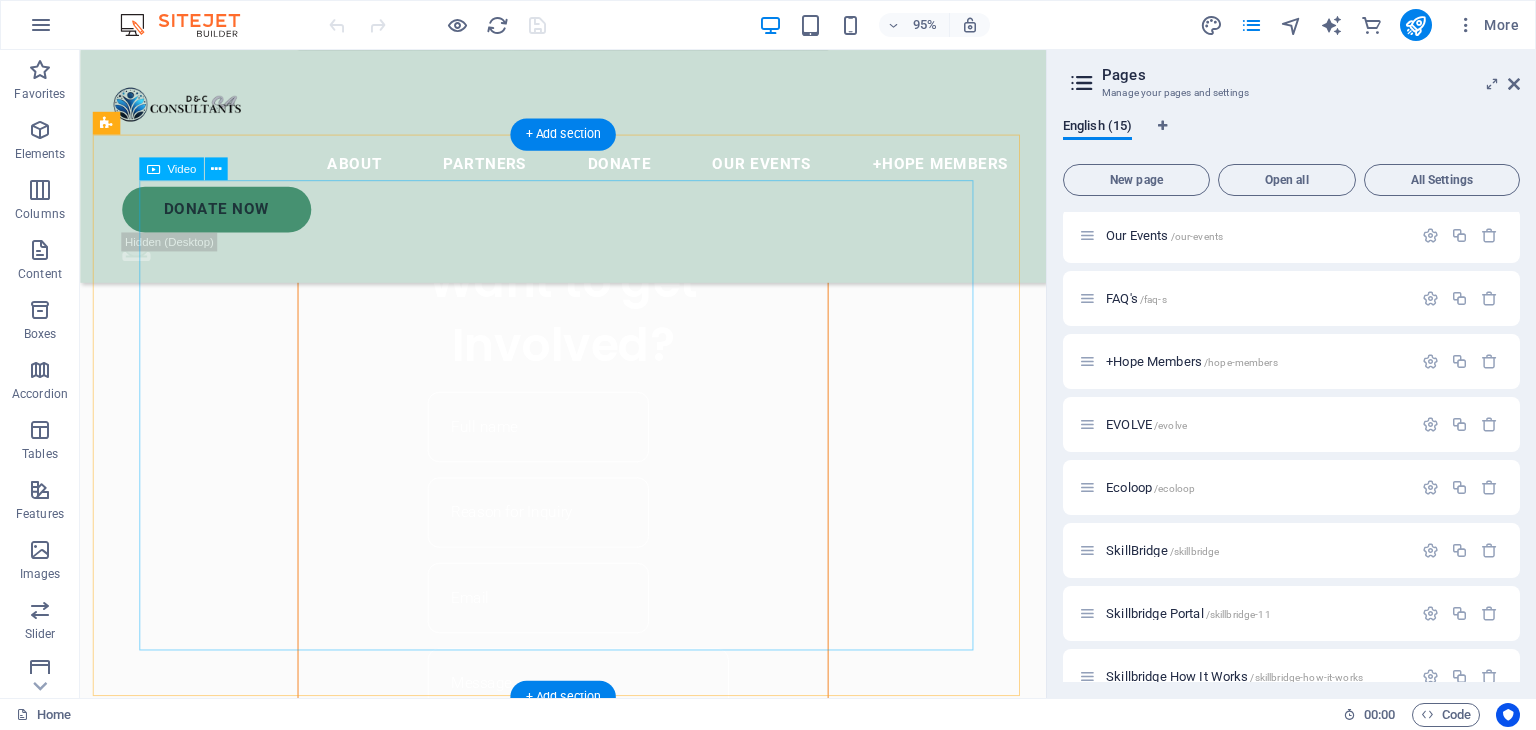 click at bounding box center [589, 2028] 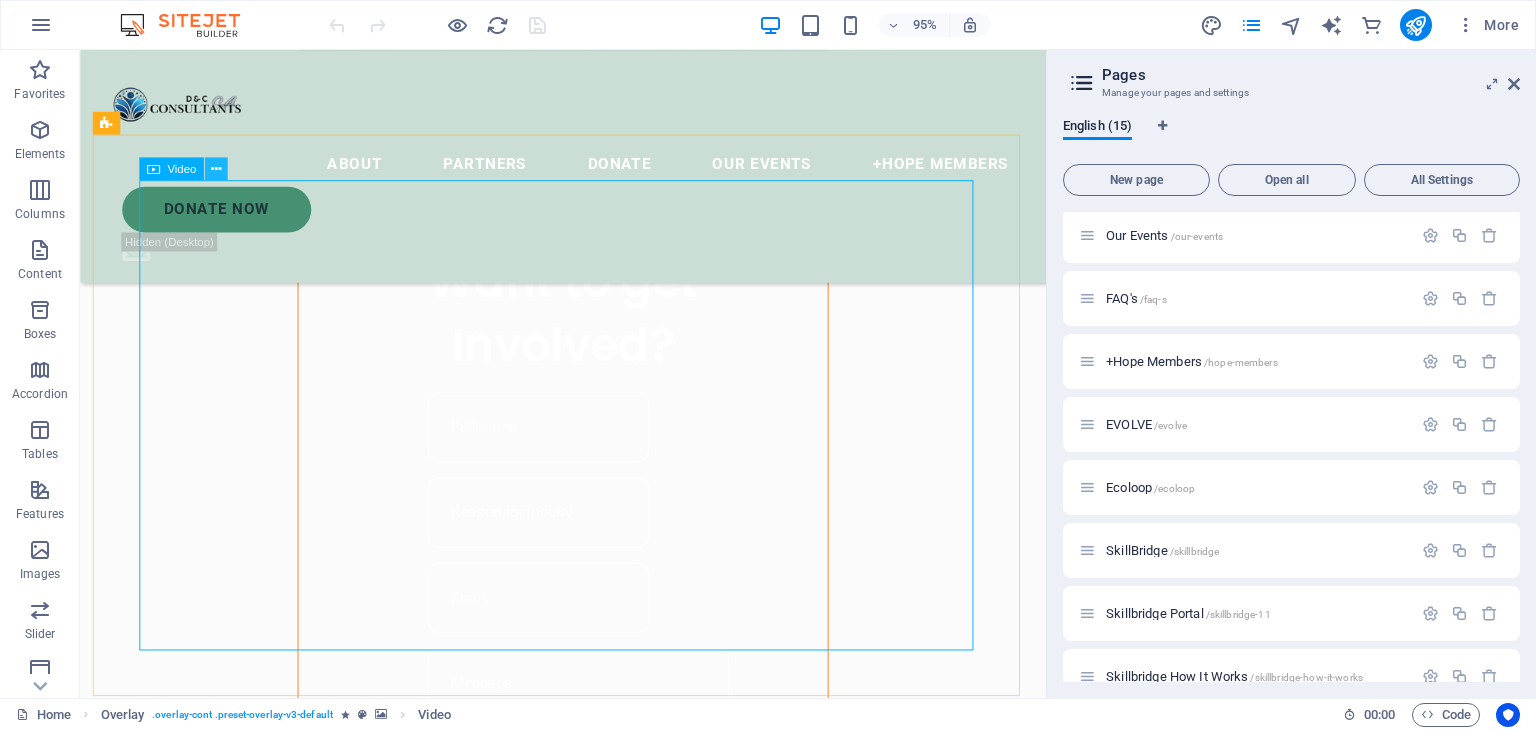 click at bounding box center (216, 169) 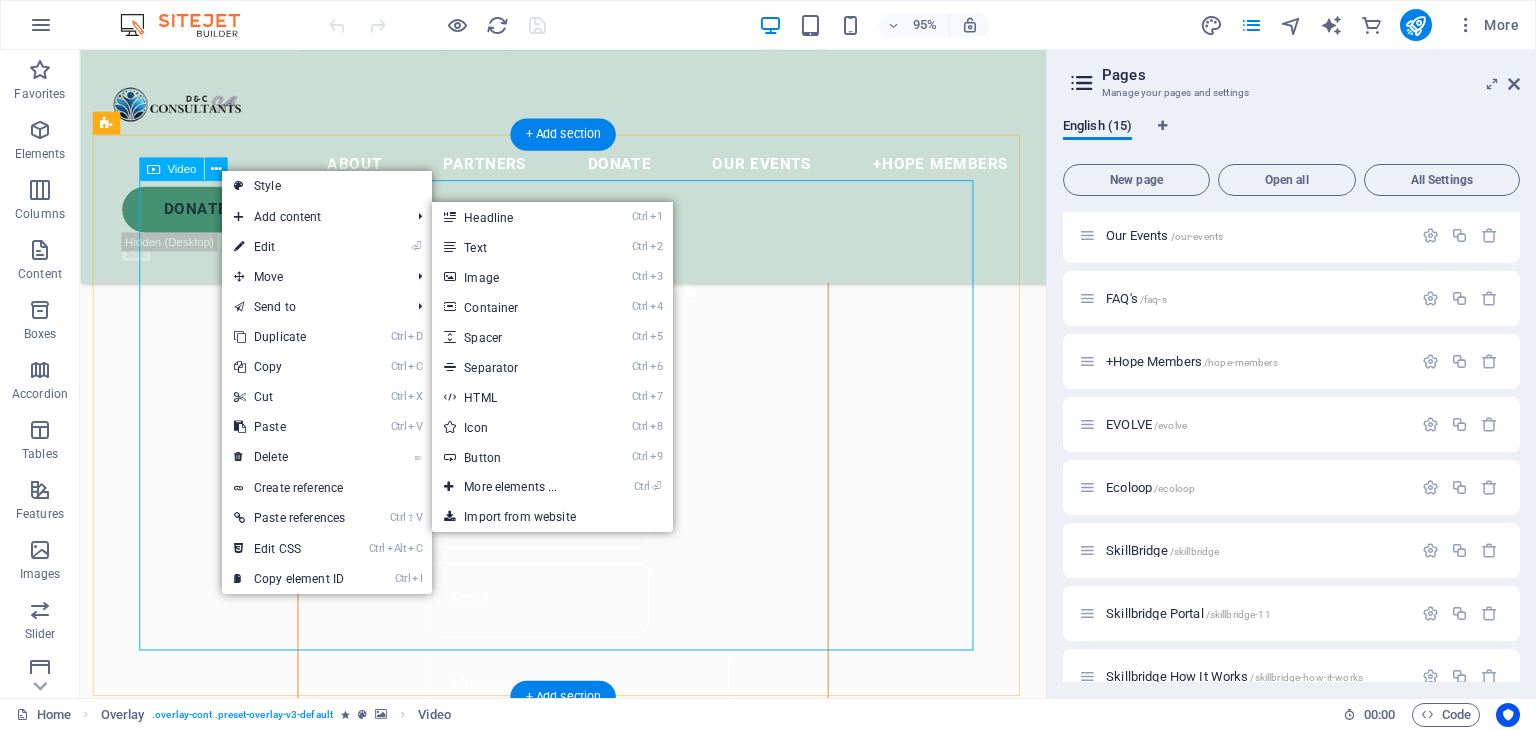 click at bounding box center [589, 2028] 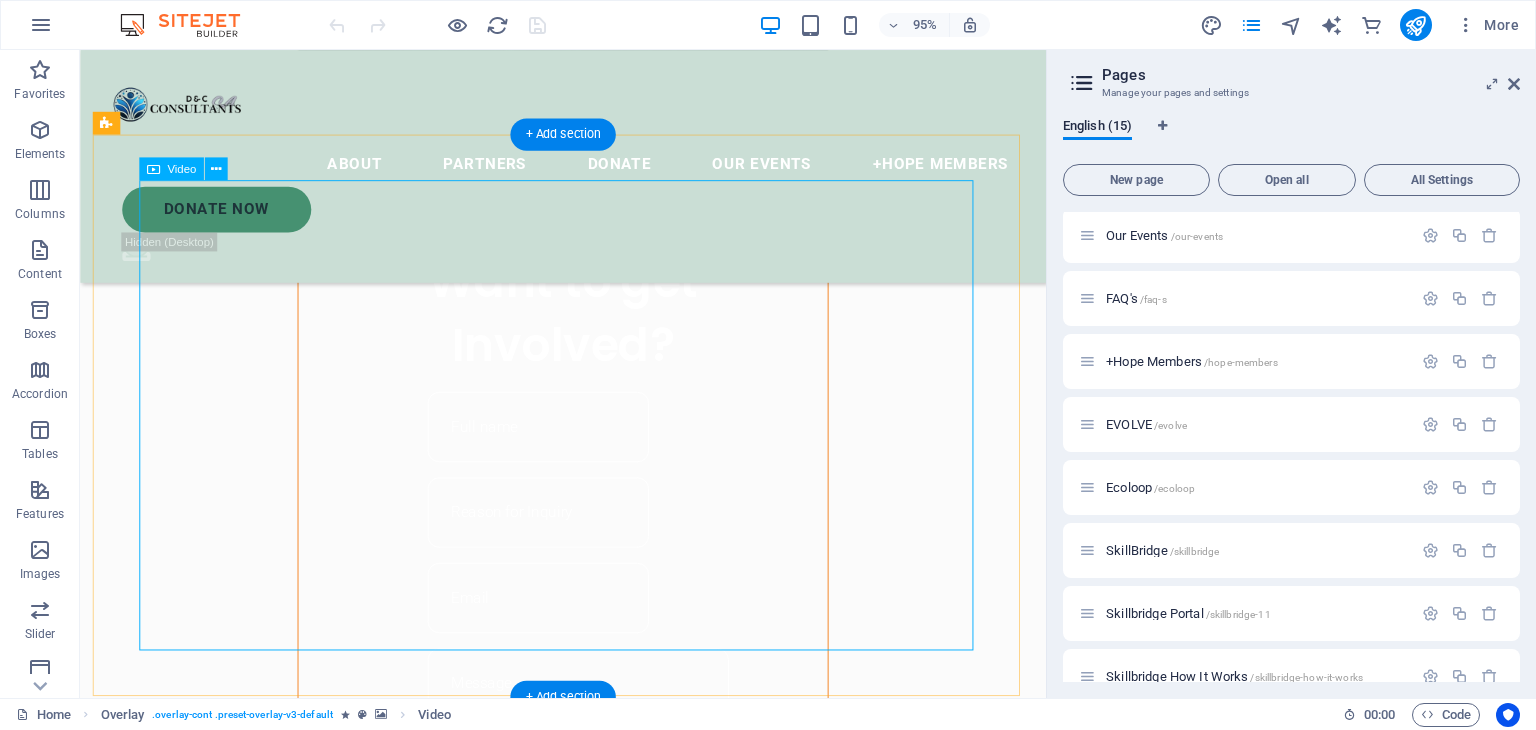 click at bounding box center [589, 2028] 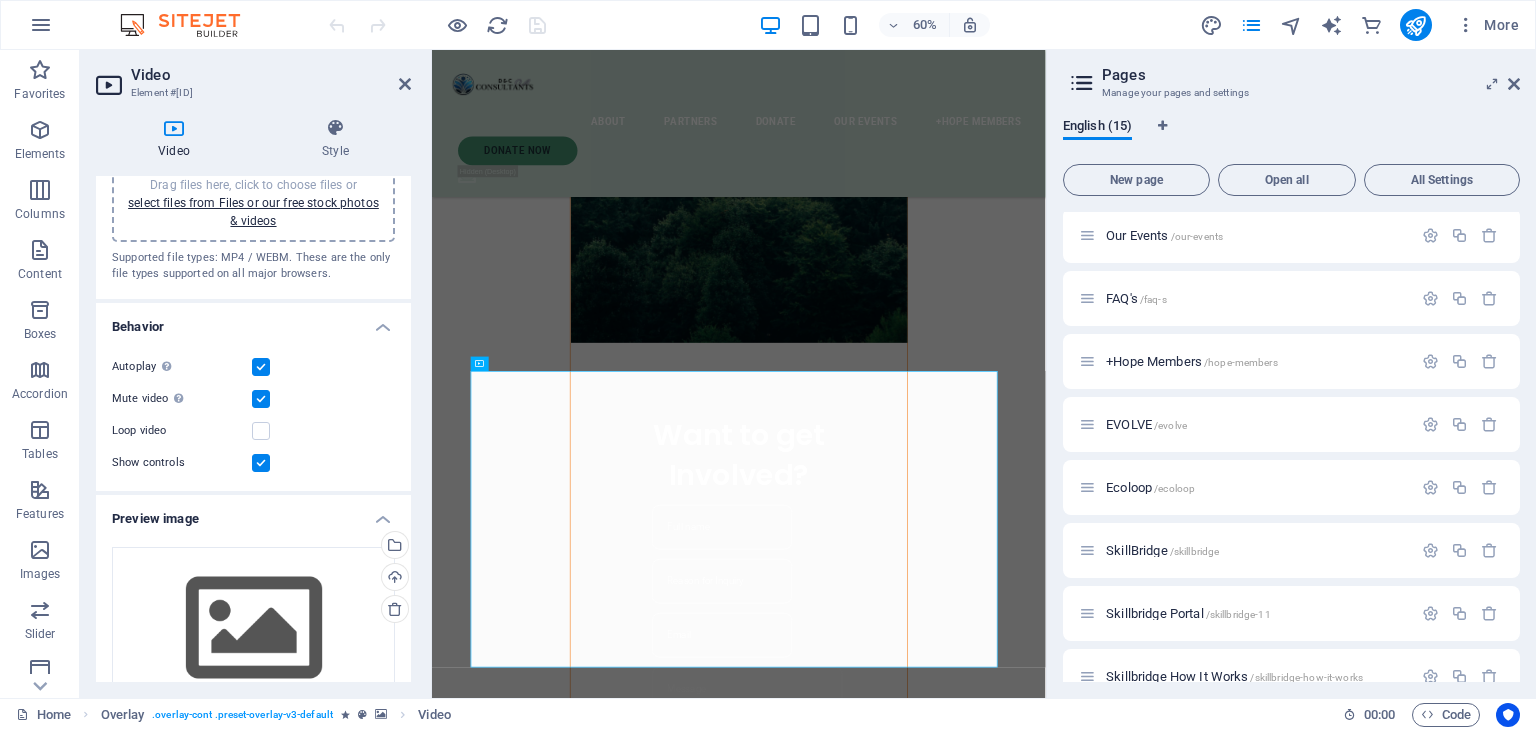 scroll, scrollTop: 0, scrollLeft: 0, axis: both 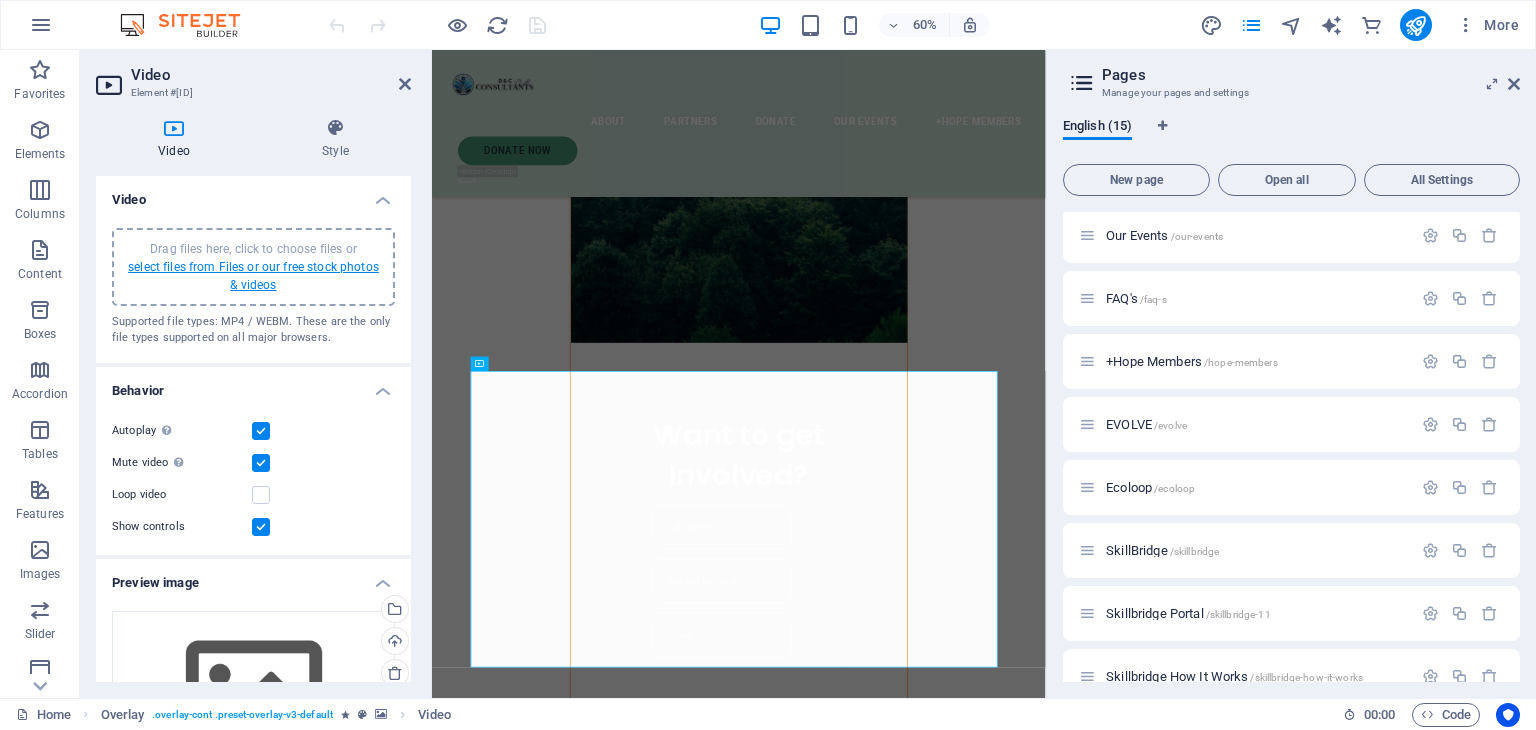 click on "select files from Files or our free stock photos & videos" at bounding box center (253, 276) 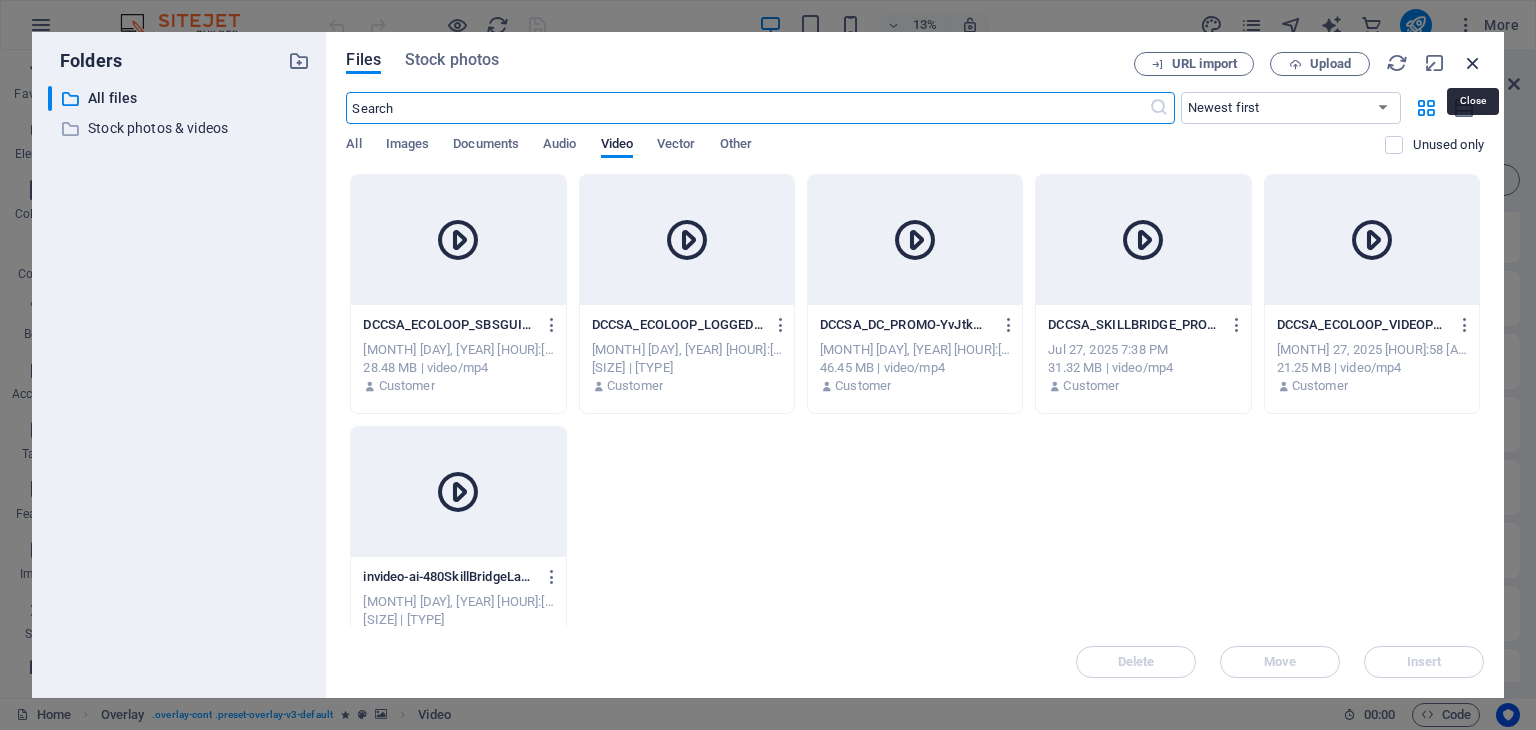 click at bounding box center [1473, 63] 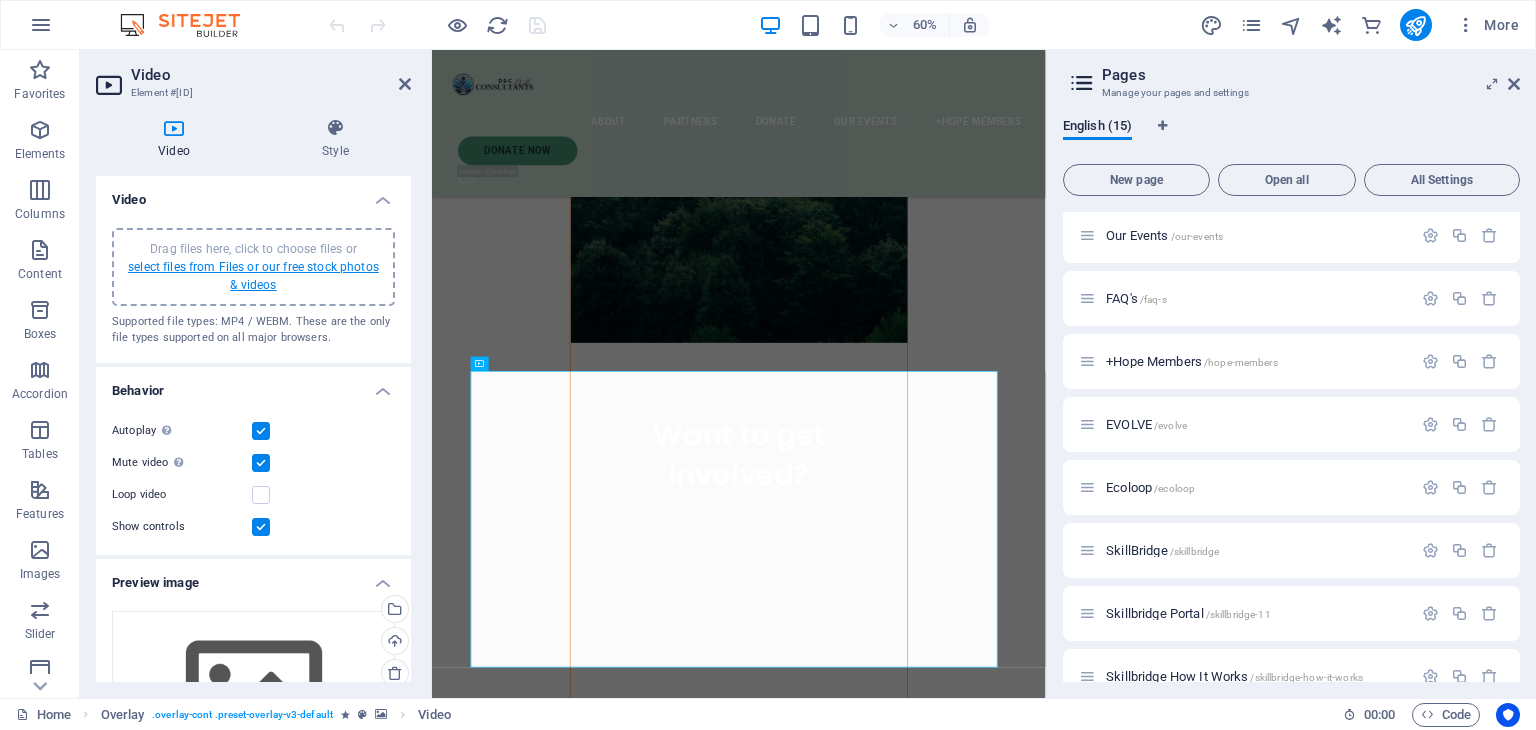 click on "select files from Files or our free stock photos & videos" at bounding box center [253, 276] 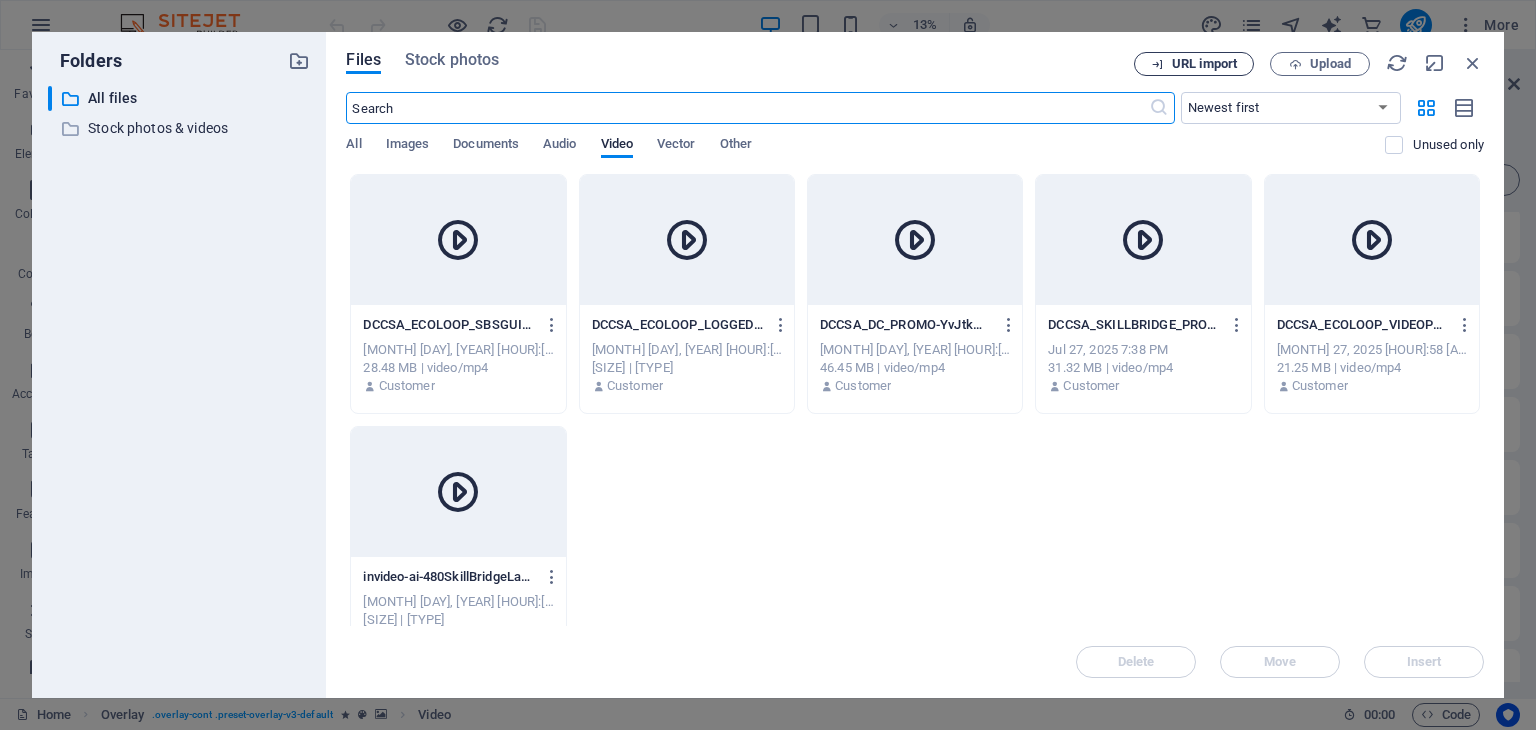 click on "URL import" at bounding box center [1204, 64] 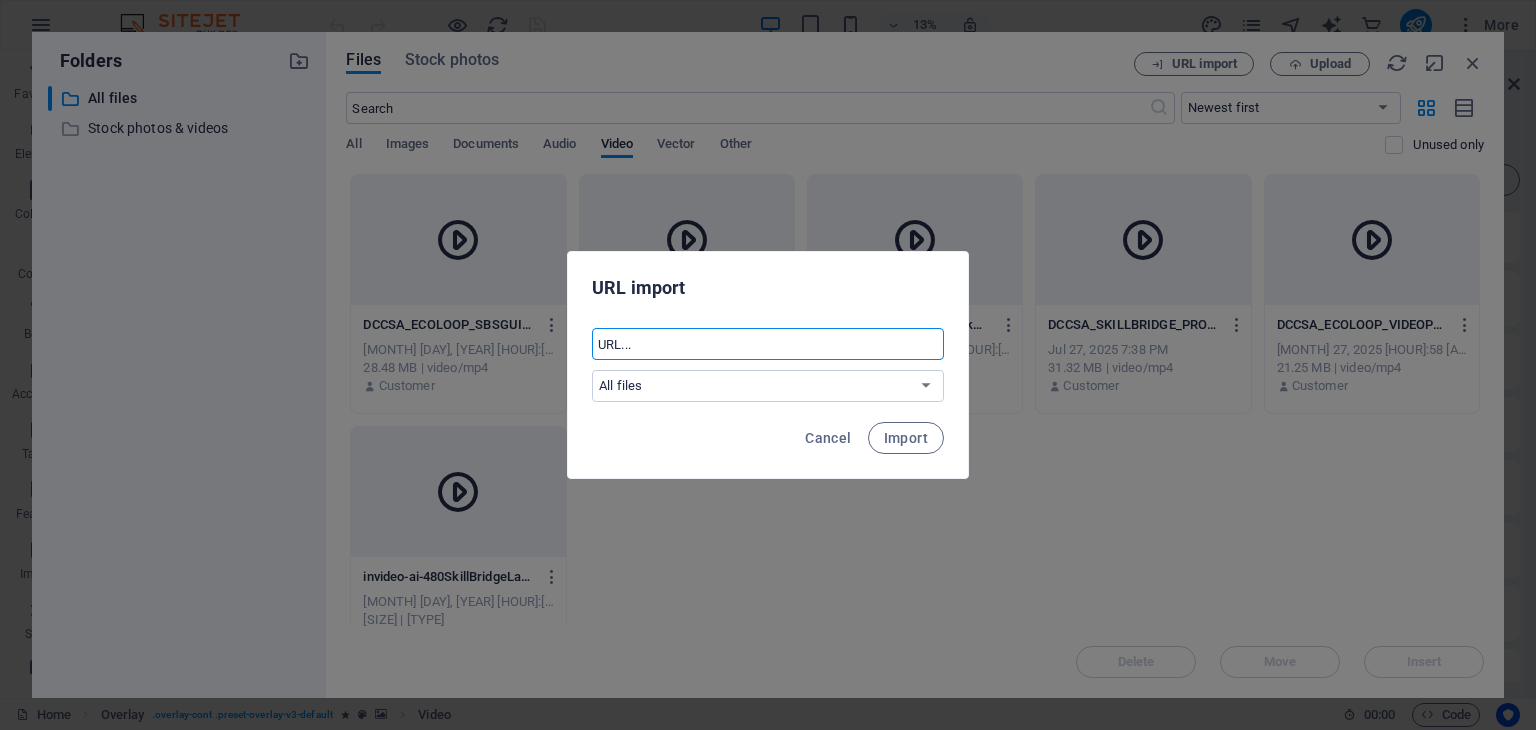 click at bounding box center (768, 344) 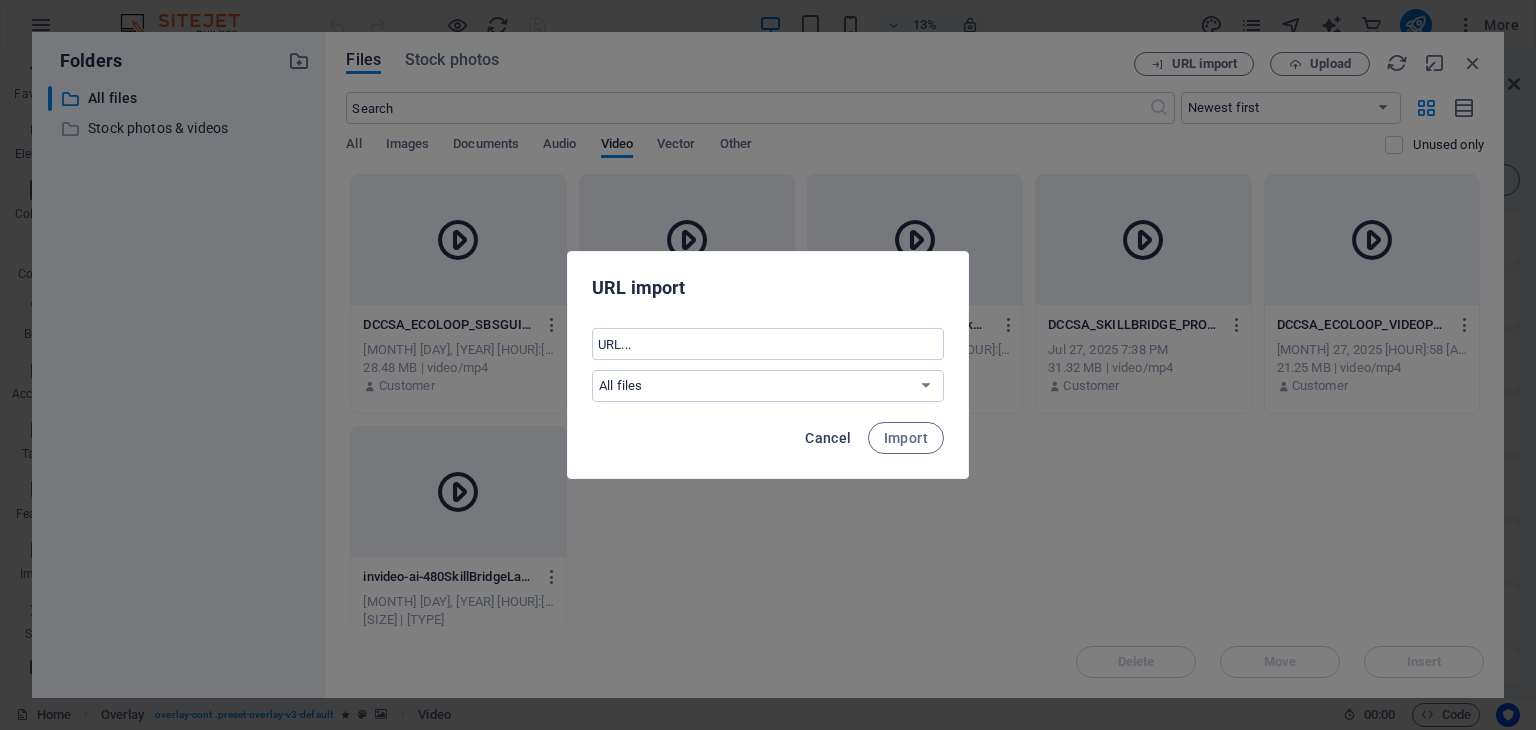 click on "Cancel" at bounding box center (828, 438) 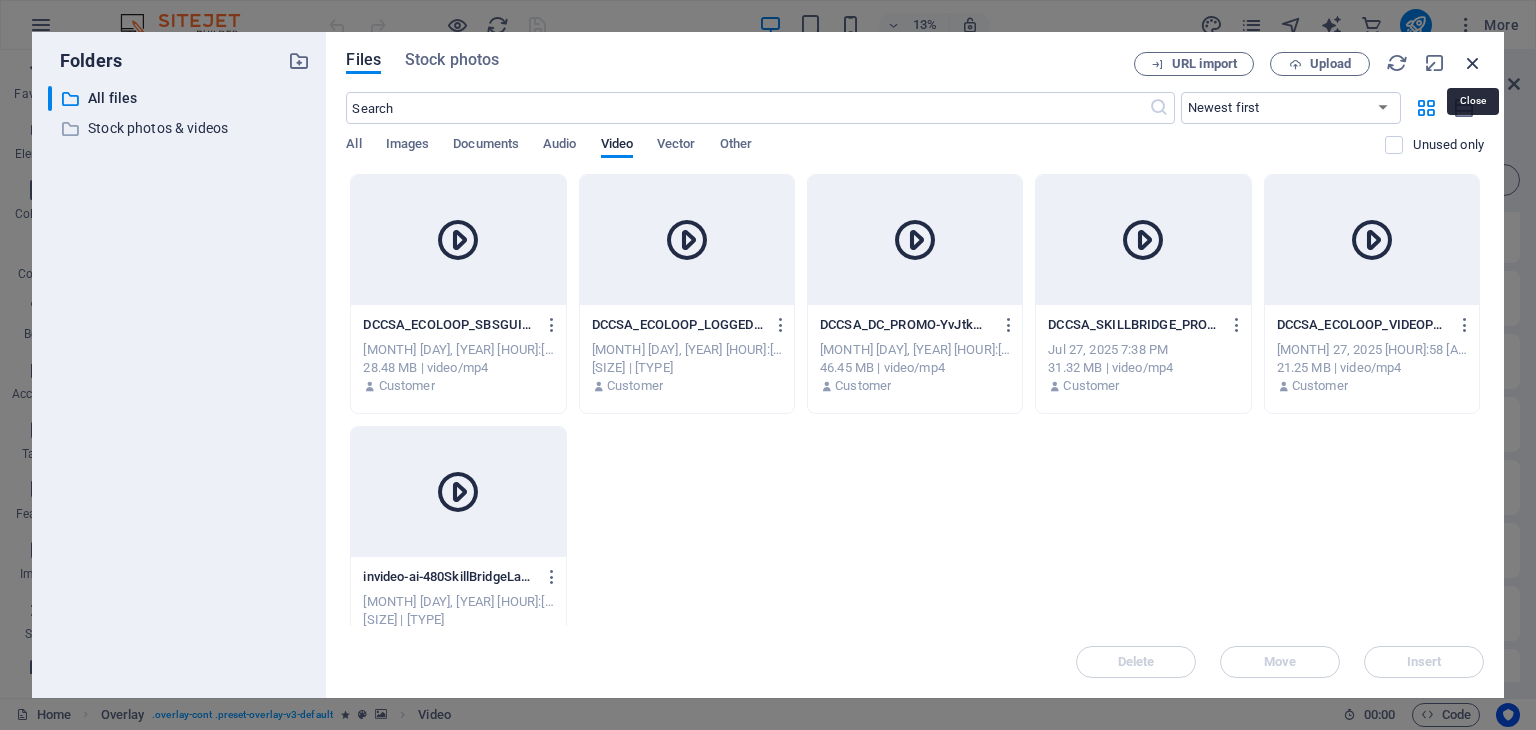click at bounding box center [1473, 63] 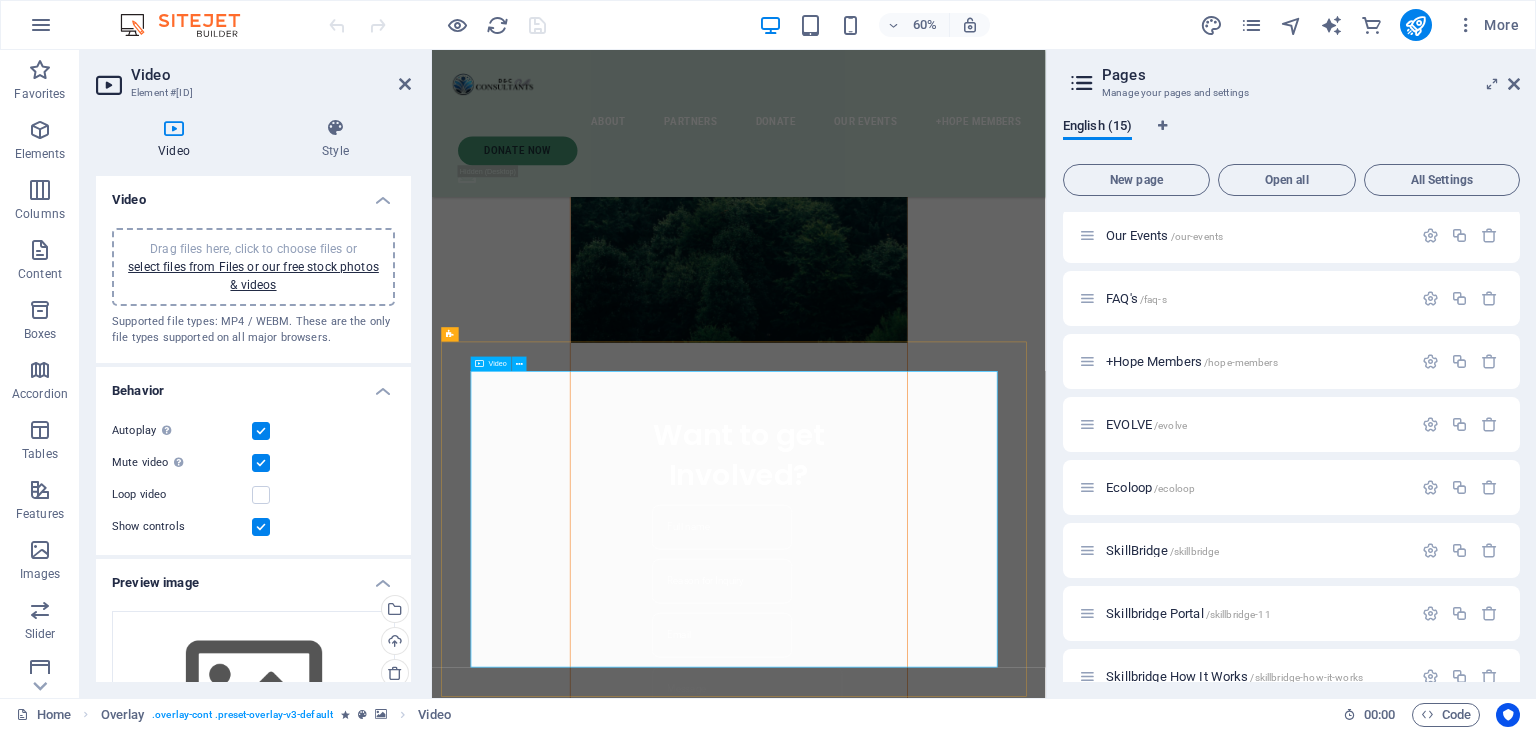 click at bounding box center (944, 2426) 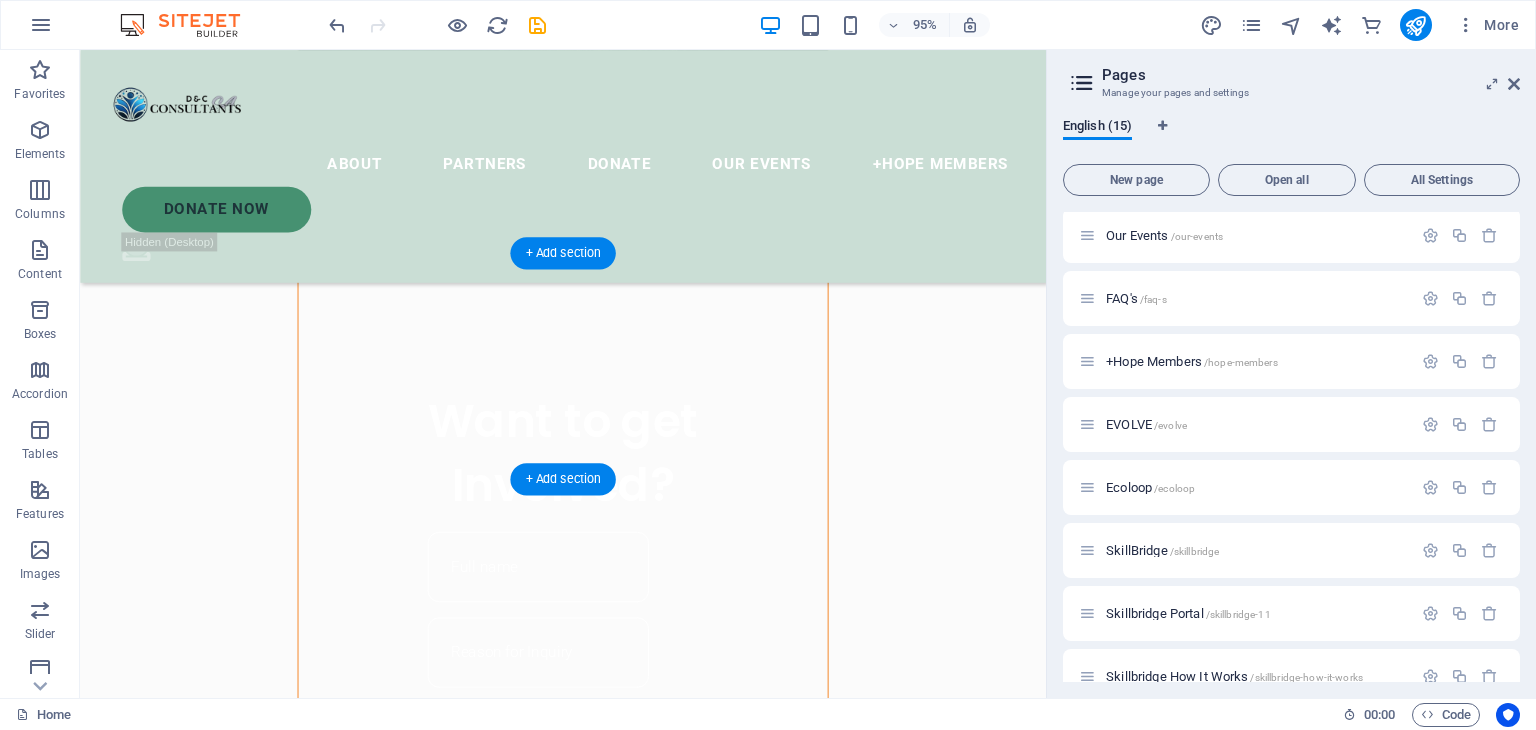 scroll, scrollTop: 1552, scrollLeft: 0, axis: vertical 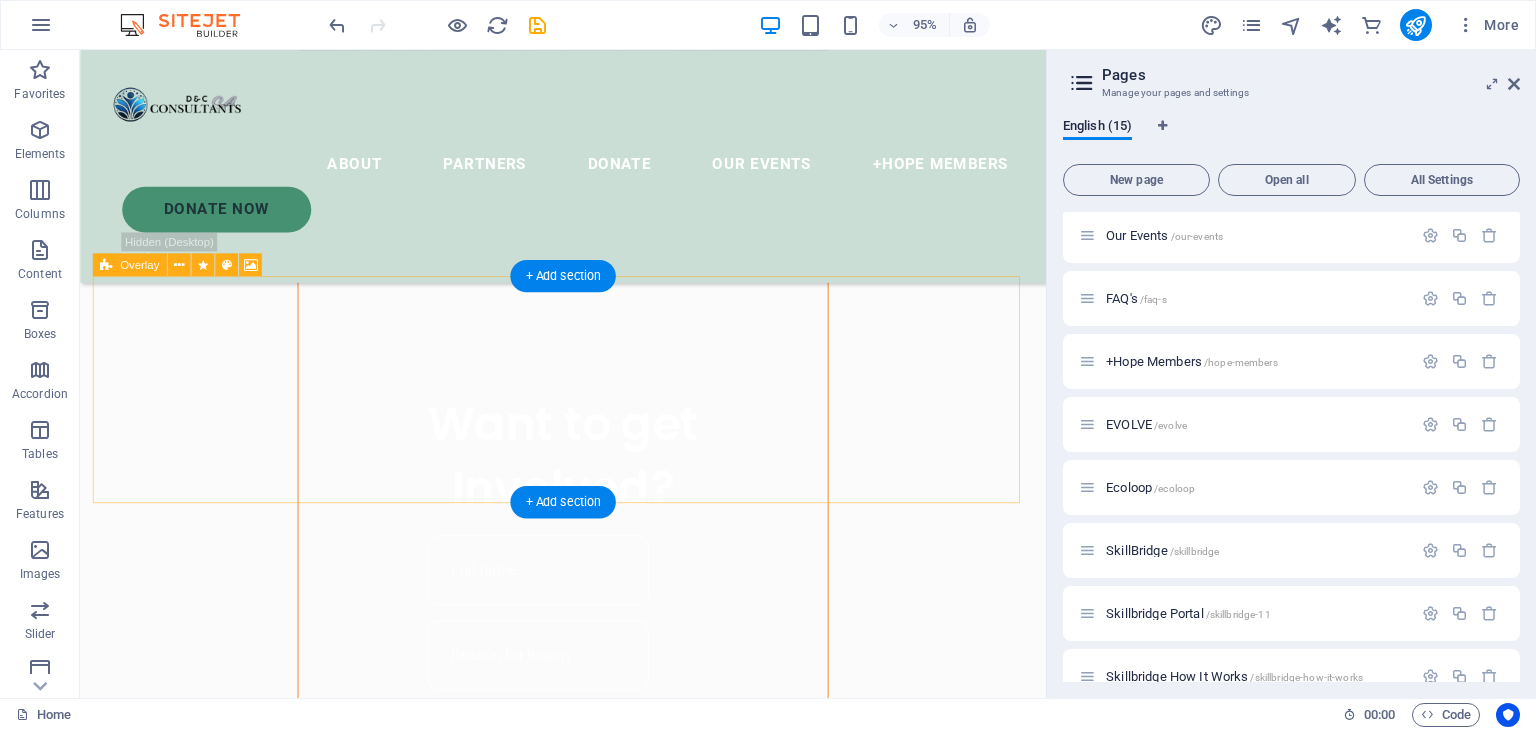 click on "Add elements" at bounding box center [529, 1706] 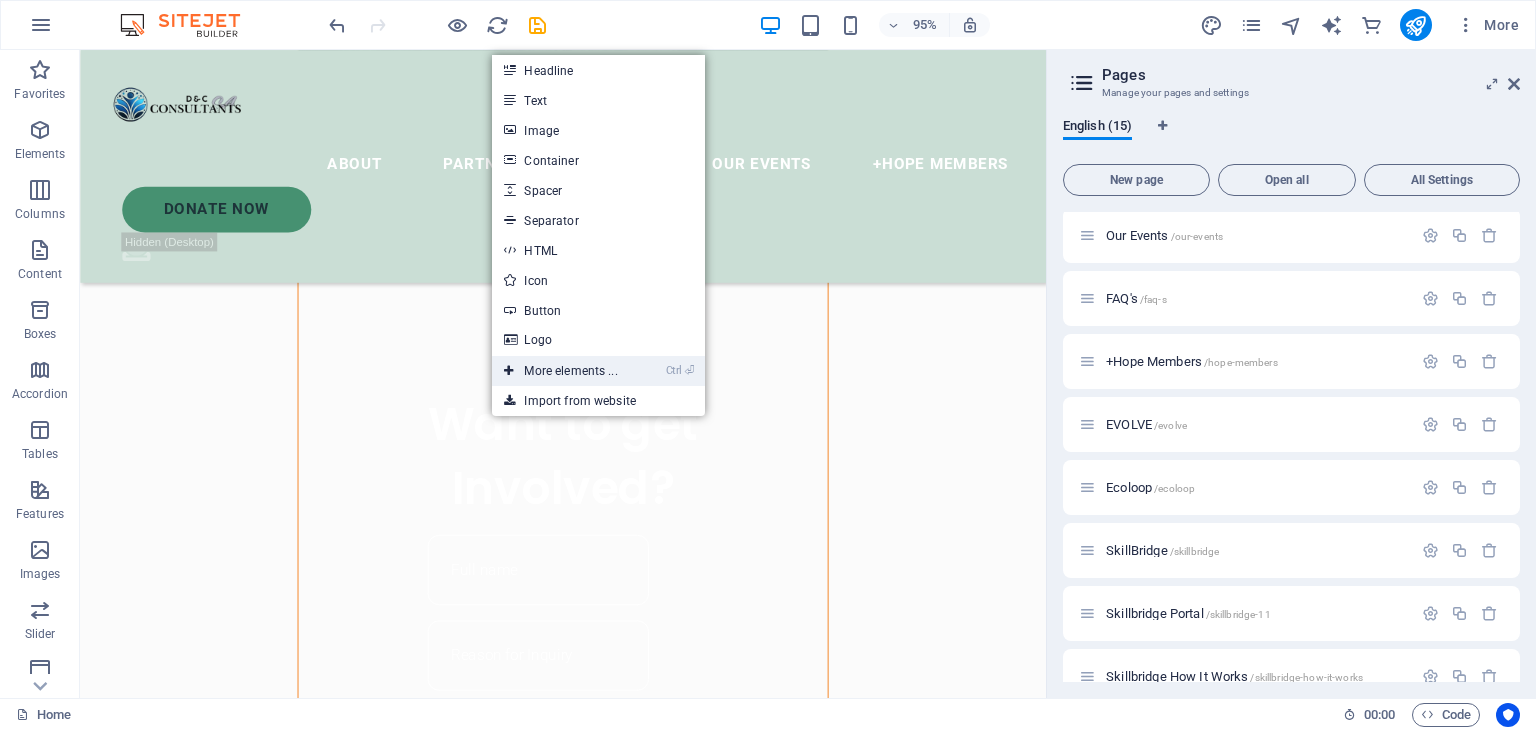 click on "Ctrl ⏎  More elements ..." at bounding box center [560, 371] 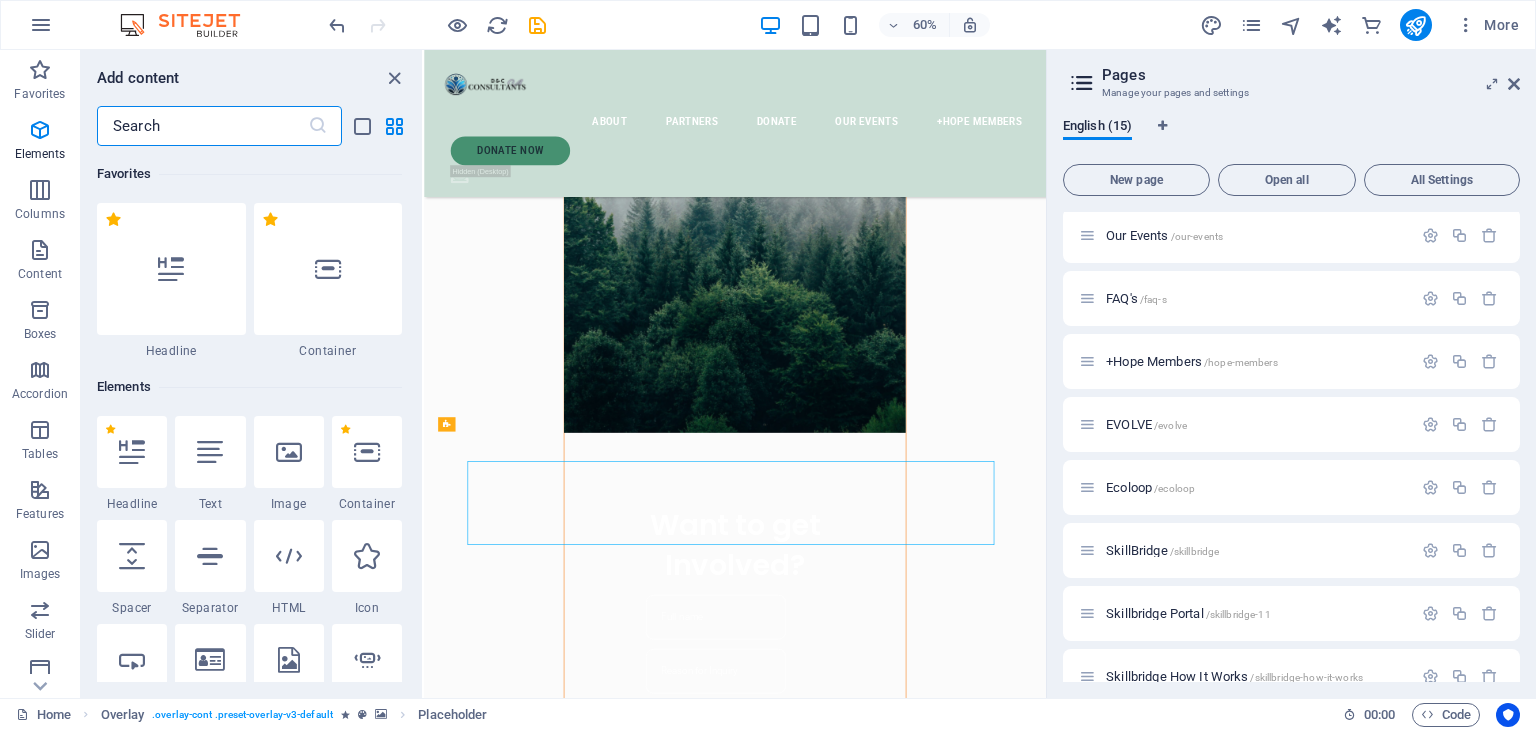 scroll, scrollTop: 212, scrollLeft: 0, axis: vertical 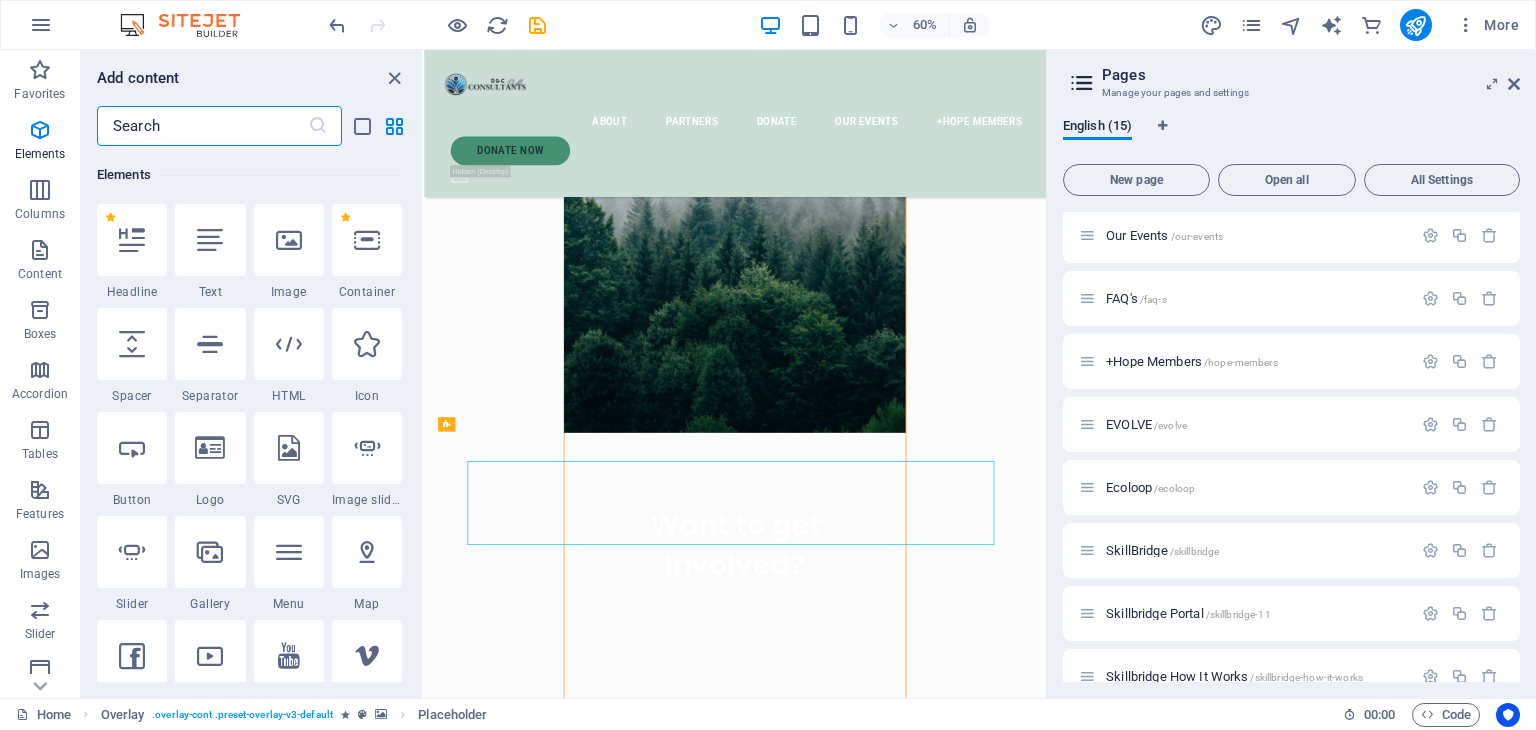 click at bounding box center (202, 126) 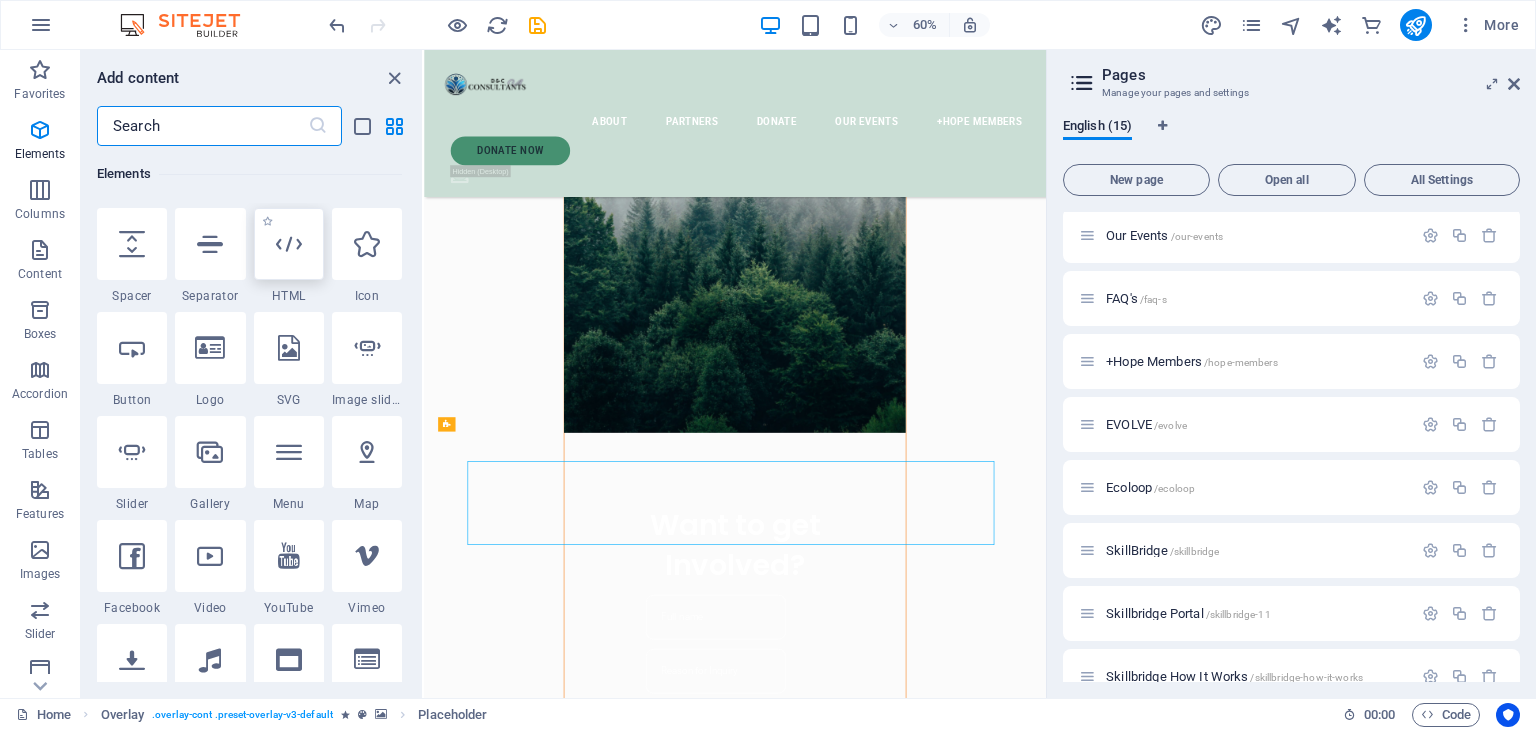 scroll, scrollTop: 312, scrollLeft: 0, axis: vertical 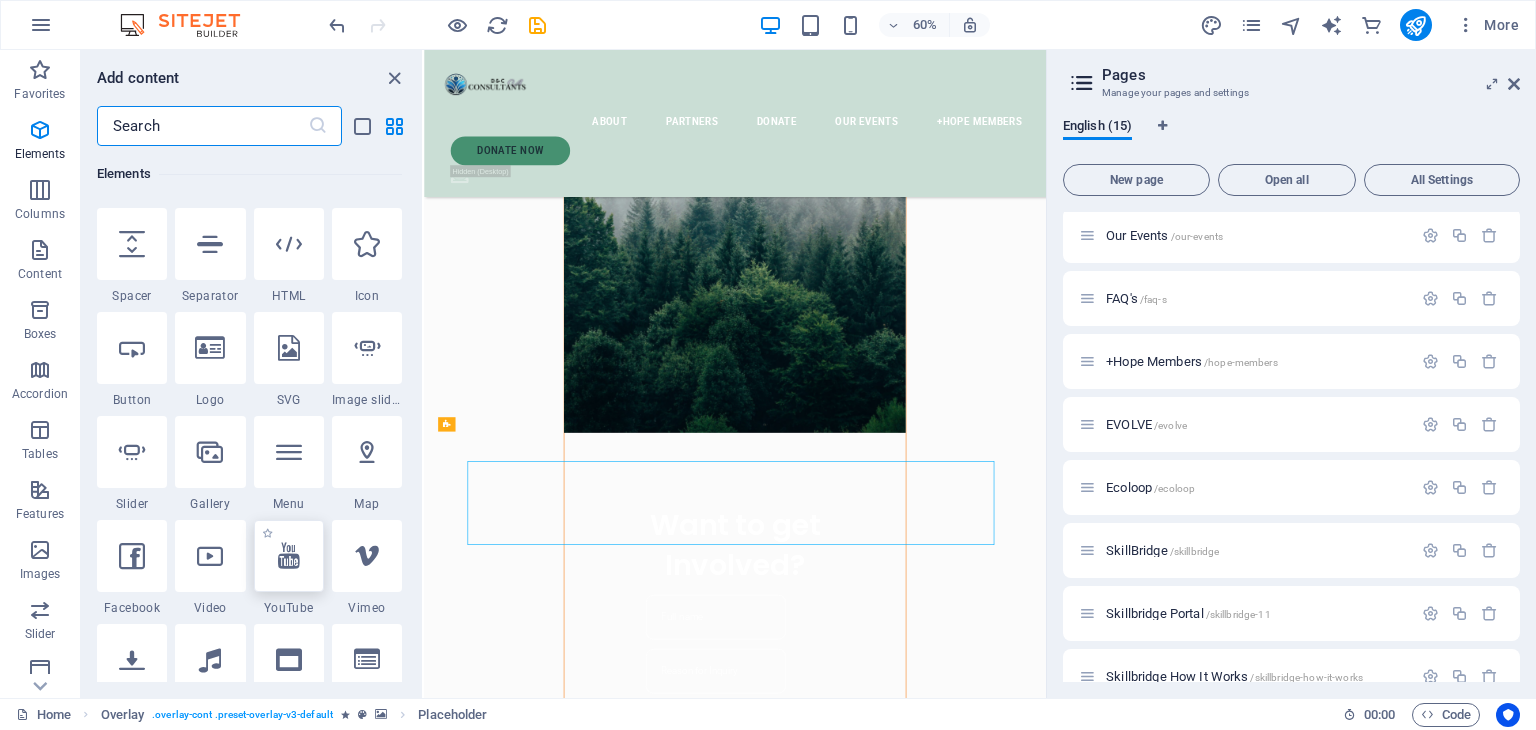 click at bounding box center [289, 556] 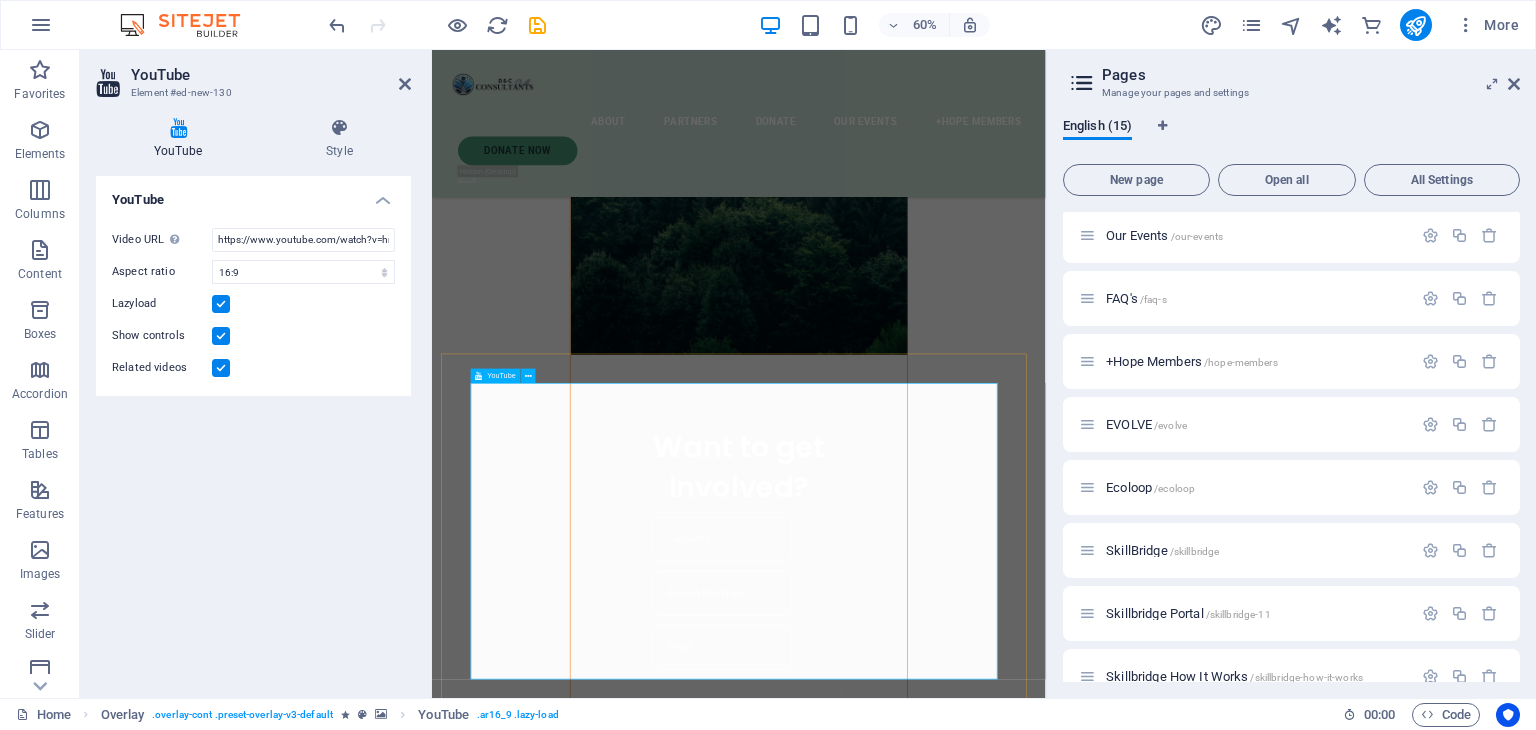 scroll, scrollTop: 1682, scrollLeft: 0, axis: vertical 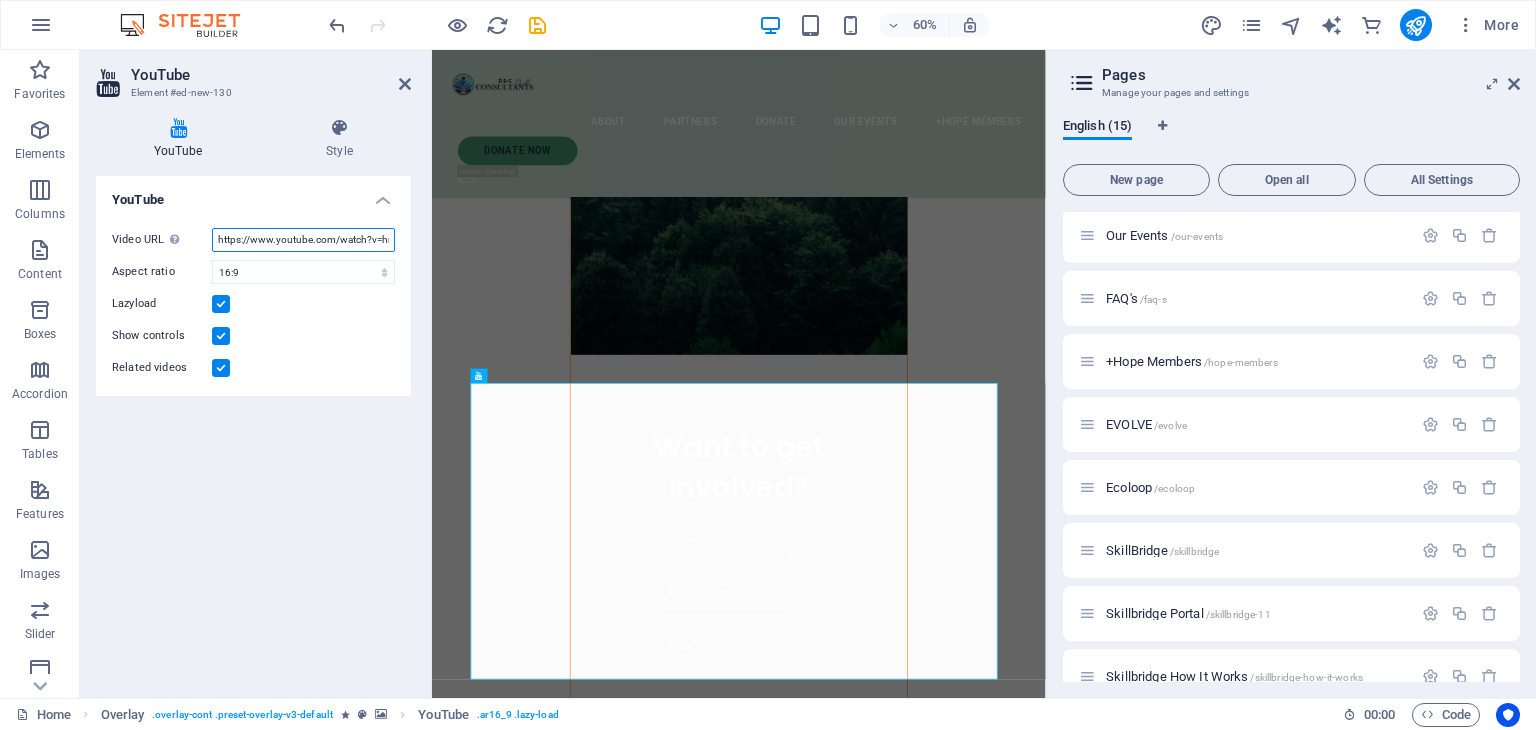 click on "https://www.youtube.com/watch?v=hnoviHgPHkY" at bounding box center (303, 240) 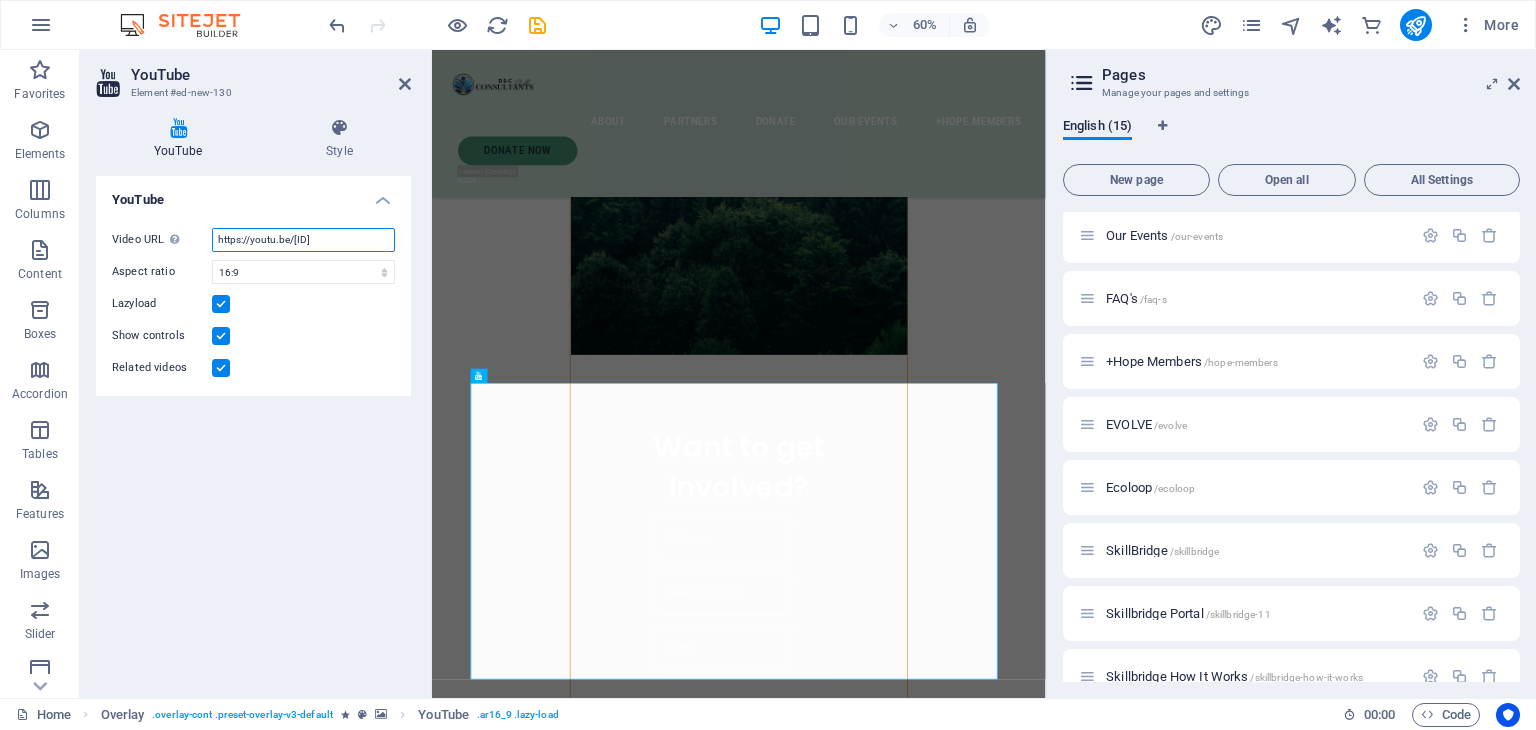 type on "https://youtu.be/[ID]" 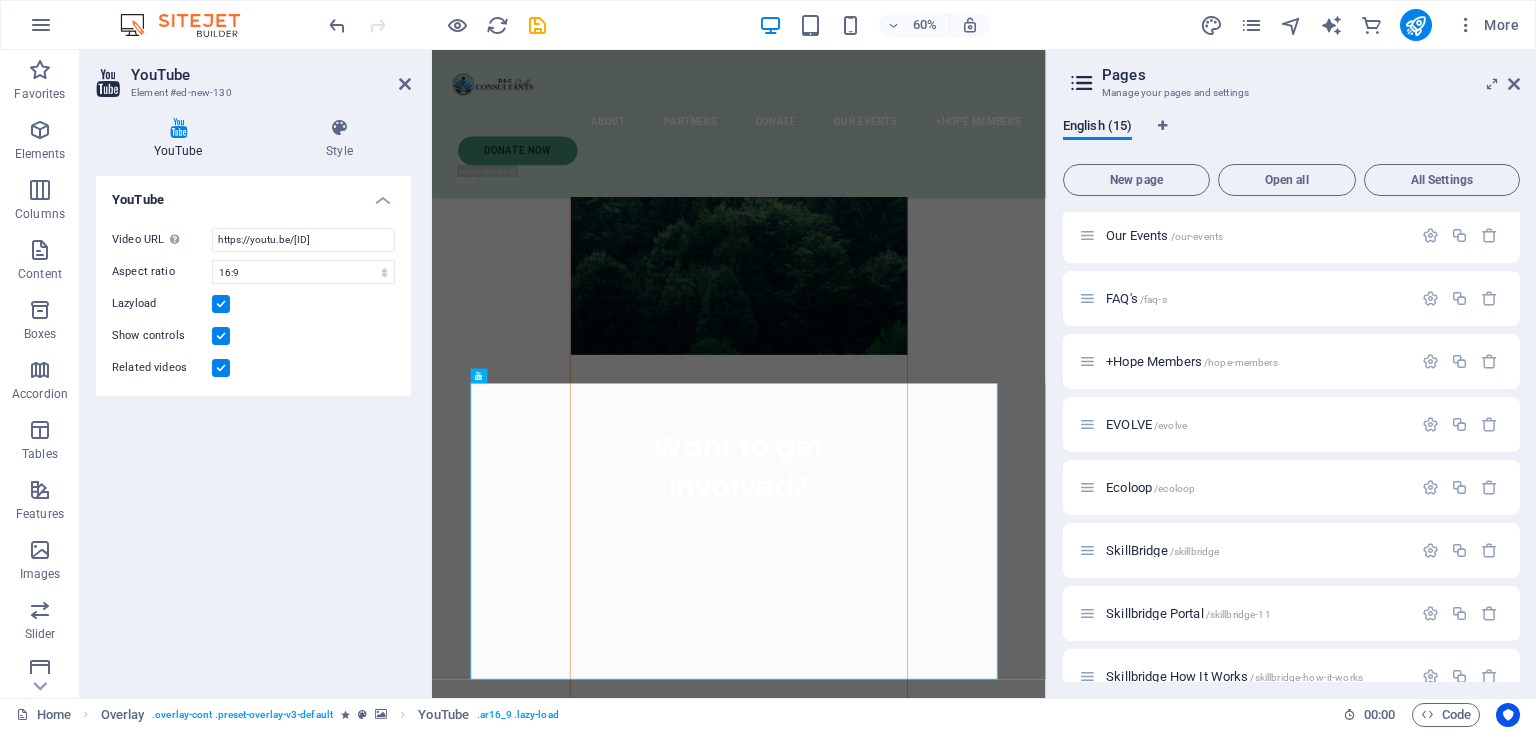 click on "About Partners Donate Our Events +Hope Members Donate Now .fa-secondary{opacity:.4} Want to get Involved? I have read and understand the privacy policy. Unreadable? Load new Submit Our Organisation in a nutshell D&C Consultants SA is a non-profit organisation based in Johannesburg with National office's in Cape Town, dedicated to uplifting underserved communities through skills development, youth employment, social innovation, and strategic partnerships. Our flagship initiatives, like the EVOLVE Programme, connect people to opportunities in the digital and 4IR economy. We work at the intersection of education, enterprise, and empowerment — driving long-term change from the ground up. donate now WHAT'S NEW? SkillBridge enter here ECOloop enter here EVOLVE enter here What we’ve done so far 100000 + Households have benefitted from D&C Food Parcels (JHB) R 200000 200 Micro-Task's Completed by D&C Consultants SA Volunteer 25 +" at bounding box center [943, 10234] 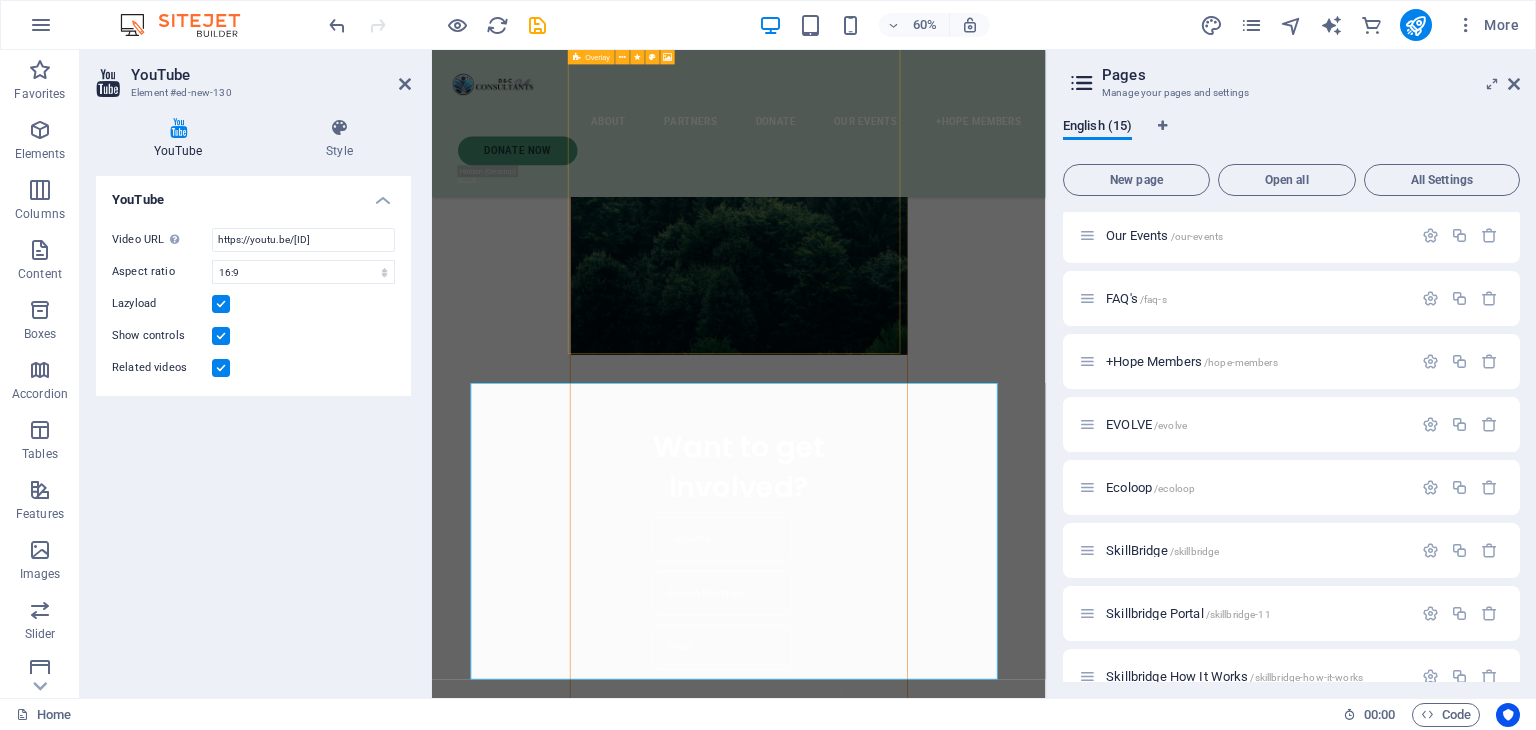 click on "About Partners Donate Our Events +Hope Members Donate Now .fa-secondary{opacity:.4} Want to get Involved? I have read and understand the privacy policy. Unreadable? Load new Submit Our Organisation in a nutshell D&C Consultants SA is a non-profit organisation based in Johannesburg with National office's in Cape Town, dedicated to uplifting underserved communities through skills development, youth employment, social innovation, and strategic partnerships. Our flagship initiatives, like the EVOLVE Programme, connect people to opportunities in the digital and 4IR economy. We work at the intersection of education, enterprise, and empowerment — driving long-term change from the ground up. donate now WHAT'S NEW? SkillBridge enter here ECOloop enter here EVOLVE enter here What we’ve done so far 100000 + Households have benefitted from D&C Food Parcels (JHB) R 200000 200 Micro-Task's Completed by D&C Consultants SA Volunteer 25 +" at bounding box center (943, 10234) 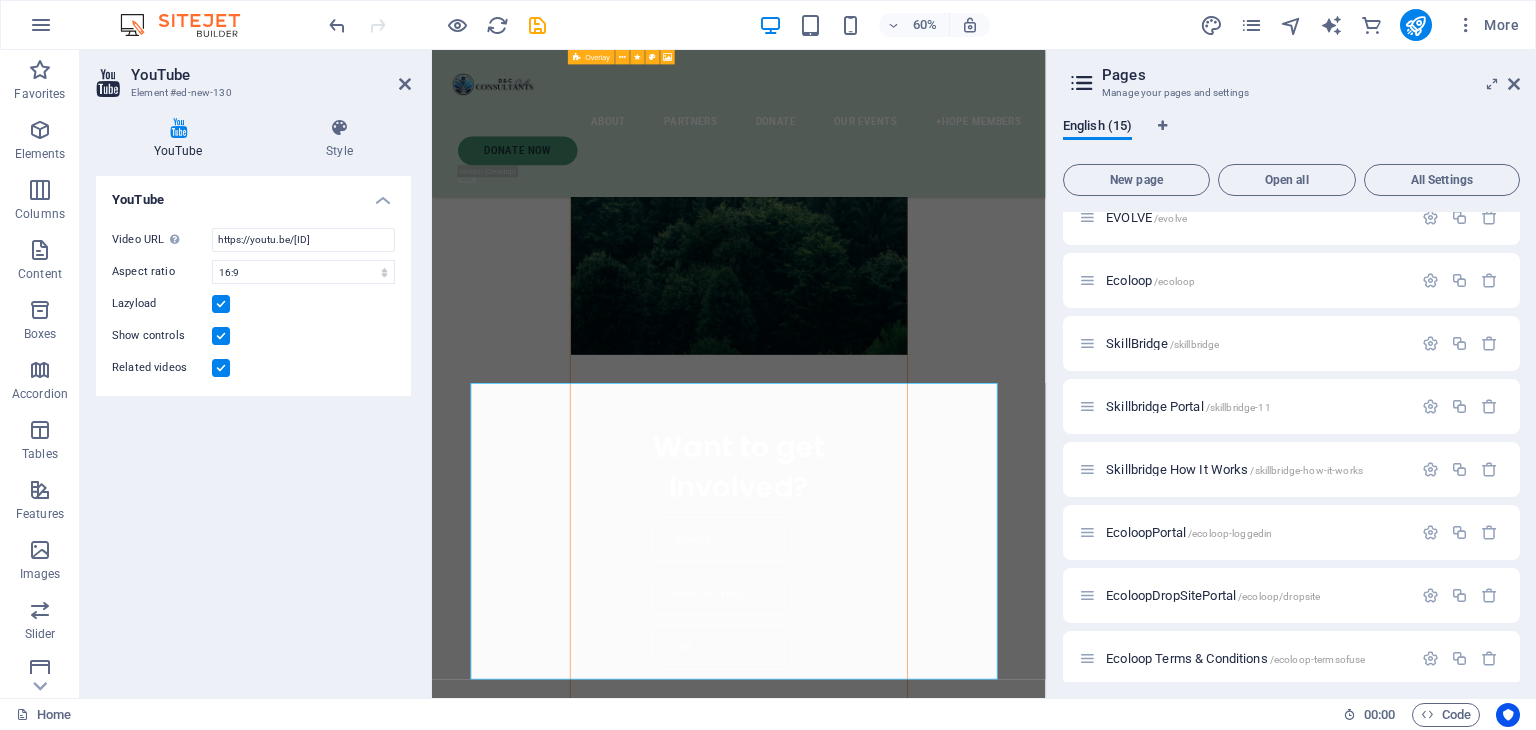 scroll, scrollTop: 475, scrollLeft: 0, axis: vertical 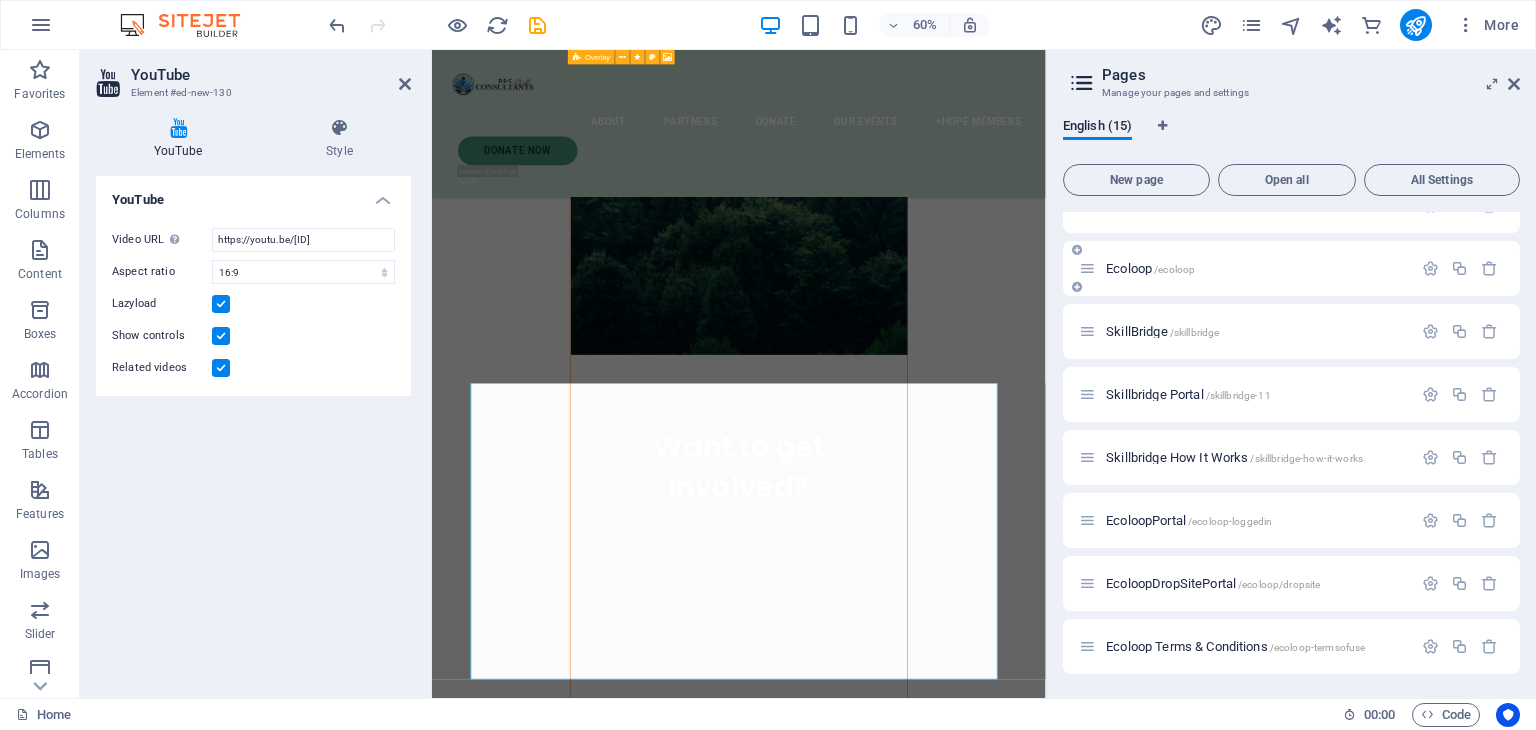 click on "Ecoloop /ecoloop" at bounding box center [1150, 268] 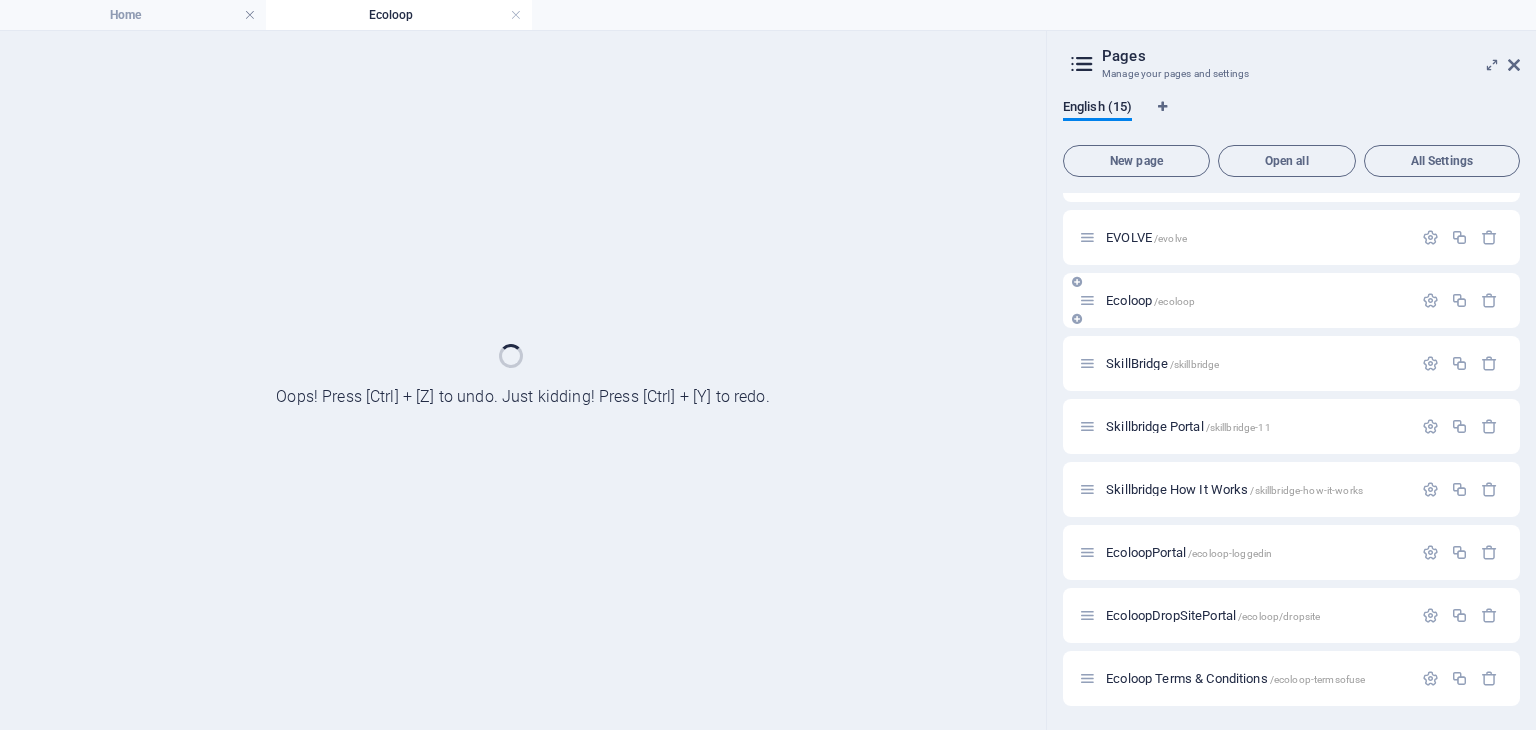 scroll, scrollTop: 0, scrollLeft: 0, axis: both 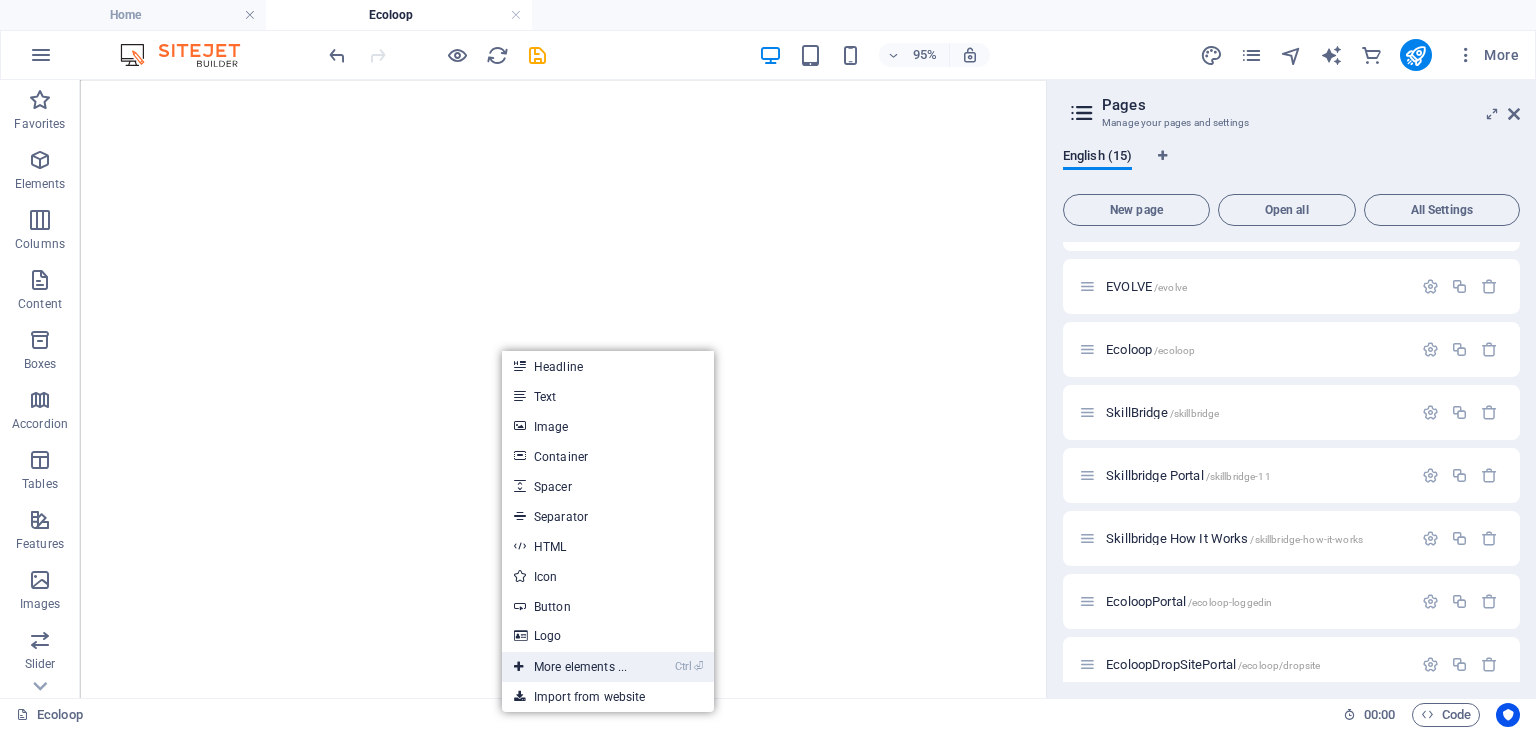 click on "Ctrl ⏎  More elements ..." at bounding box center (570, 667) 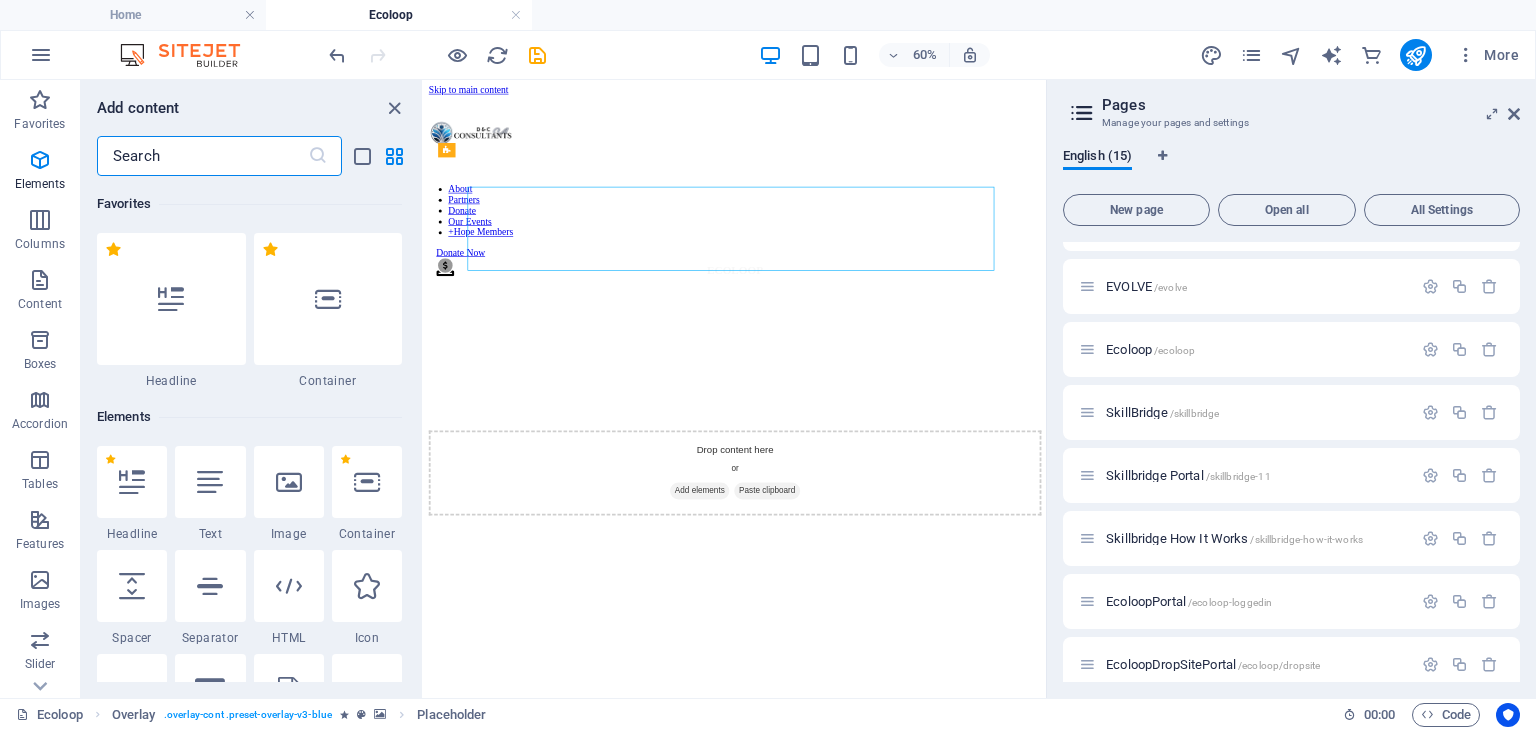 scroll, scrollTop: 200, scrollLeft: 0, axis: vertical 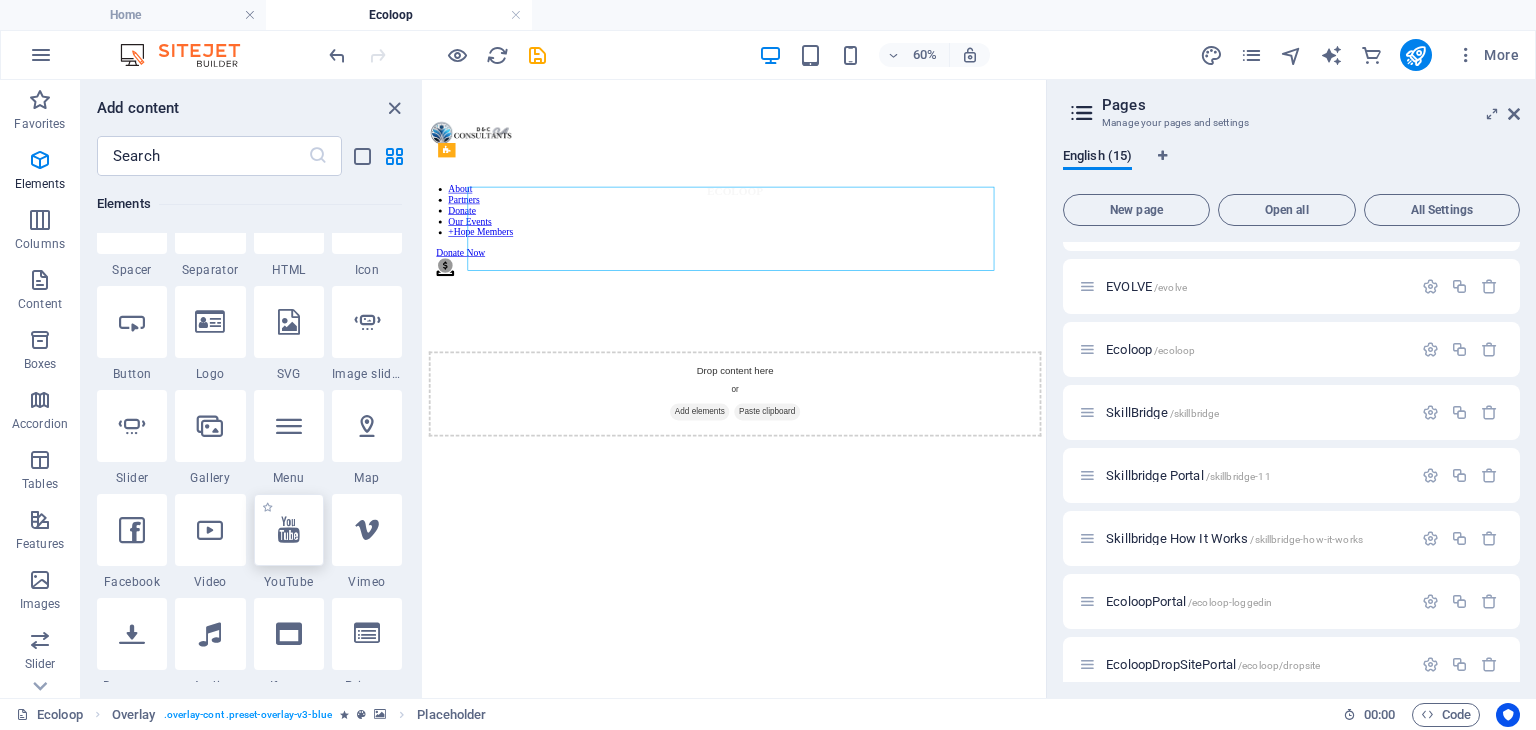 click at bounding box center [289, 530] 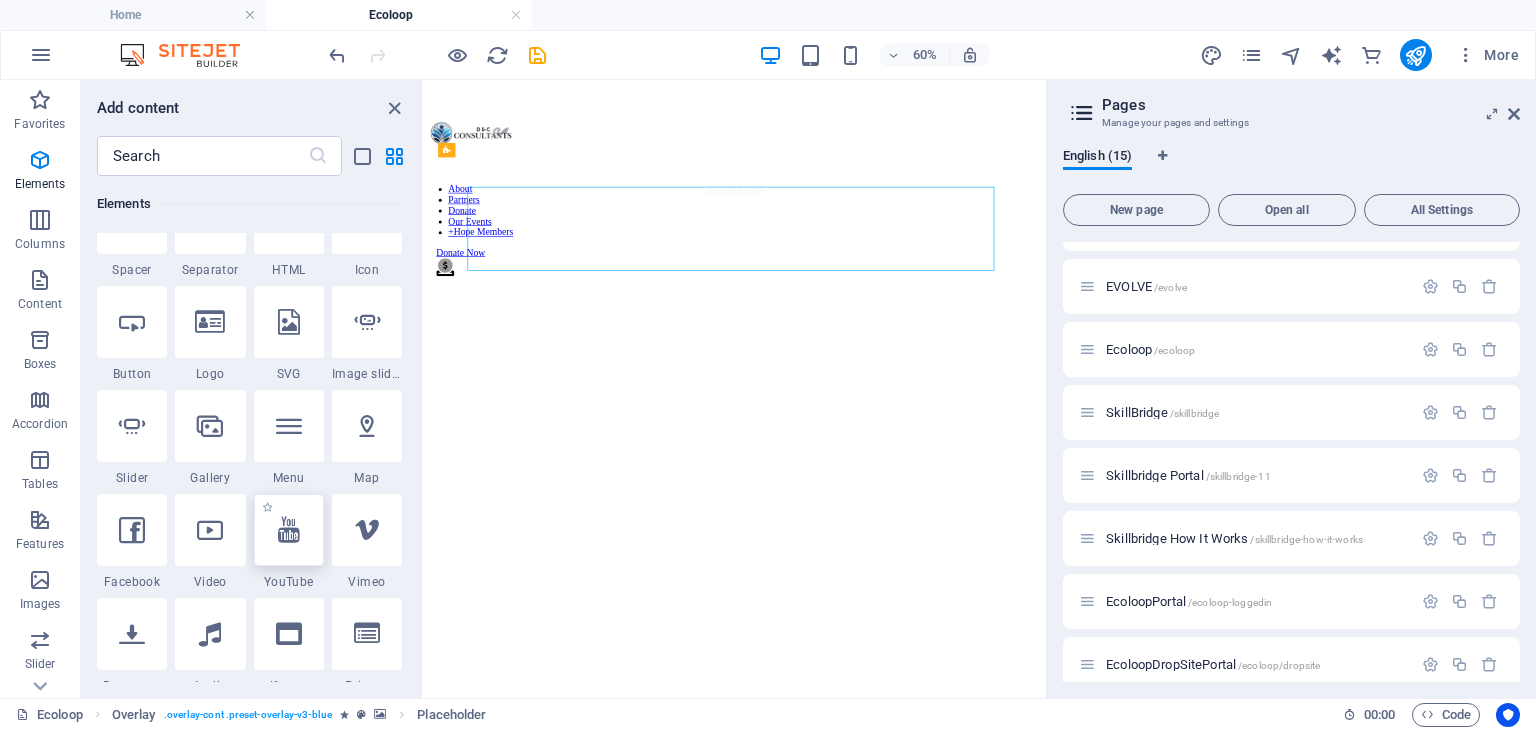 select on "ar16_9" 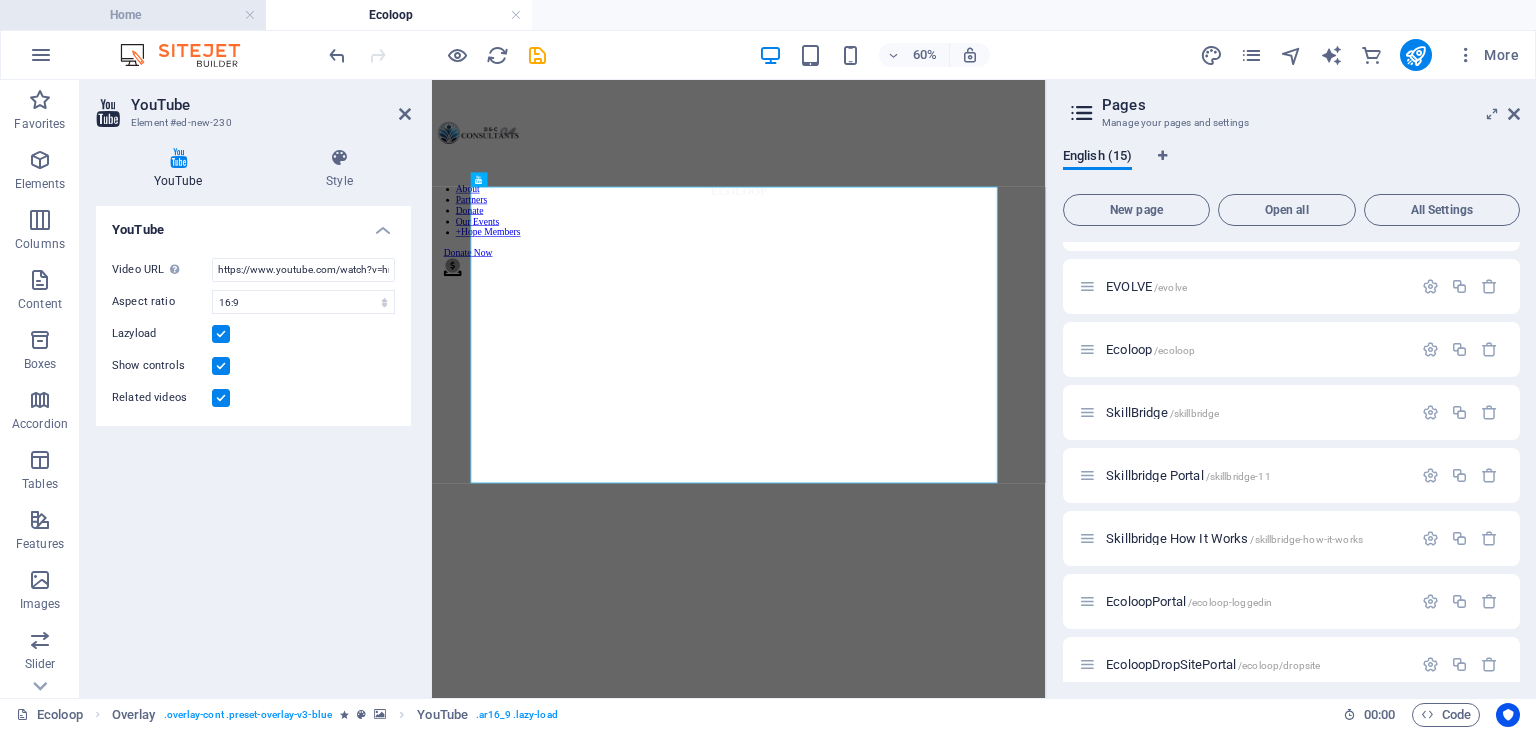 click on "Home" at bounding box center [133, 15] 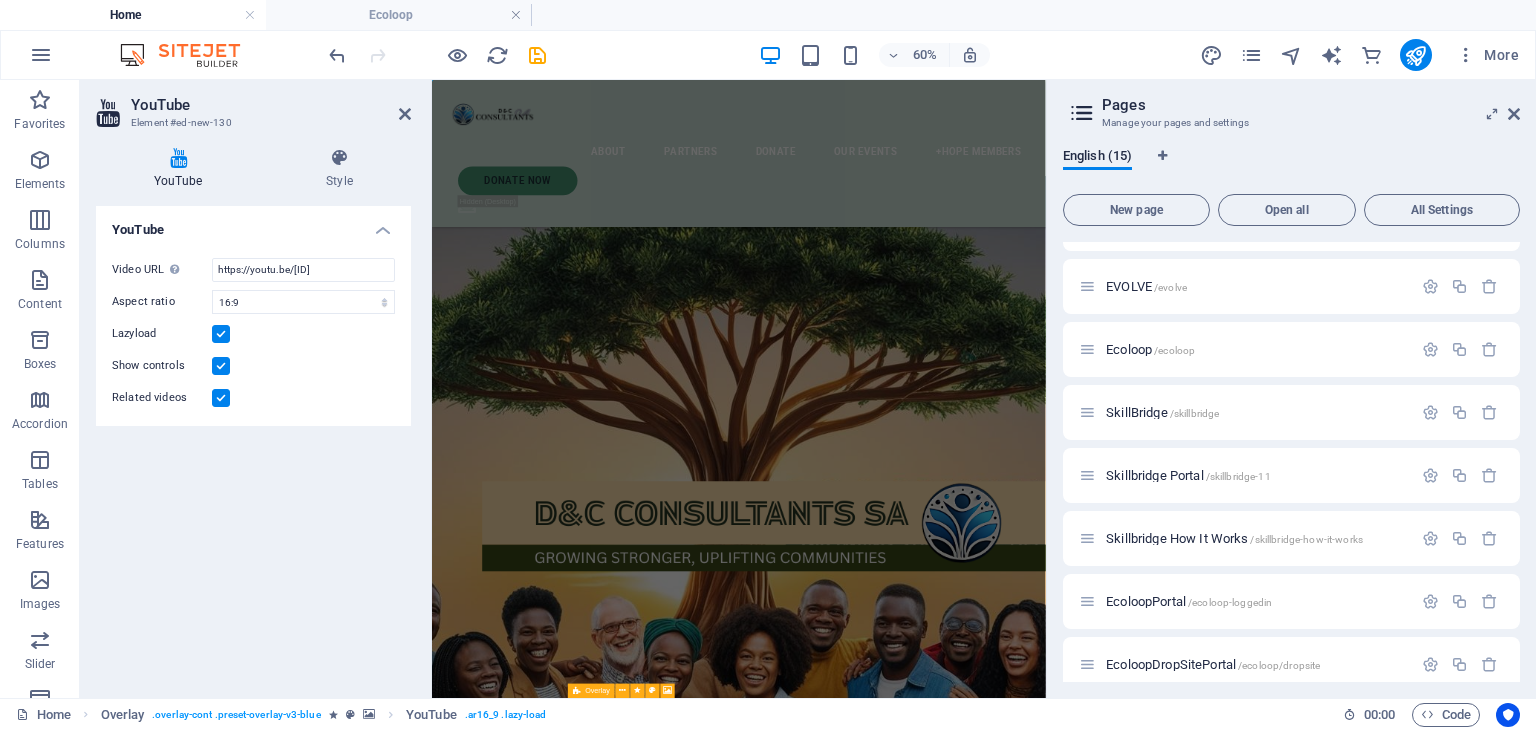 scroll, scrollTop: 0, scrollLeft: 0, axis: both 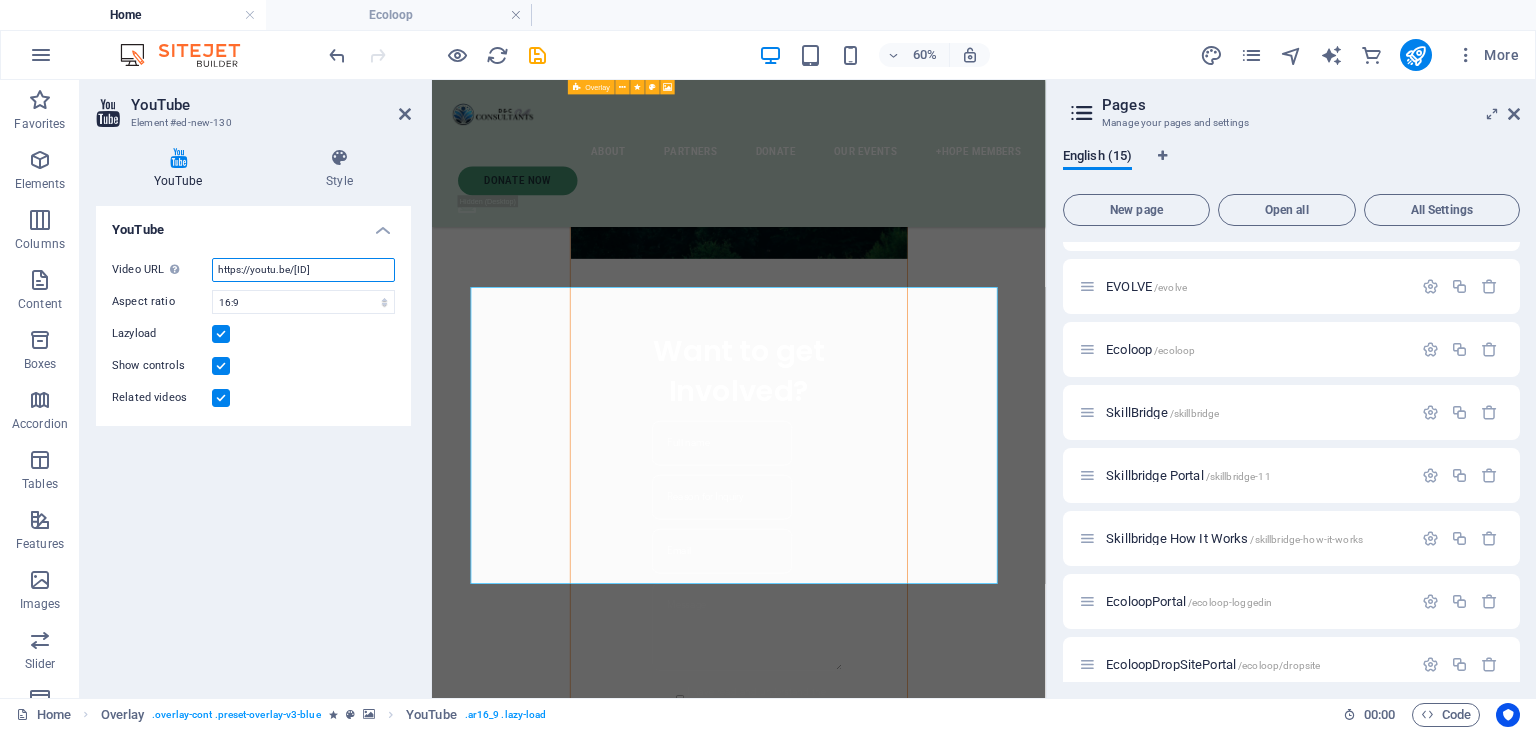 click on "https://youtu.be/[ID]" at bounding box center (303, 270) 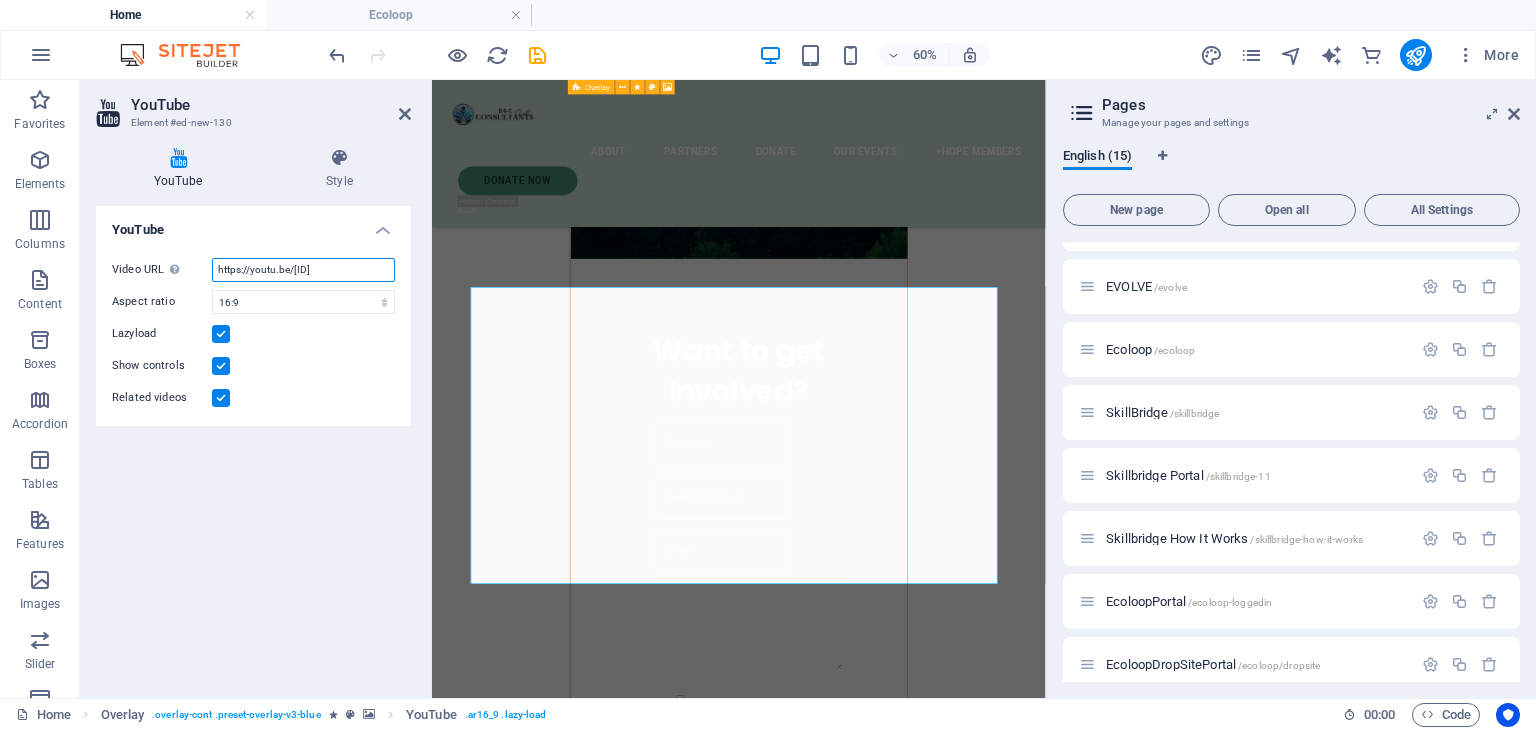 type on "https://youtu.be/[ID]" 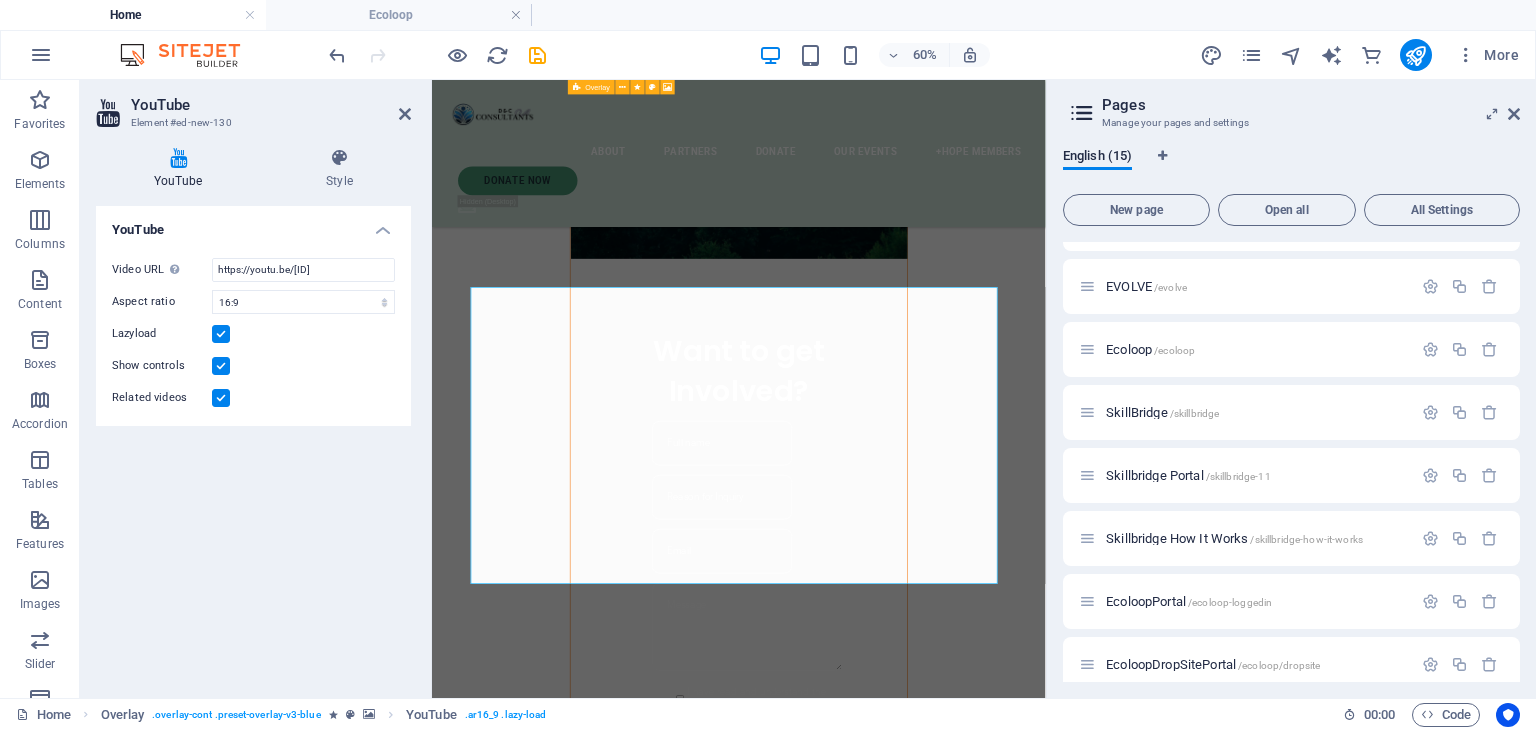 click on "YouTube Video URL Insert (or paste) a video URL. https://youtu.be/fnFIiLBIcxg Aspect ratio 16:10 16:9 4:3 2:1 1:1 Lazyload Show controls Related videos" at bounding box center [253, 444] 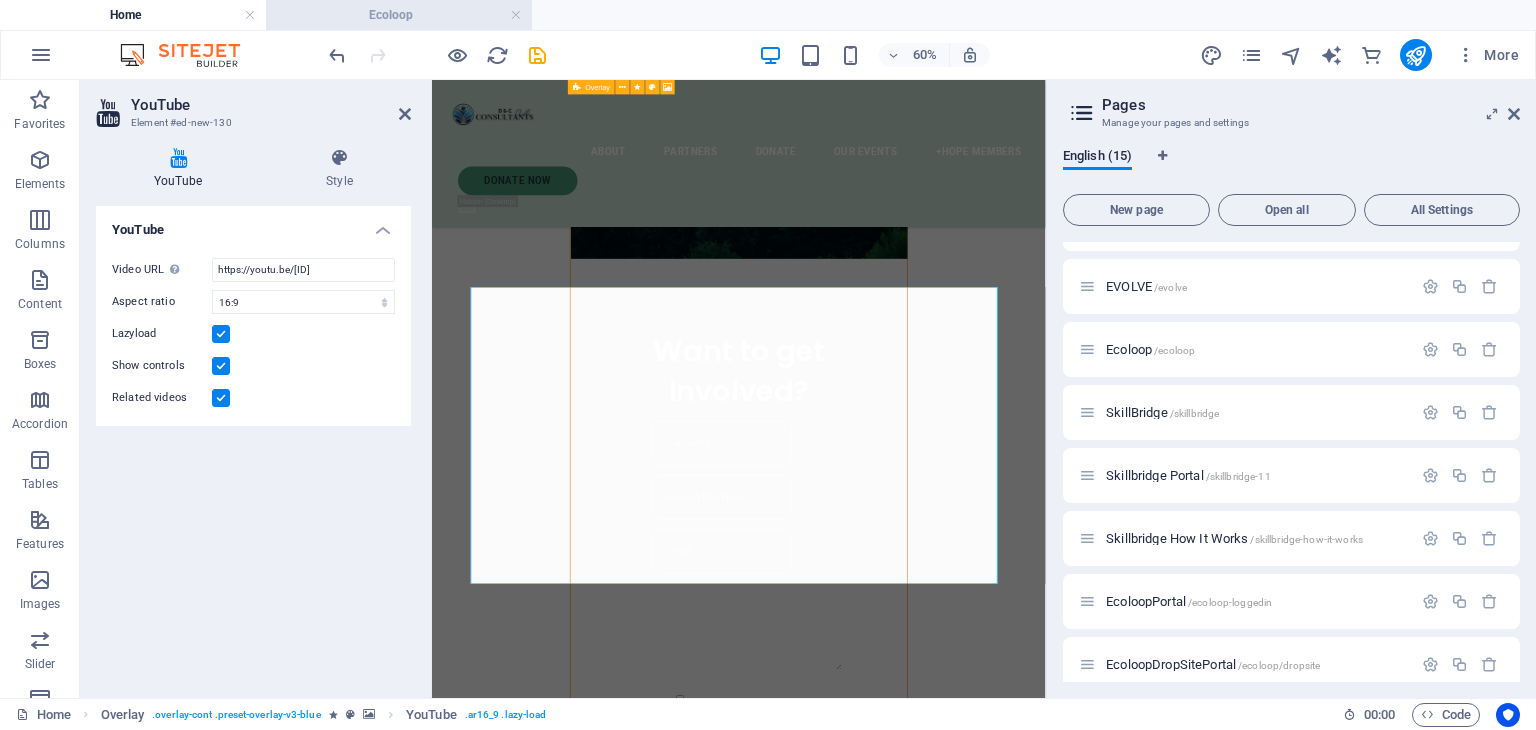 click on "Ecoloop" at bounding box center (399, 15) 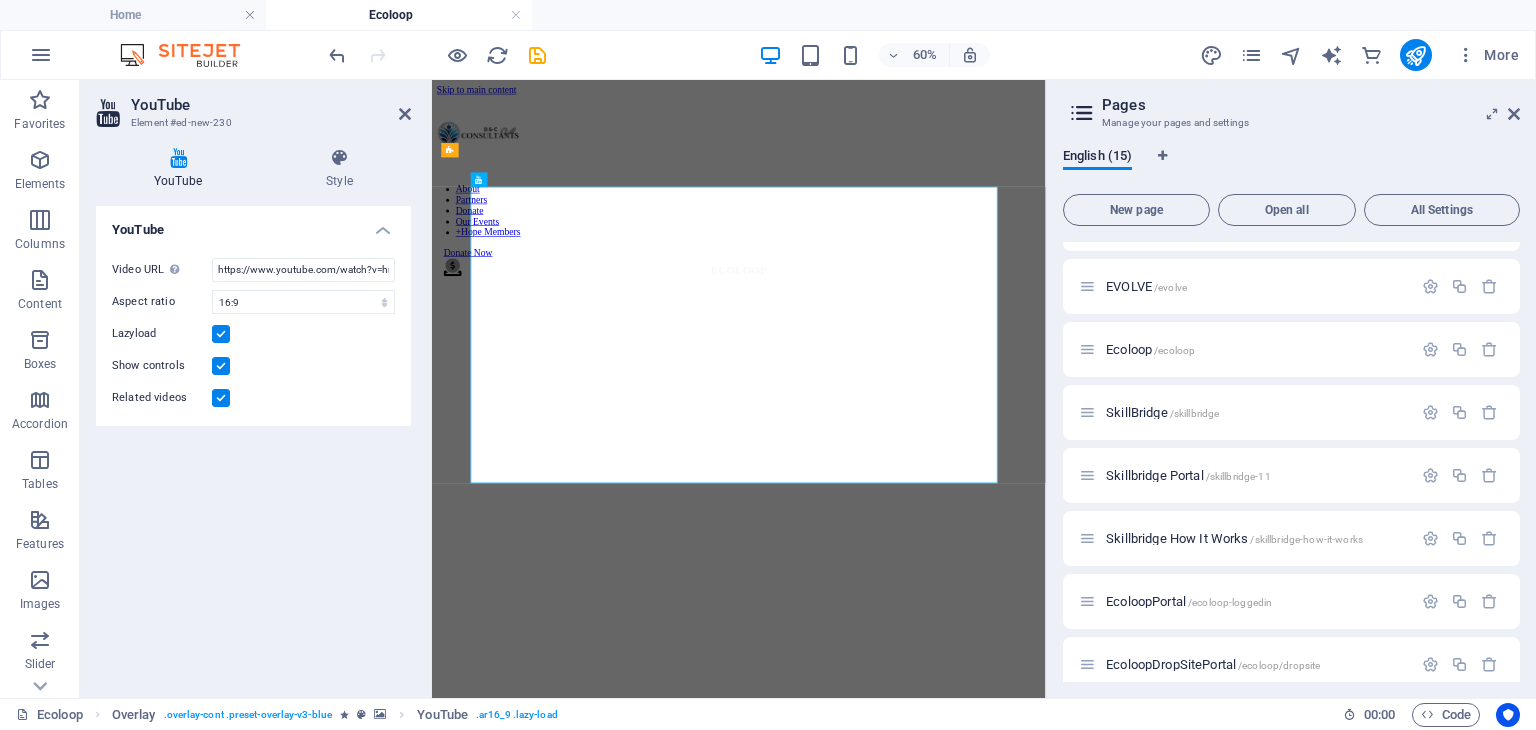 scroll, scrollTop: 132, scrollLeft: 0, axis: vertical 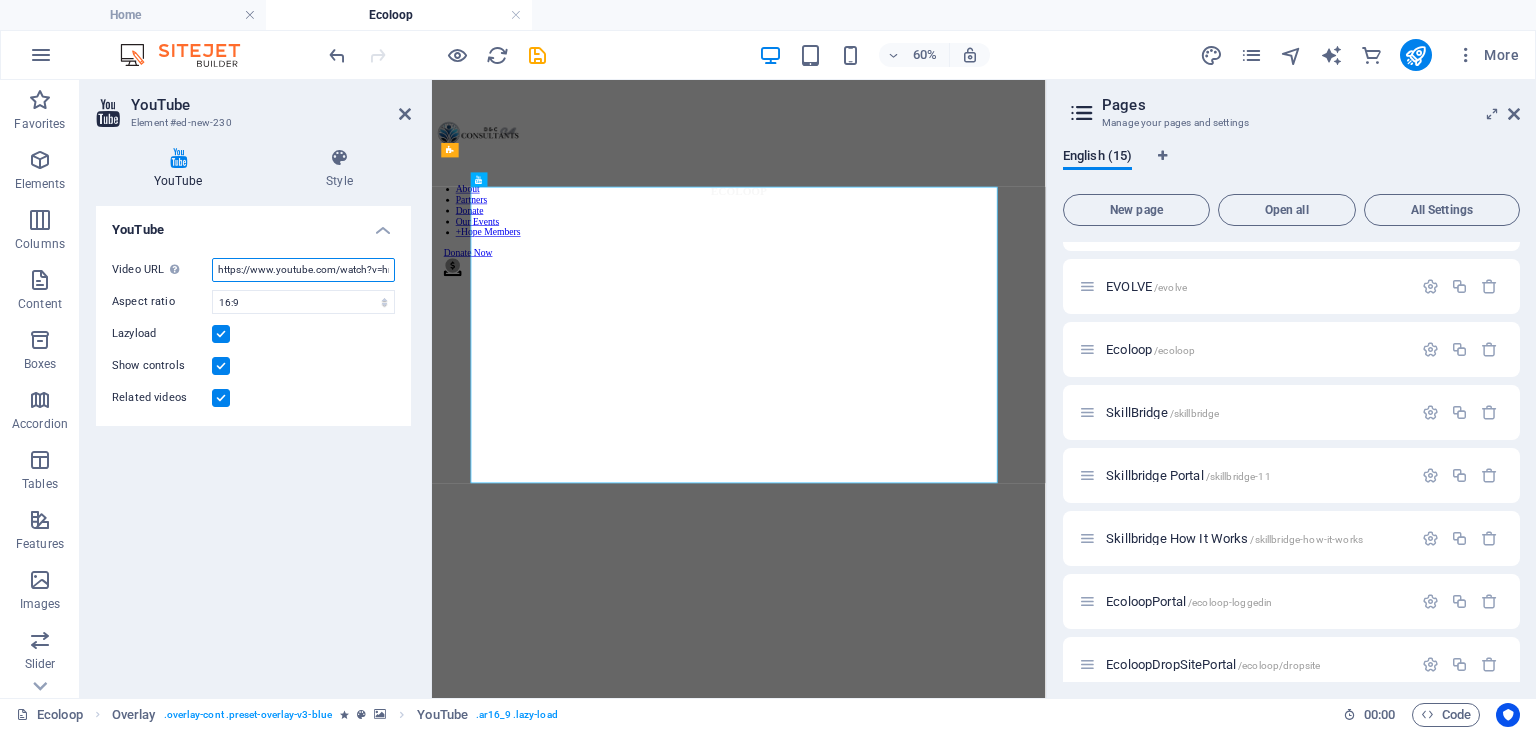 click on "https://www.youtube.com/watch?v=hnoviHgPHkY" at bounding box center (303, 270) 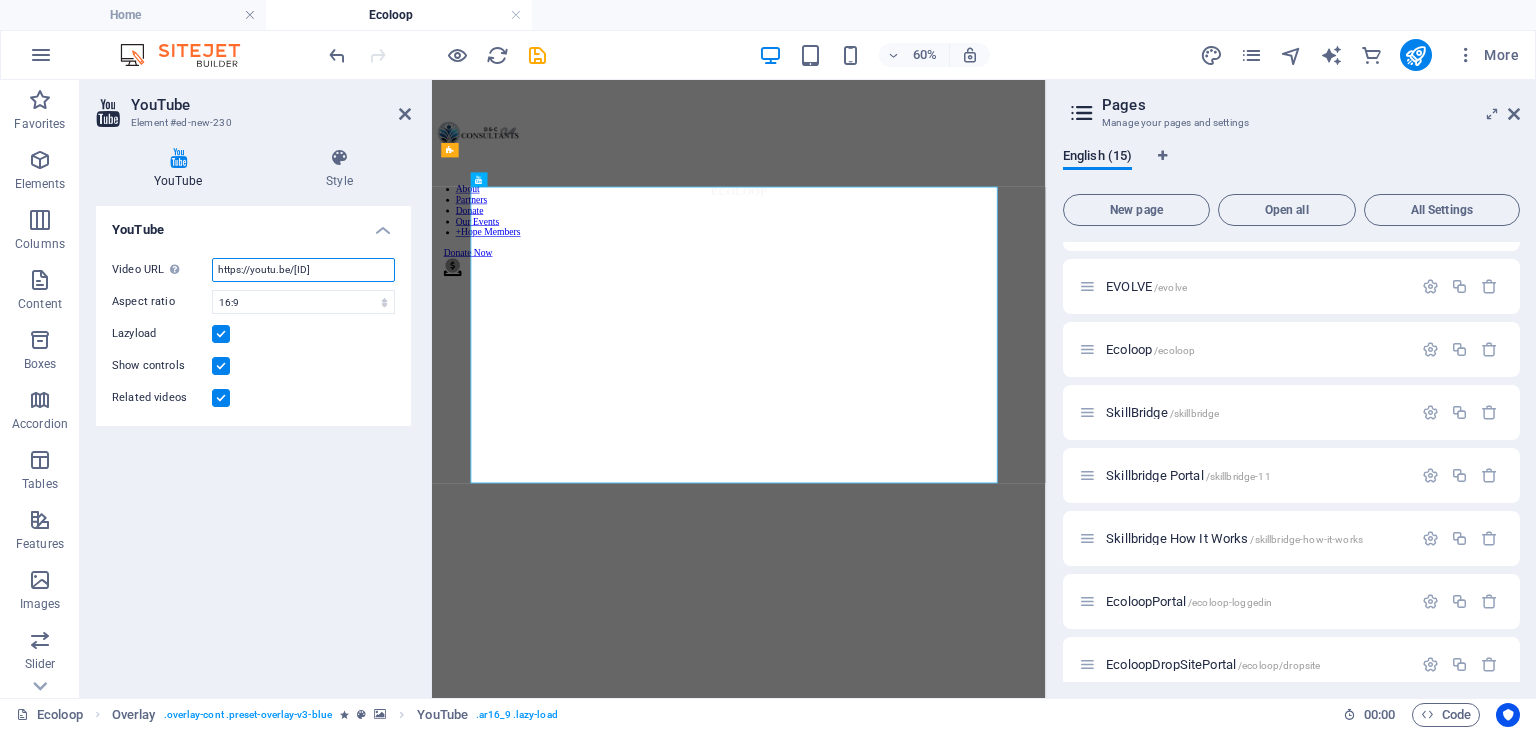 type on "https://youtu.be/[ID]" 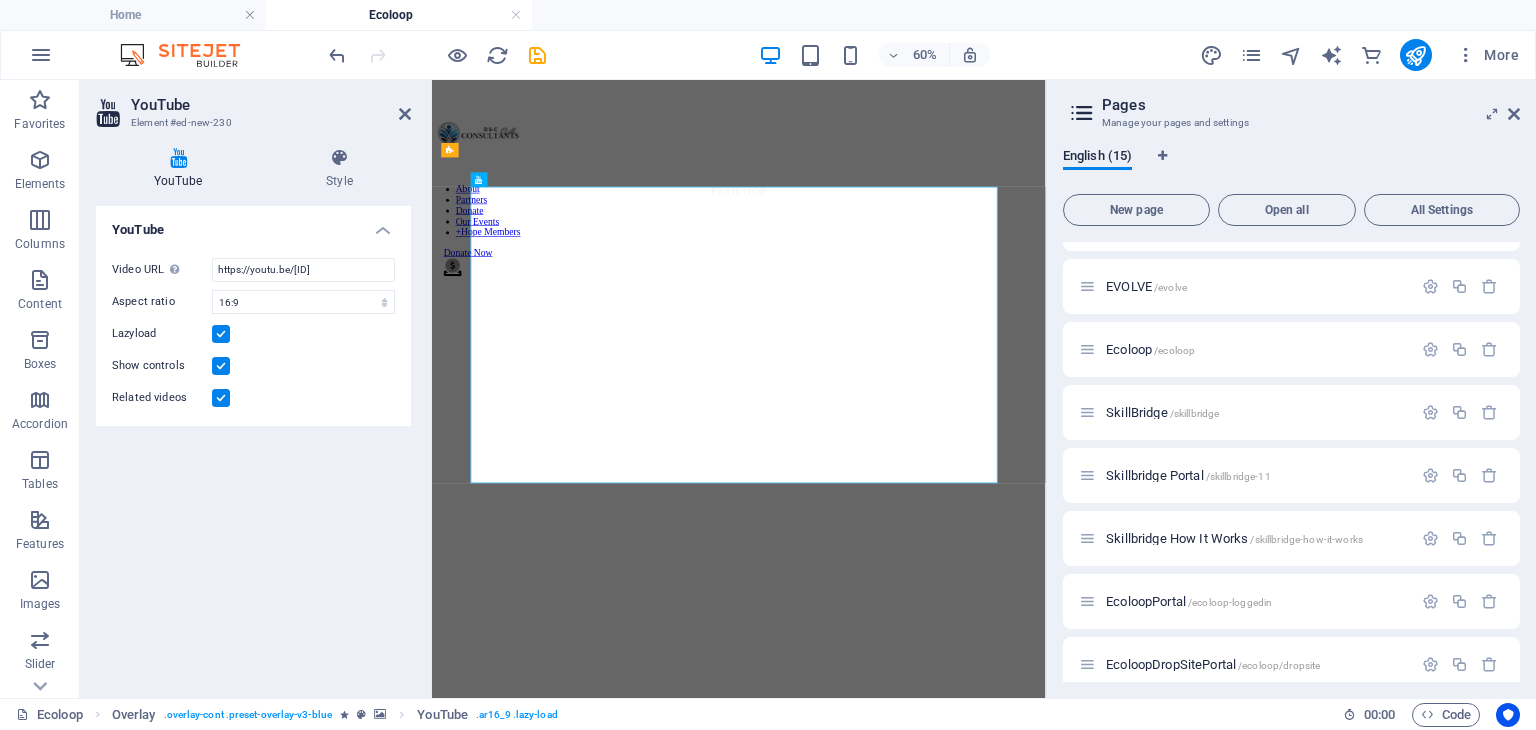 click on "YouTube Video URL Insert (or paste) a video URL. https://youtu.be/[ID] Aspect ratio 16:10 16:9 4:3 2:1 1:1 Lazyload Show controls Related videos" at bounding box center [253, 444] 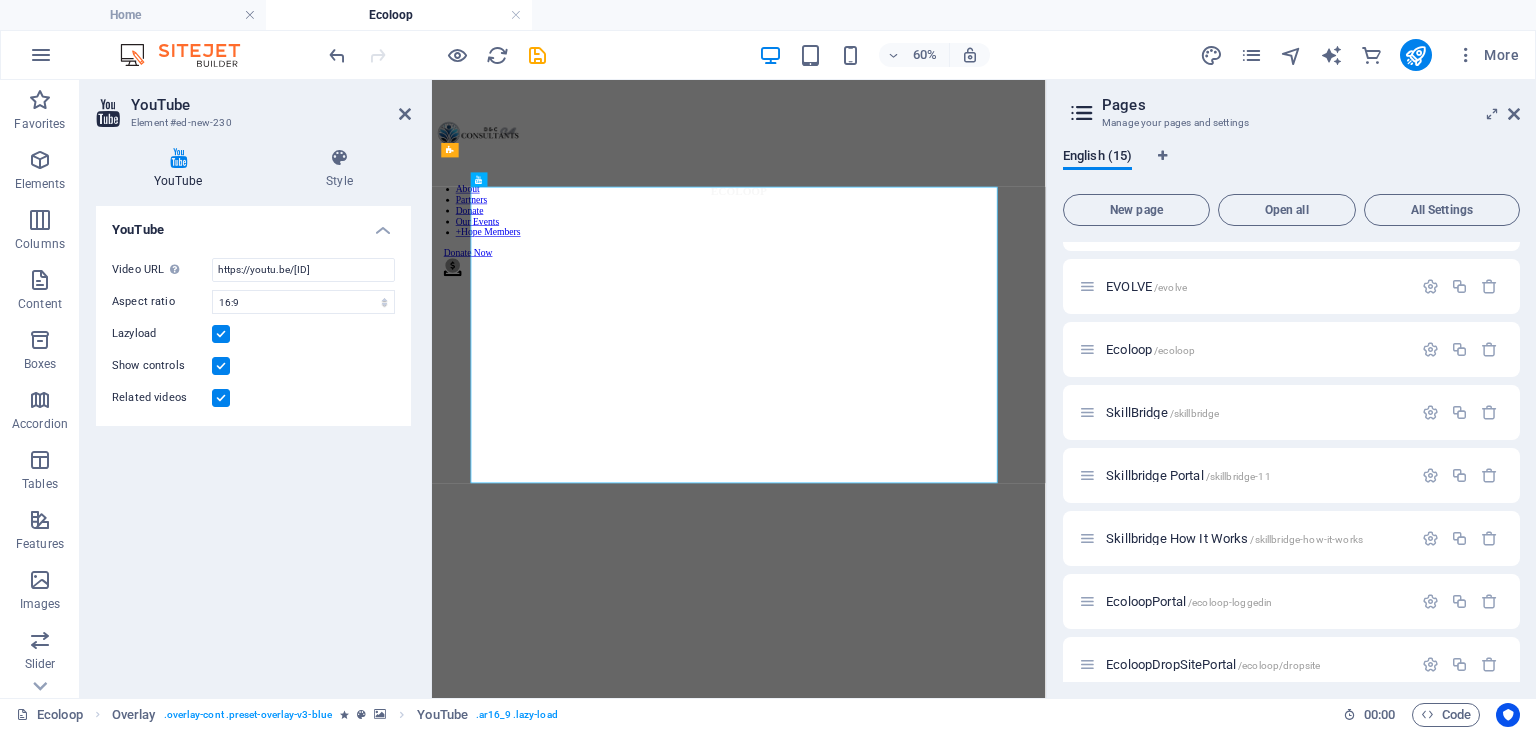 click at bounding box center [943, 680] 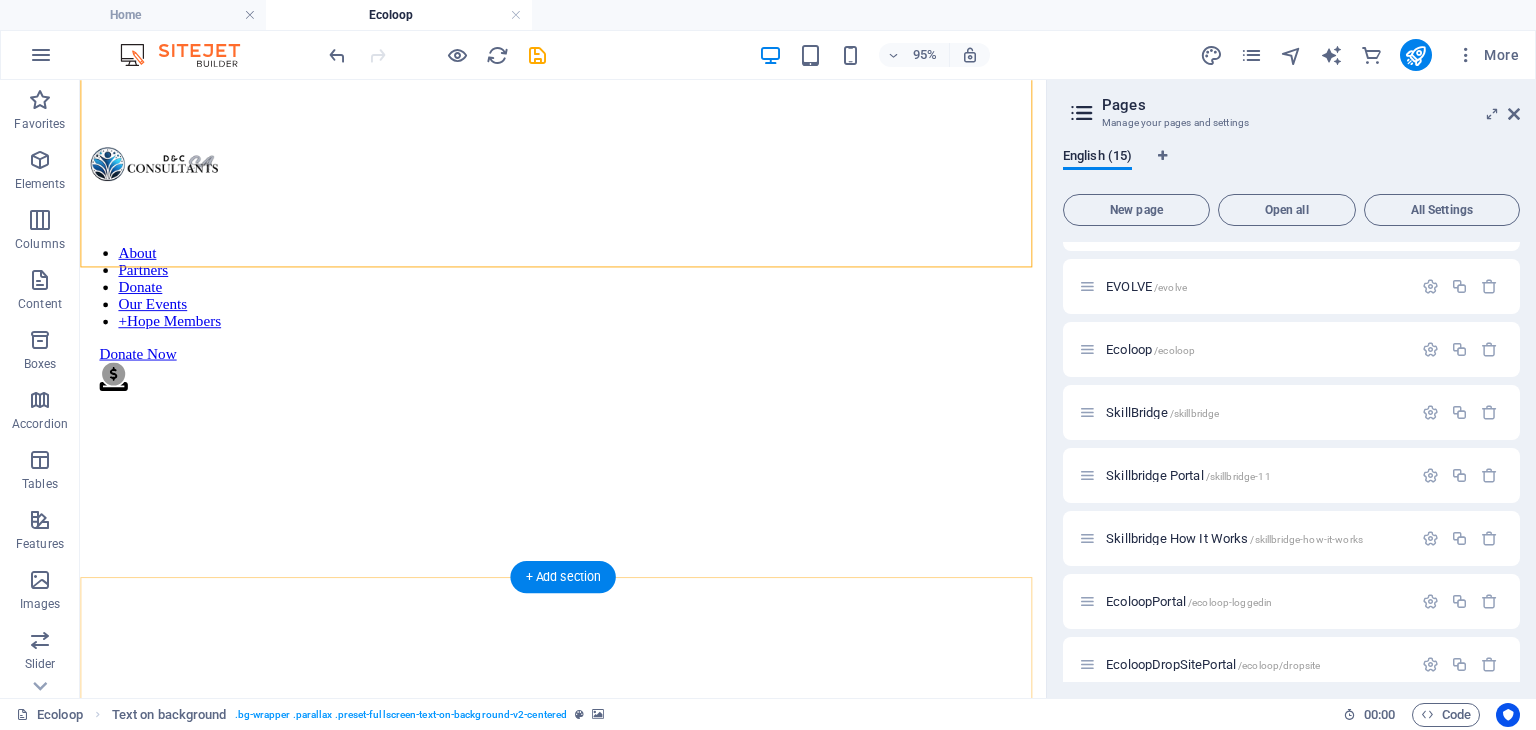 scroll, scrollTop: 1367, scrollLeft: 0, axis: vertical 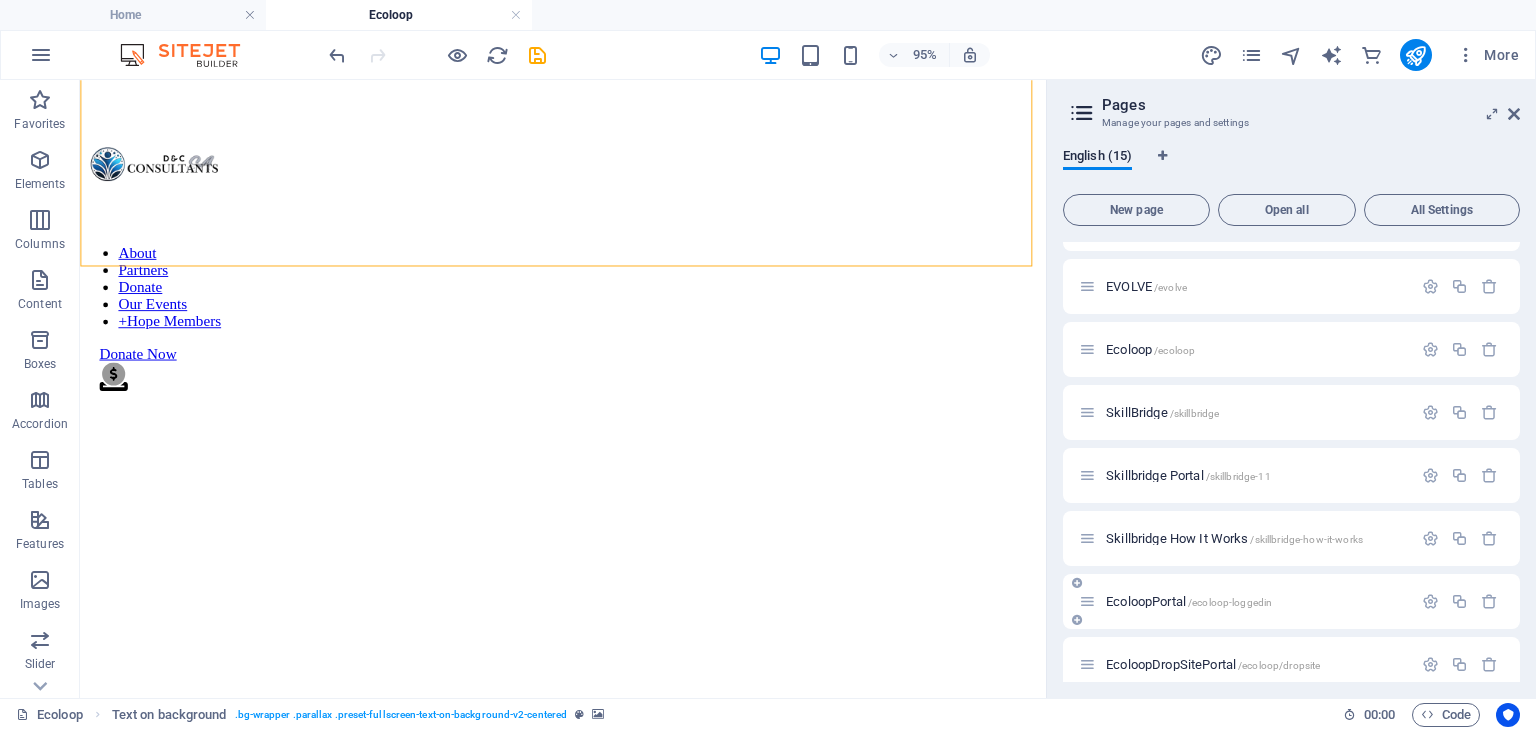 click on "EcoloopPortal /ecoloop-loggedin" at bounding box center [1245, 601] 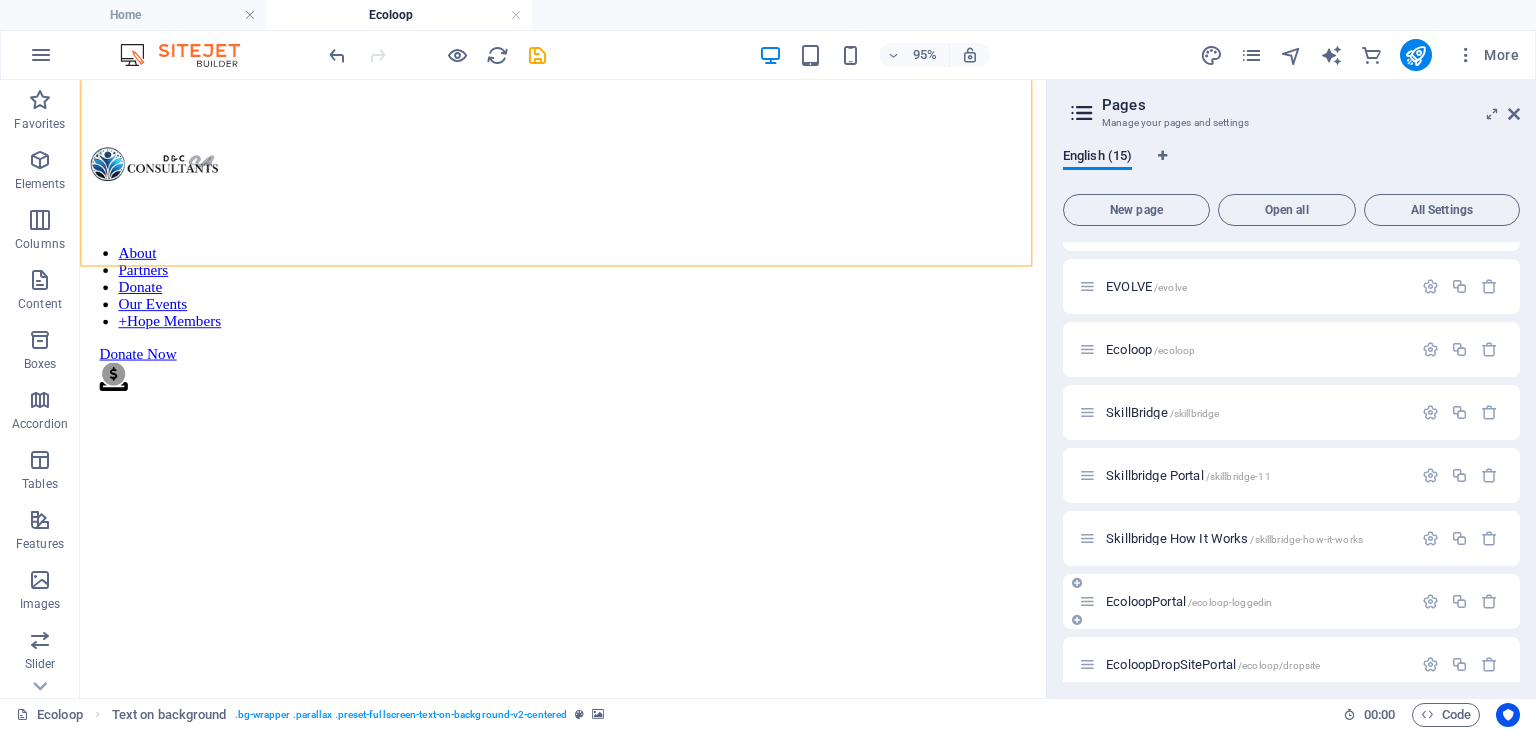 click on "EcoloopPortal /ecoloop-loggedin" at bounding box center [1189, 601] 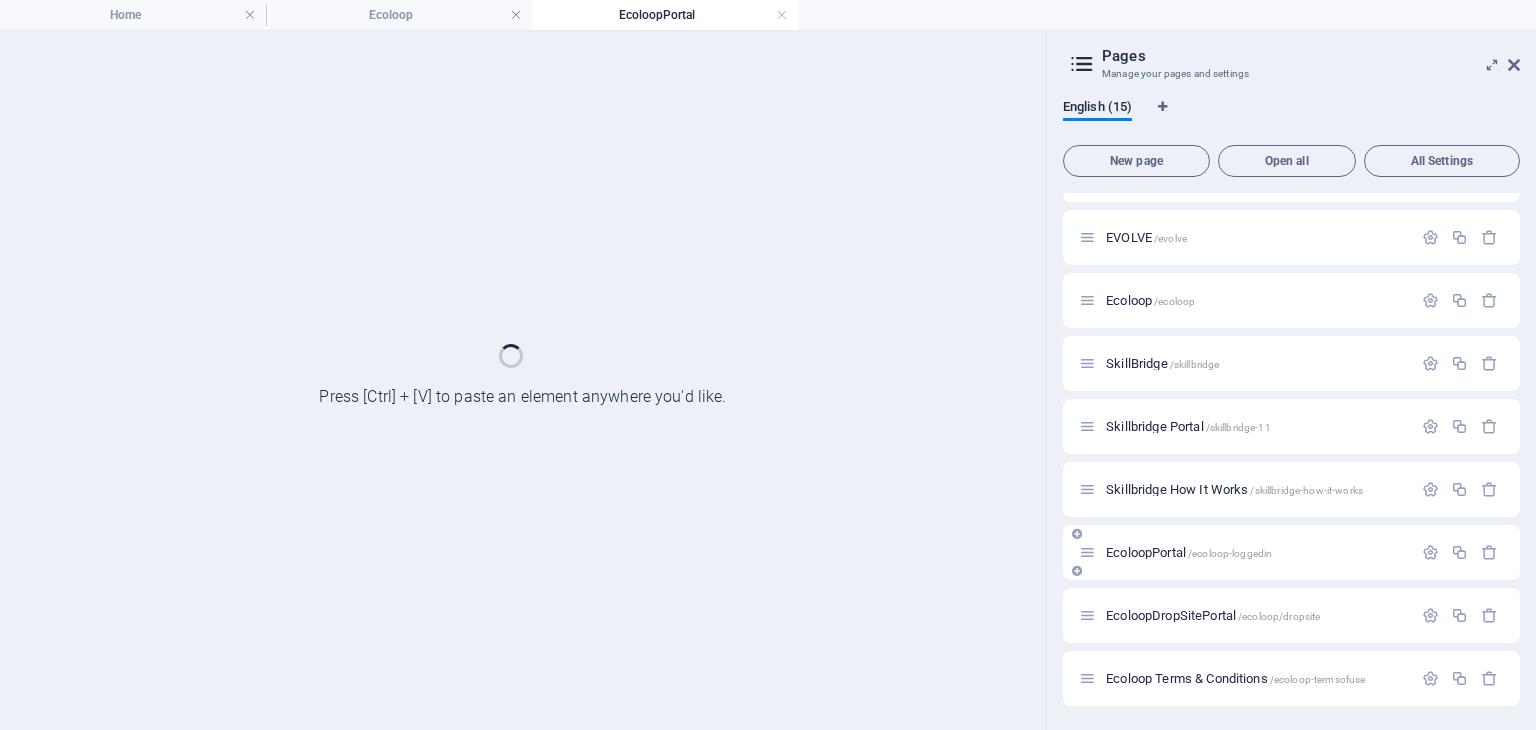 scroll, scrollTop: 0, scrollLeft: 0, axis: both 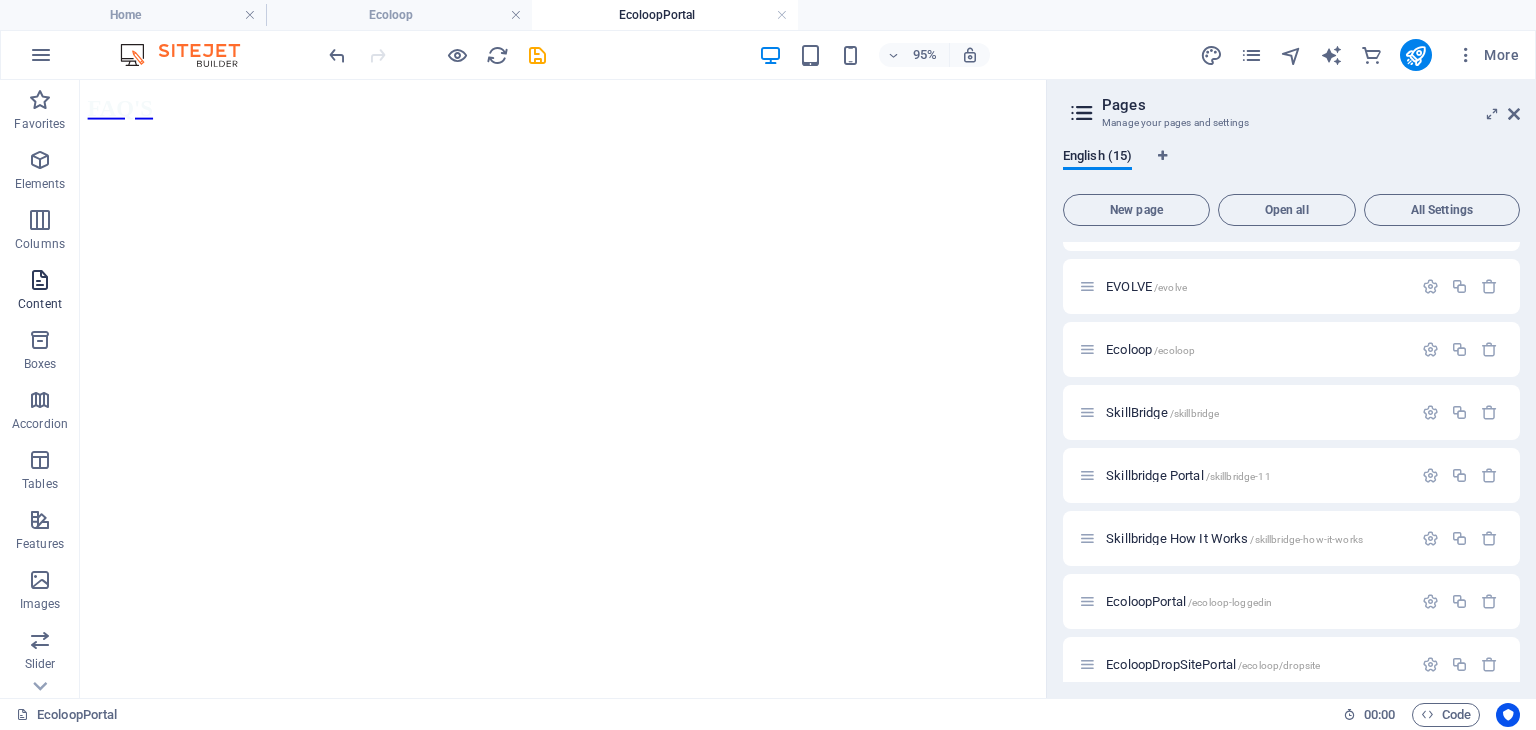 click at bounding box center [40, 280] 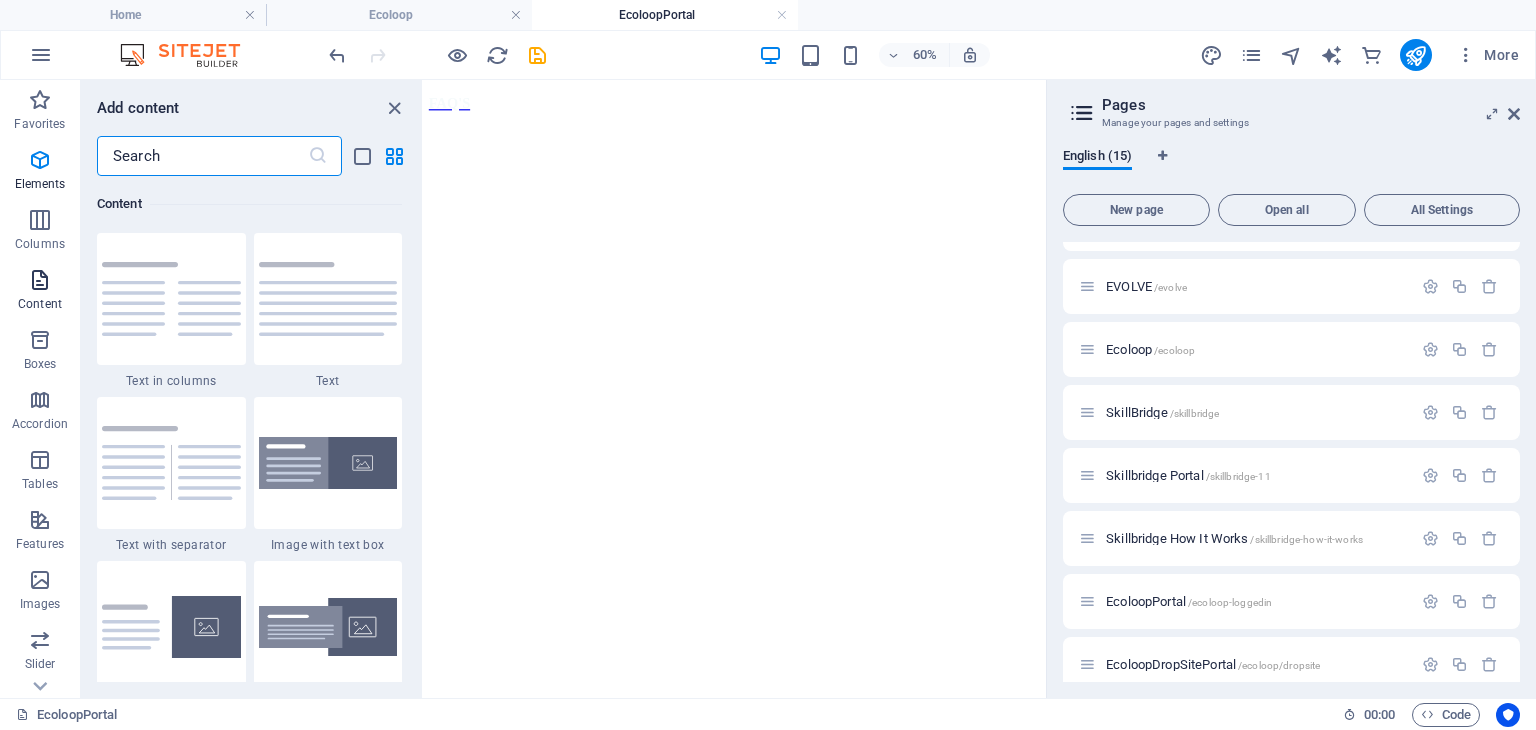 scroll, scrollTop: 3499, scrollLeft: 0, axis: vertical 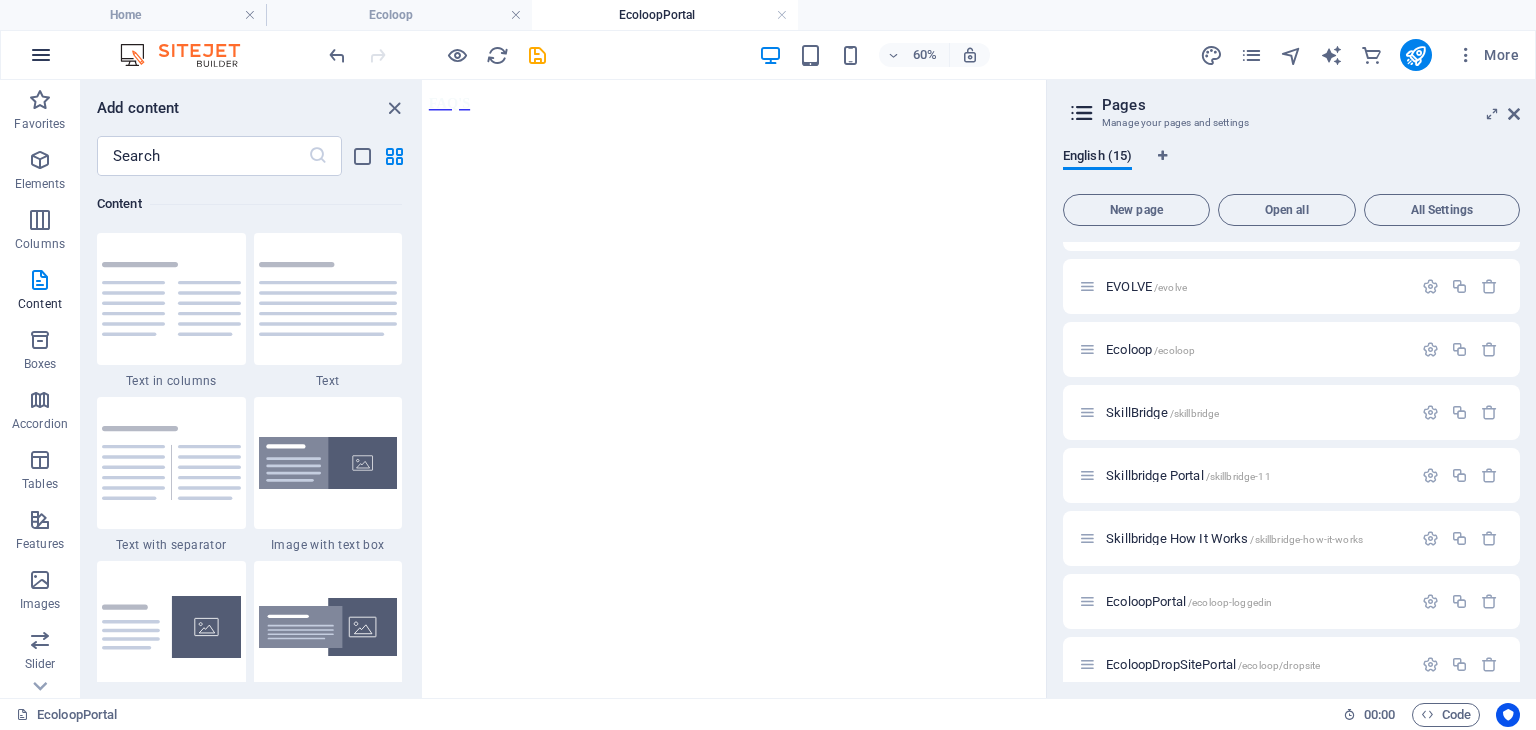 click at bounding box center [41, 55] 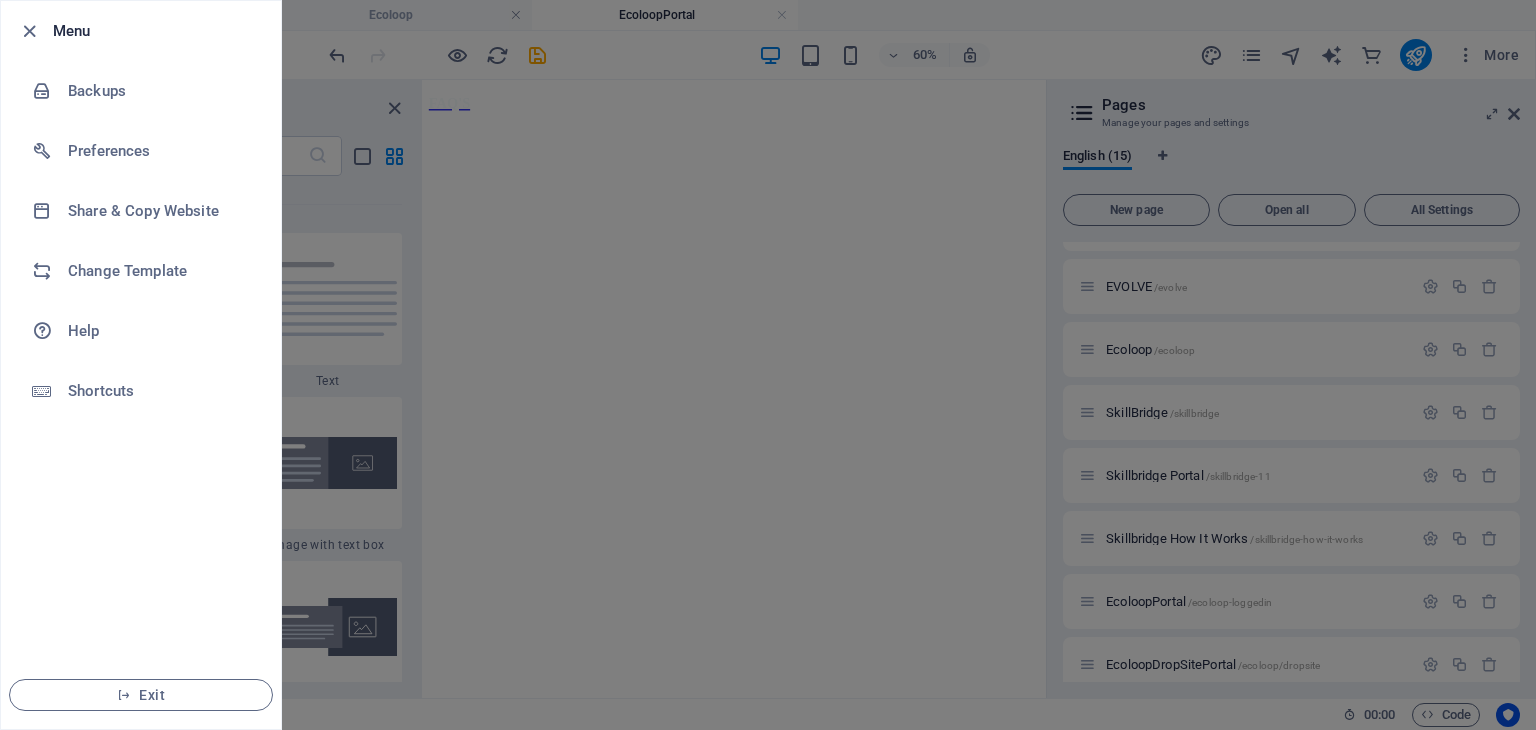 click at bounding box center (768, 365) 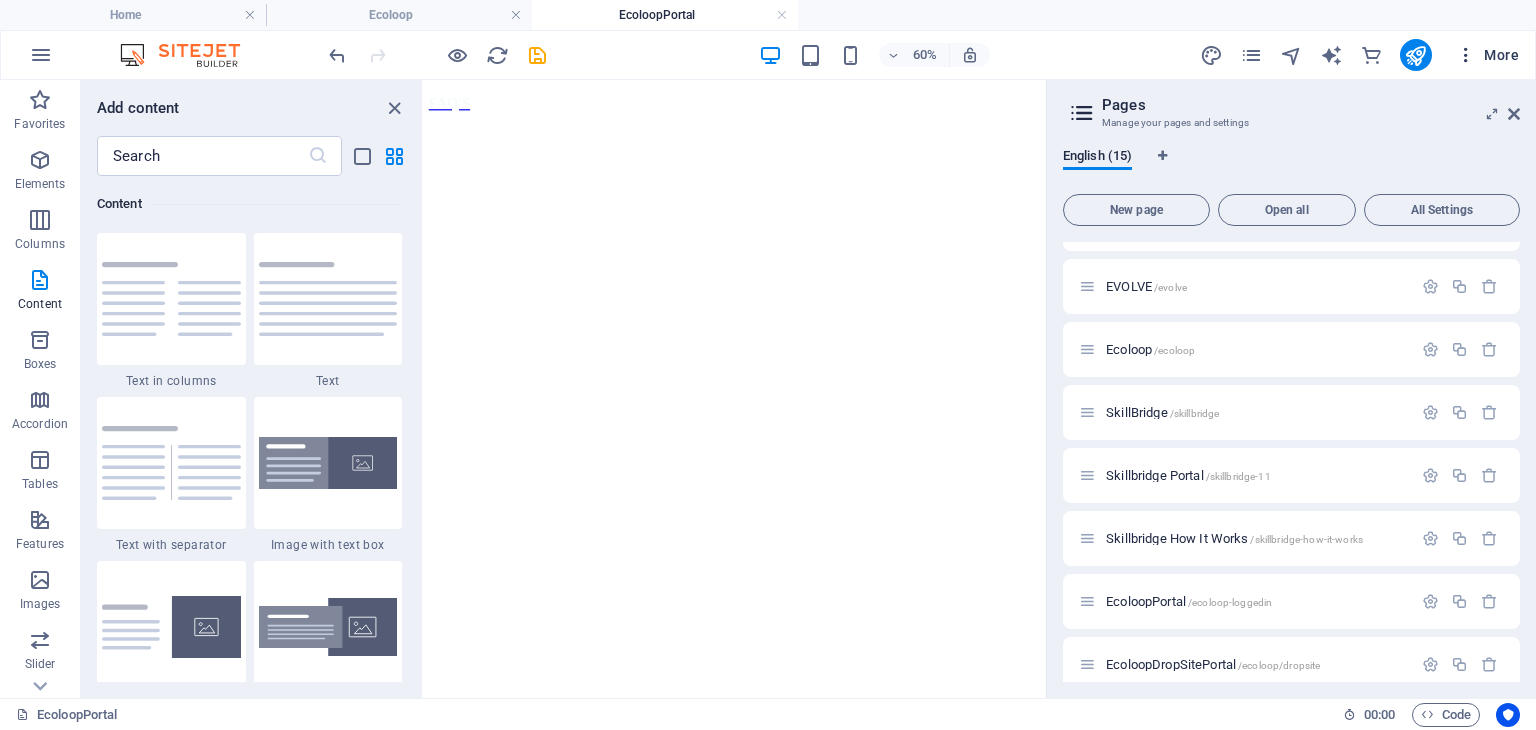 click on "More" at bounding box center [1487, 55] 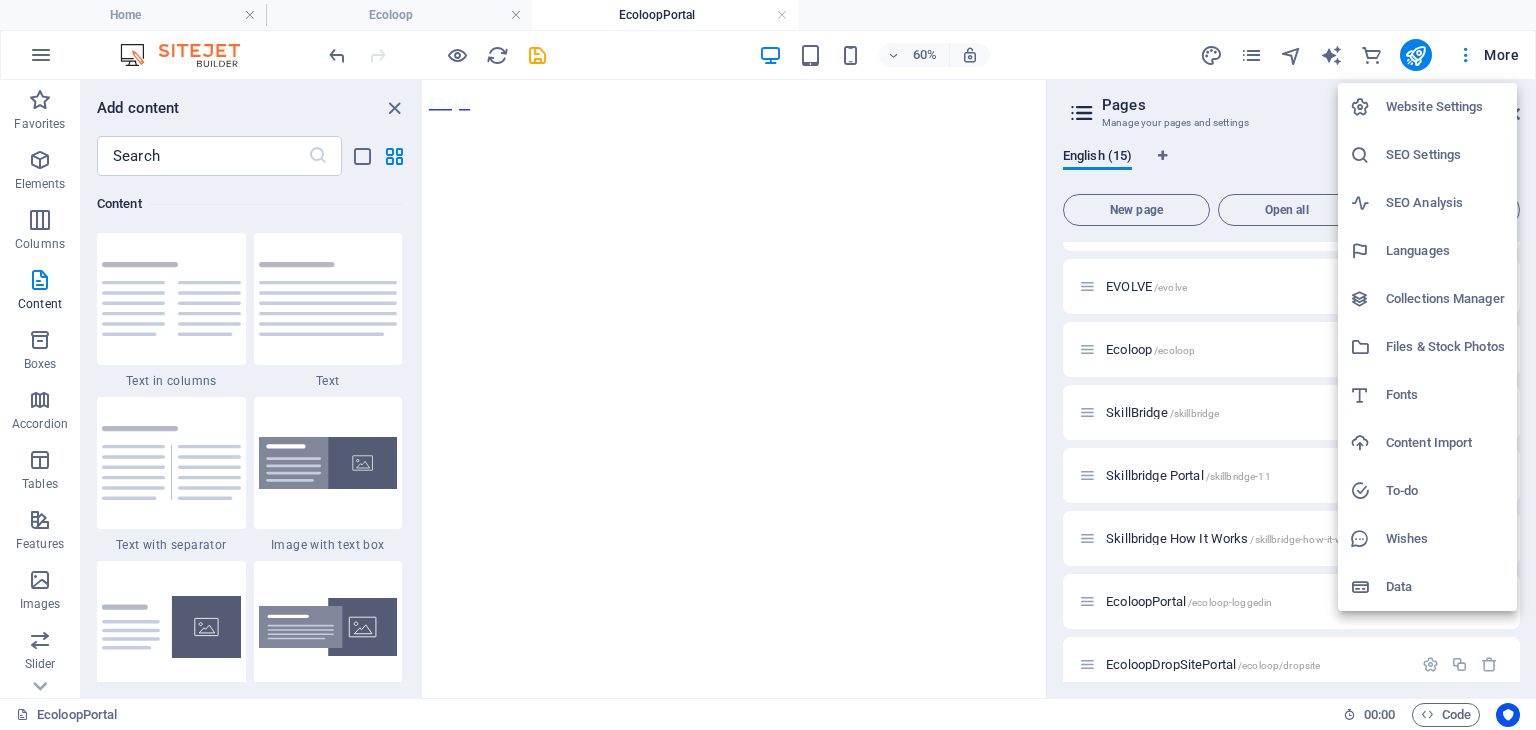 click on "Files & Stock Photos" at bounding box center [1445, 347] 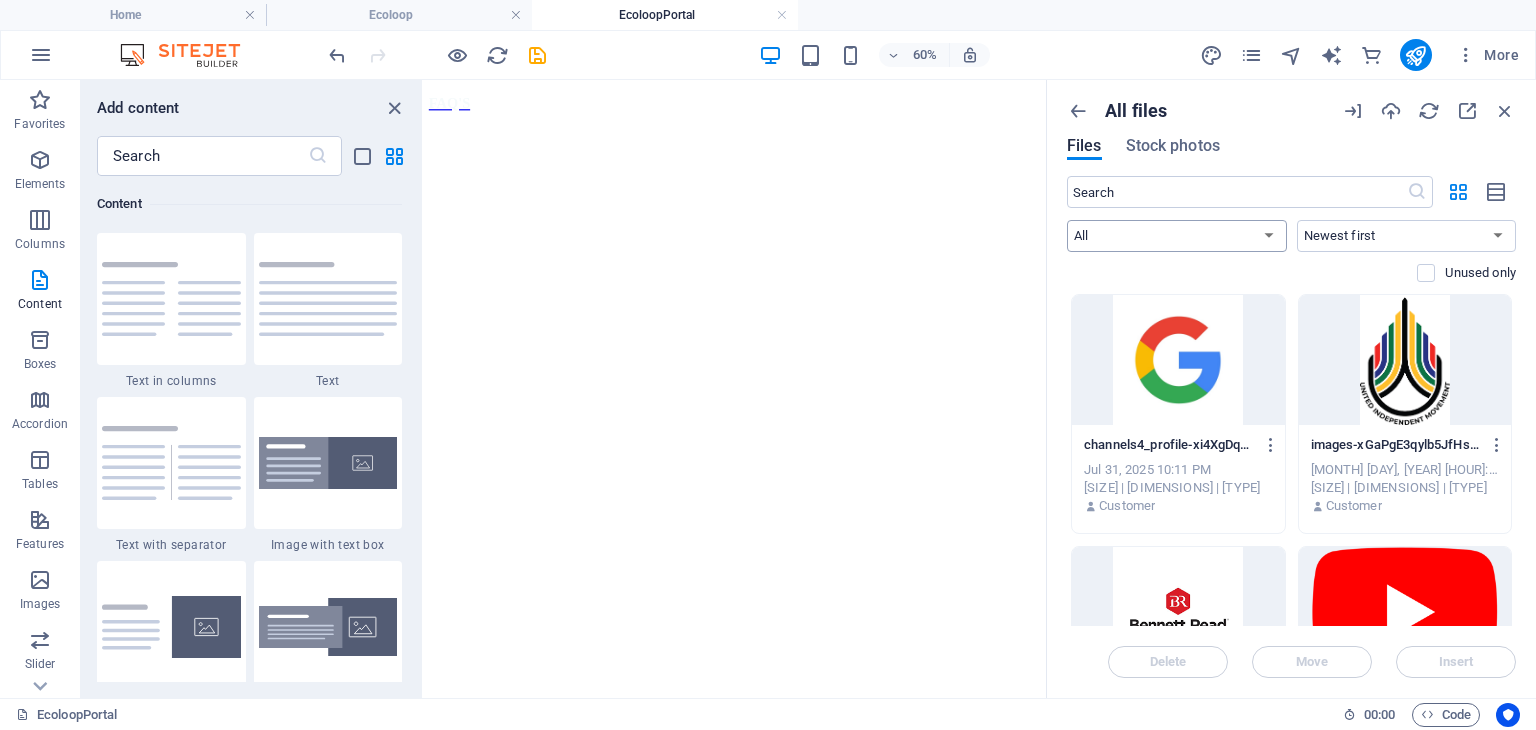 click on "All Images Documents Audio Video Vector Other" at bounding box center [1177, 236] 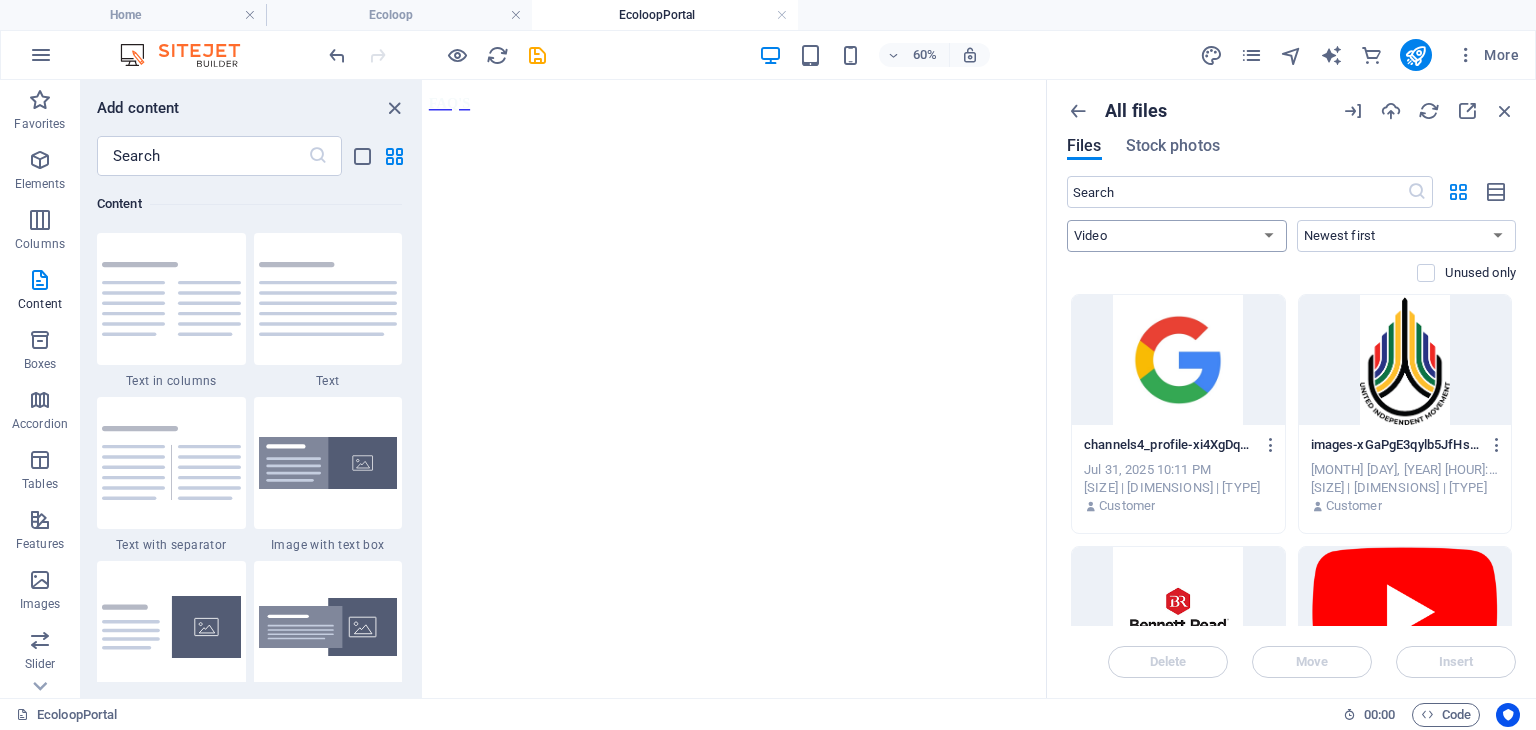 click on "All Images Documents Audio Video Vector Other" at bounding box center (1177, 236) 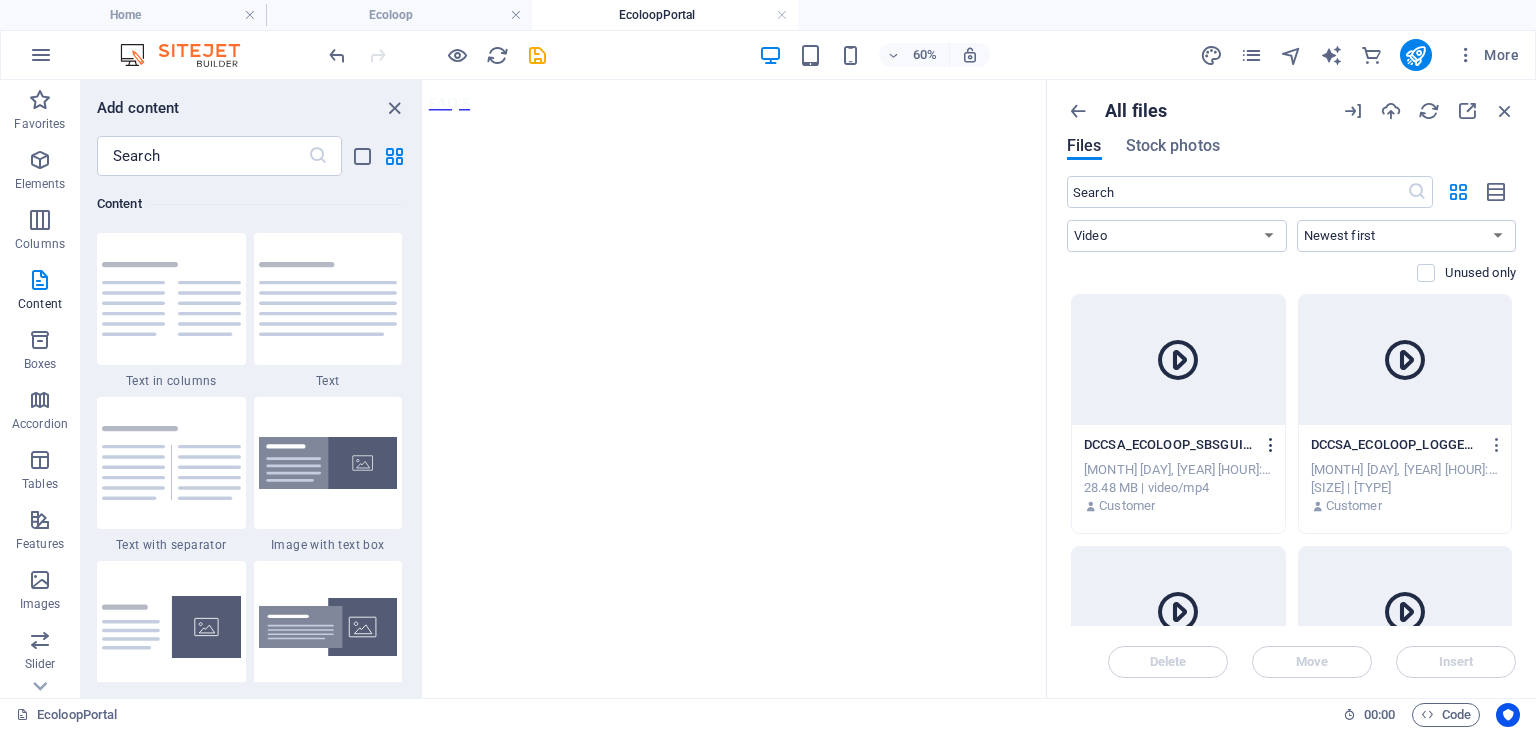 click at bounding box center (1271, 445) 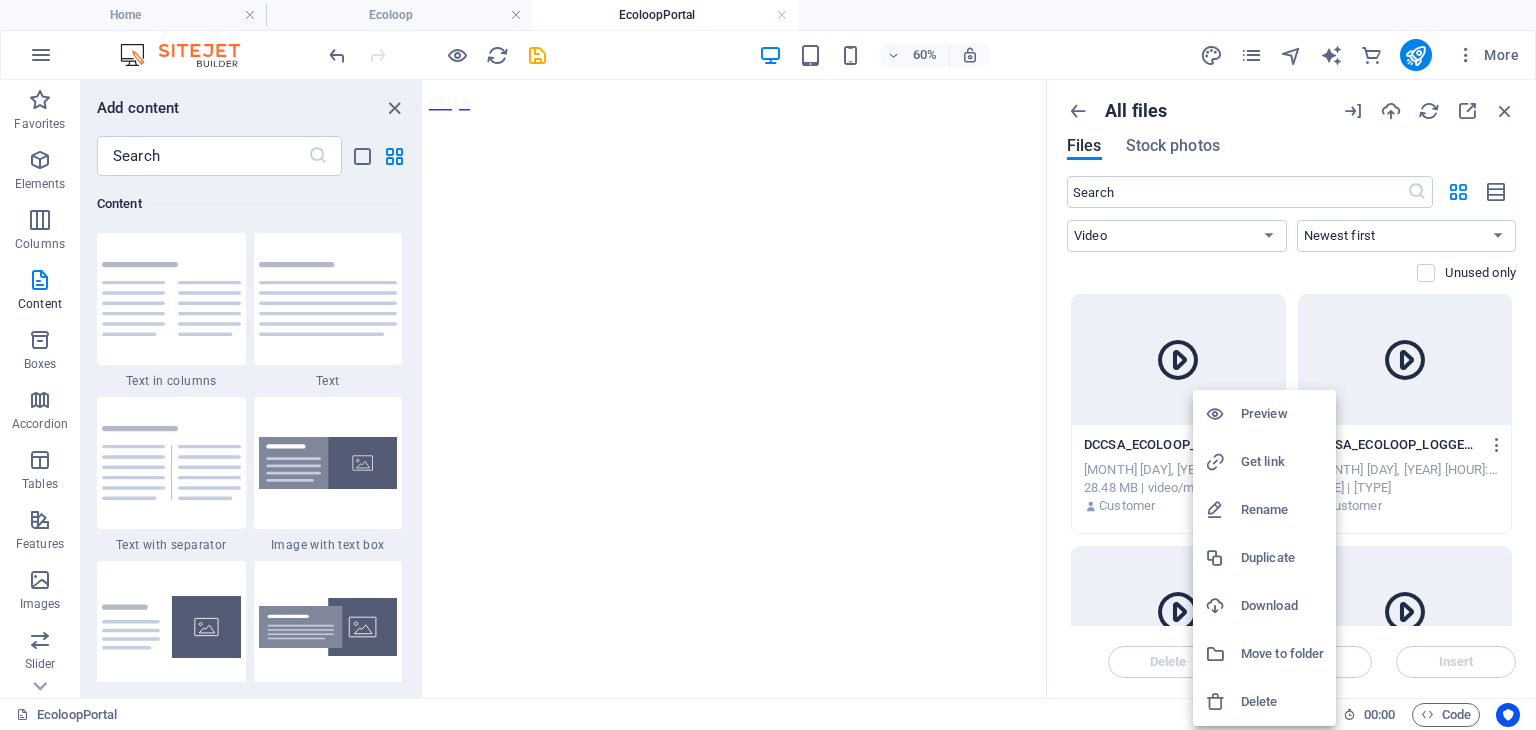 click at bounding box center (768, 365) 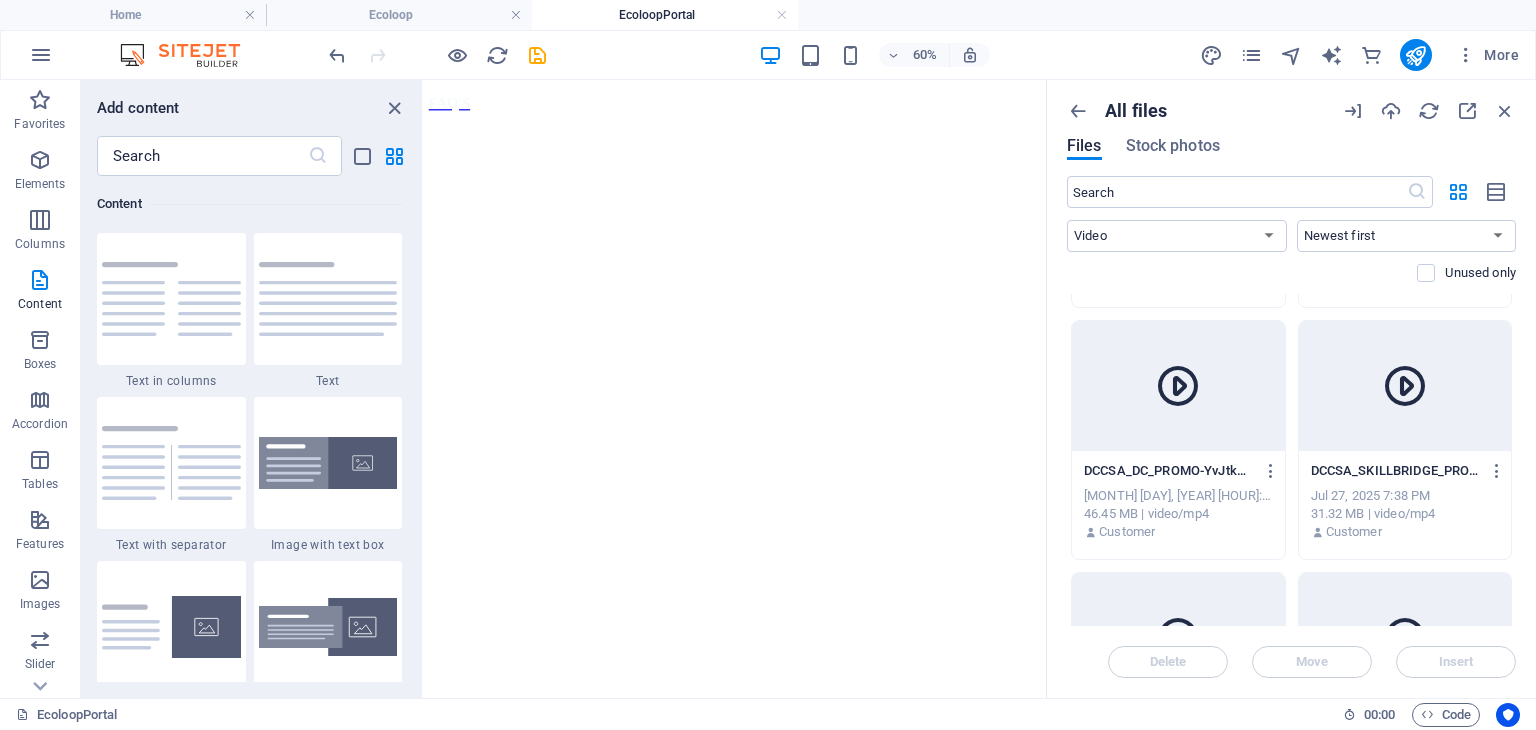 scroll, scrollTop: 412, scrollLeft: 0, axis: vertical 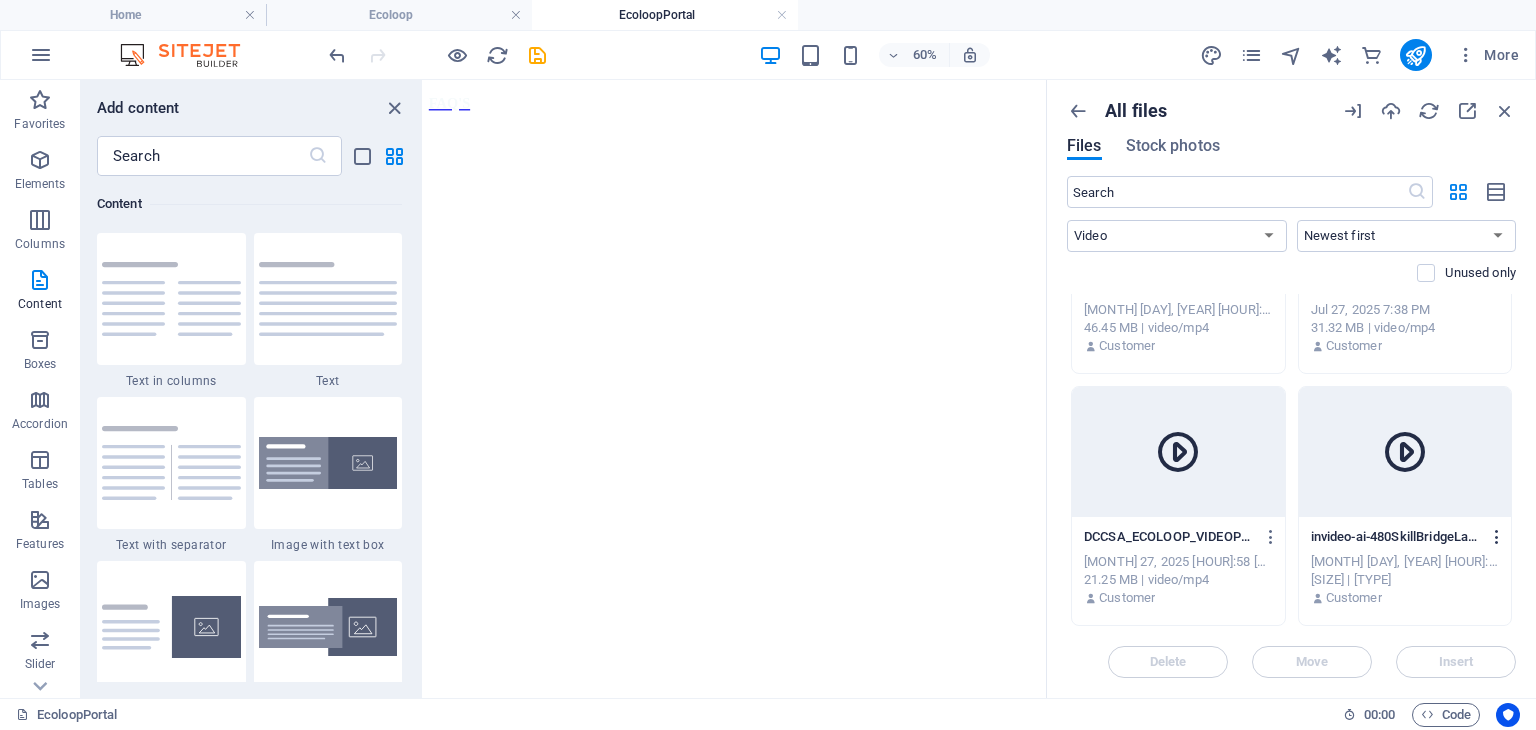click at bounding box center (1497, 537) 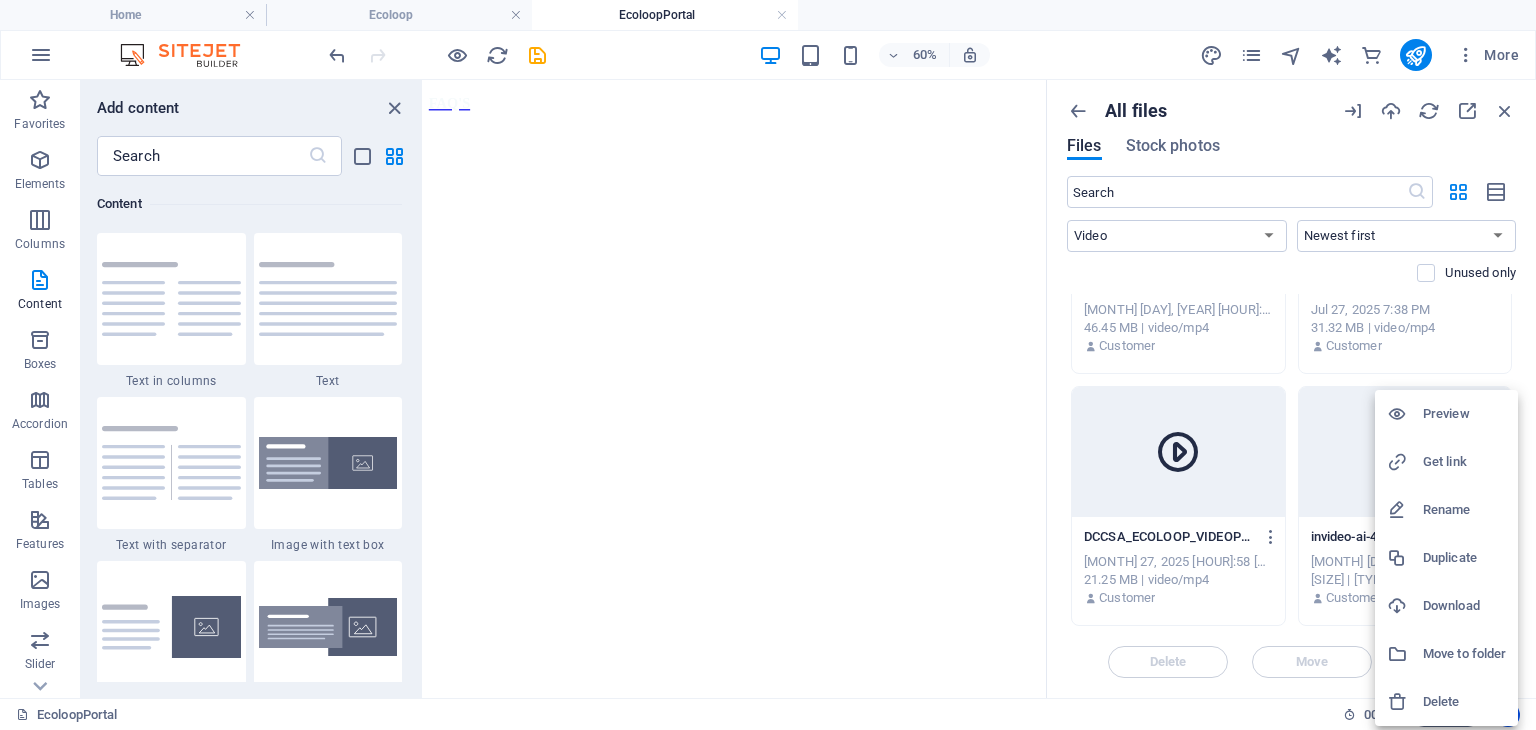click at bounding box center (768, 365) 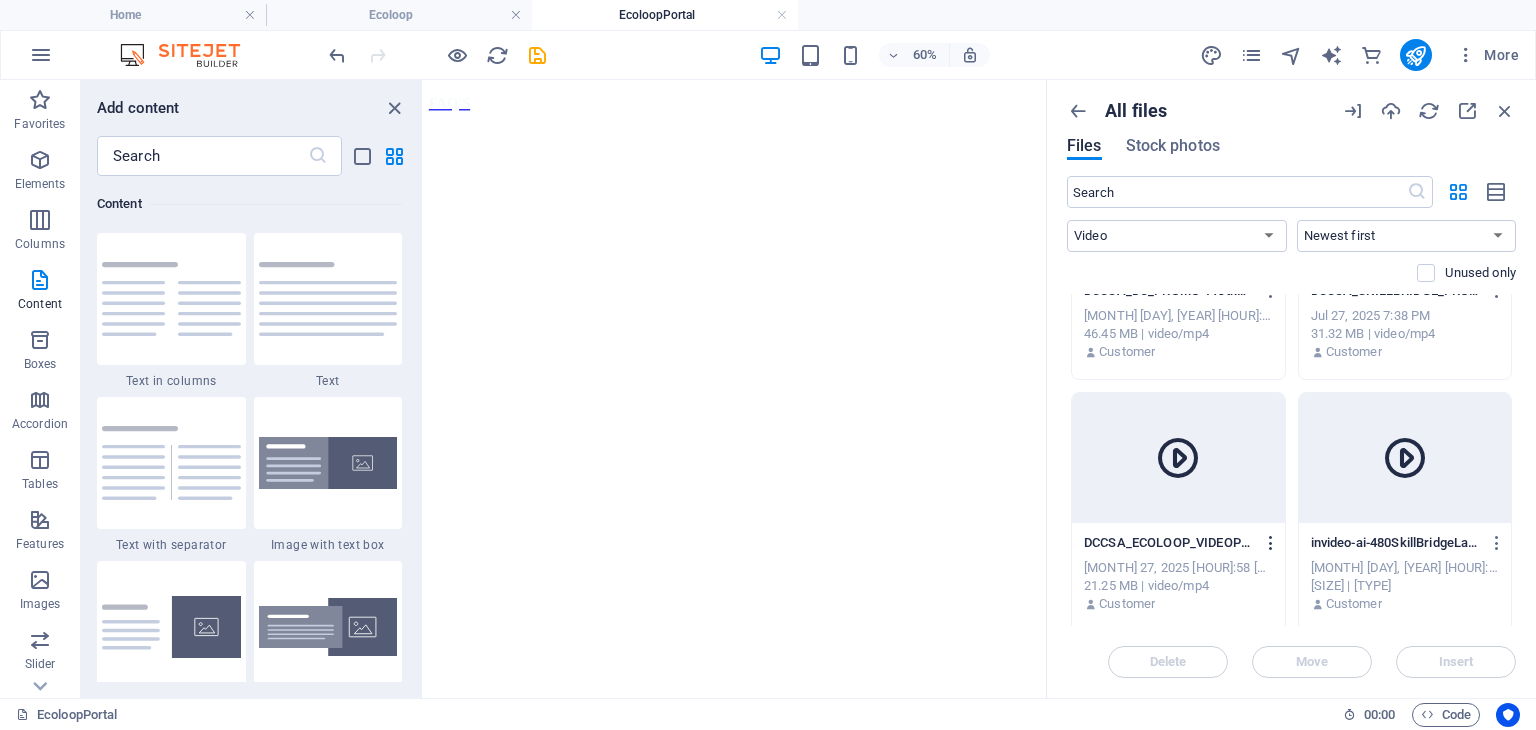 scroll, scrollTop: 404, scrollLeft: 0, axis: vertical 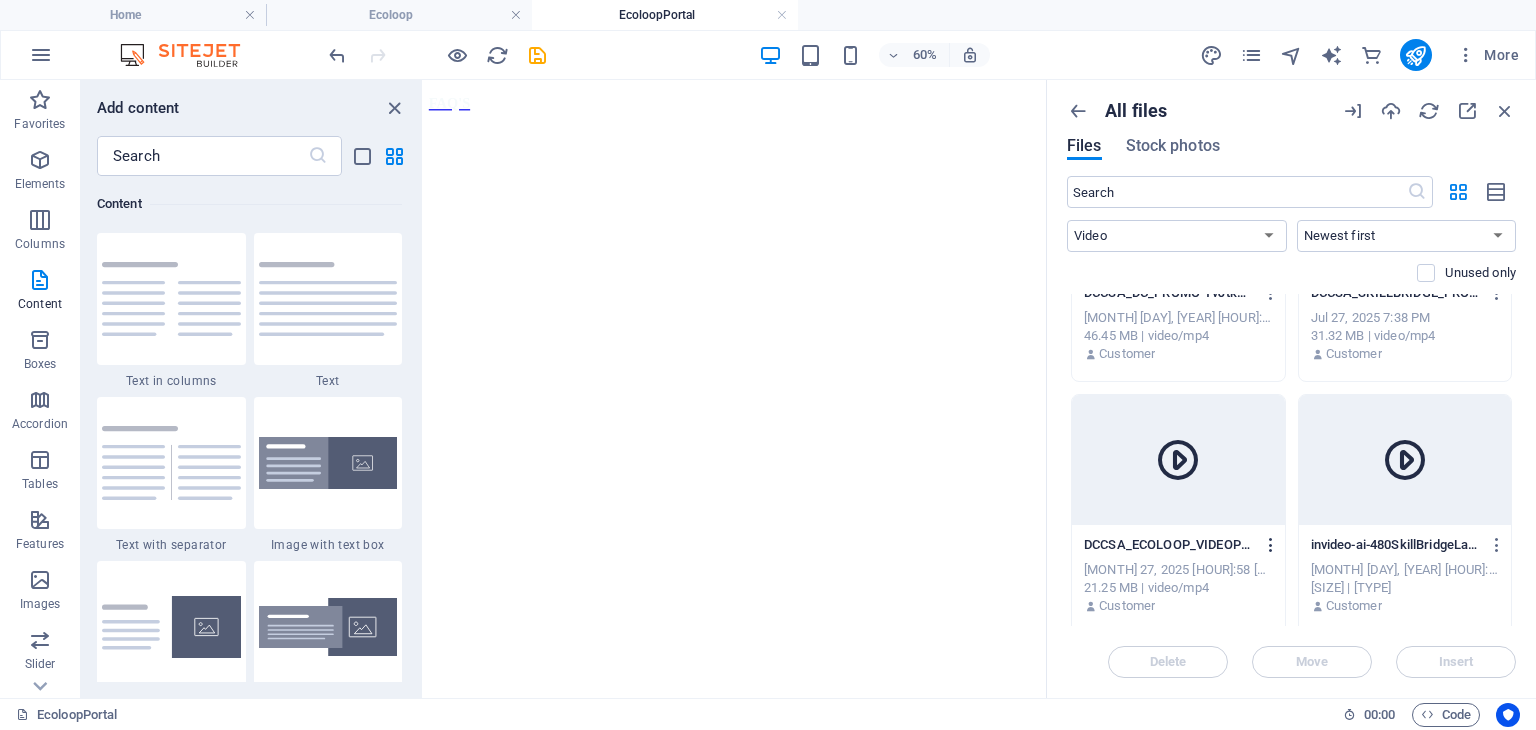 click at bounding box center (1271, 545) 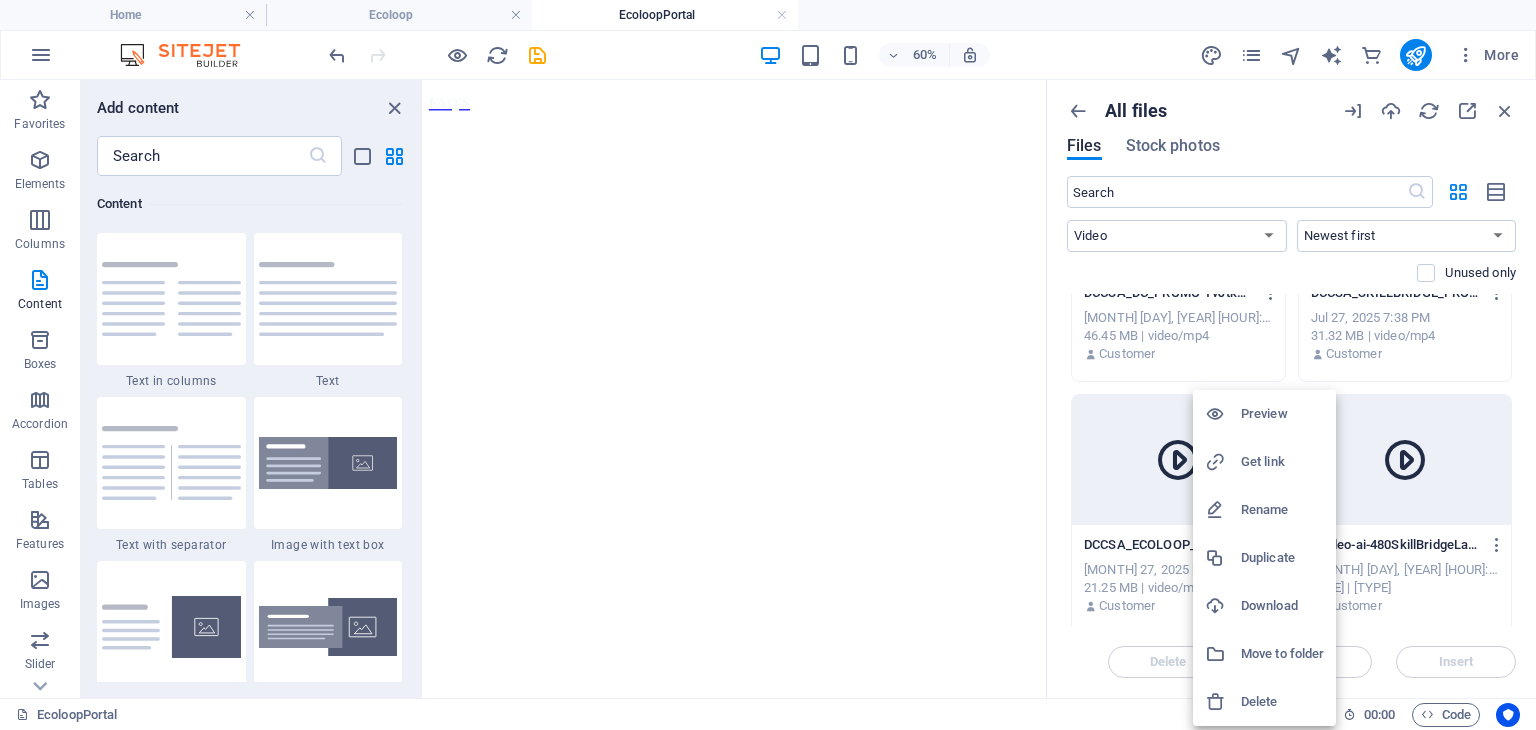 click on "Delete" at bounding box center [1282, 702] 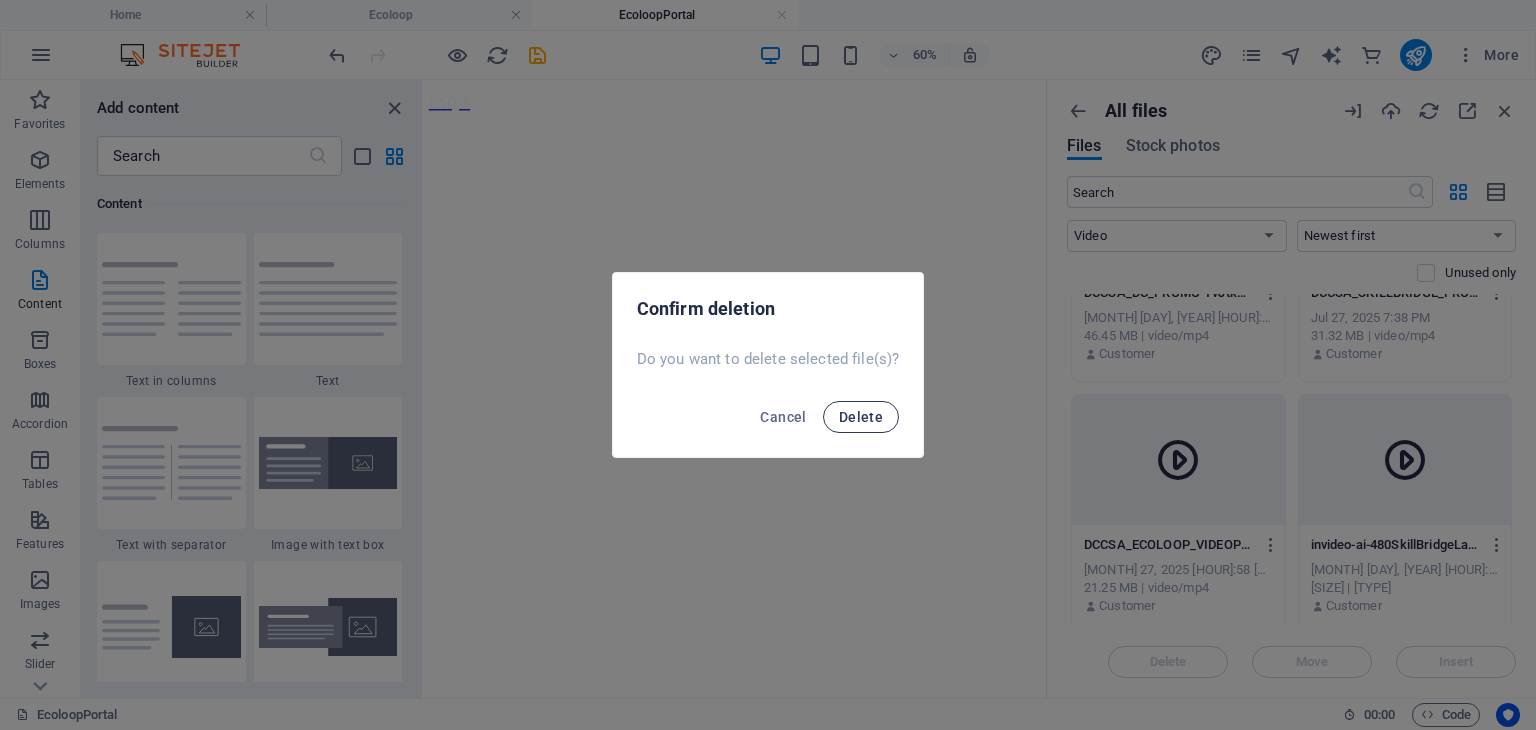 click on "Delete" at bounding box center (861, 417) 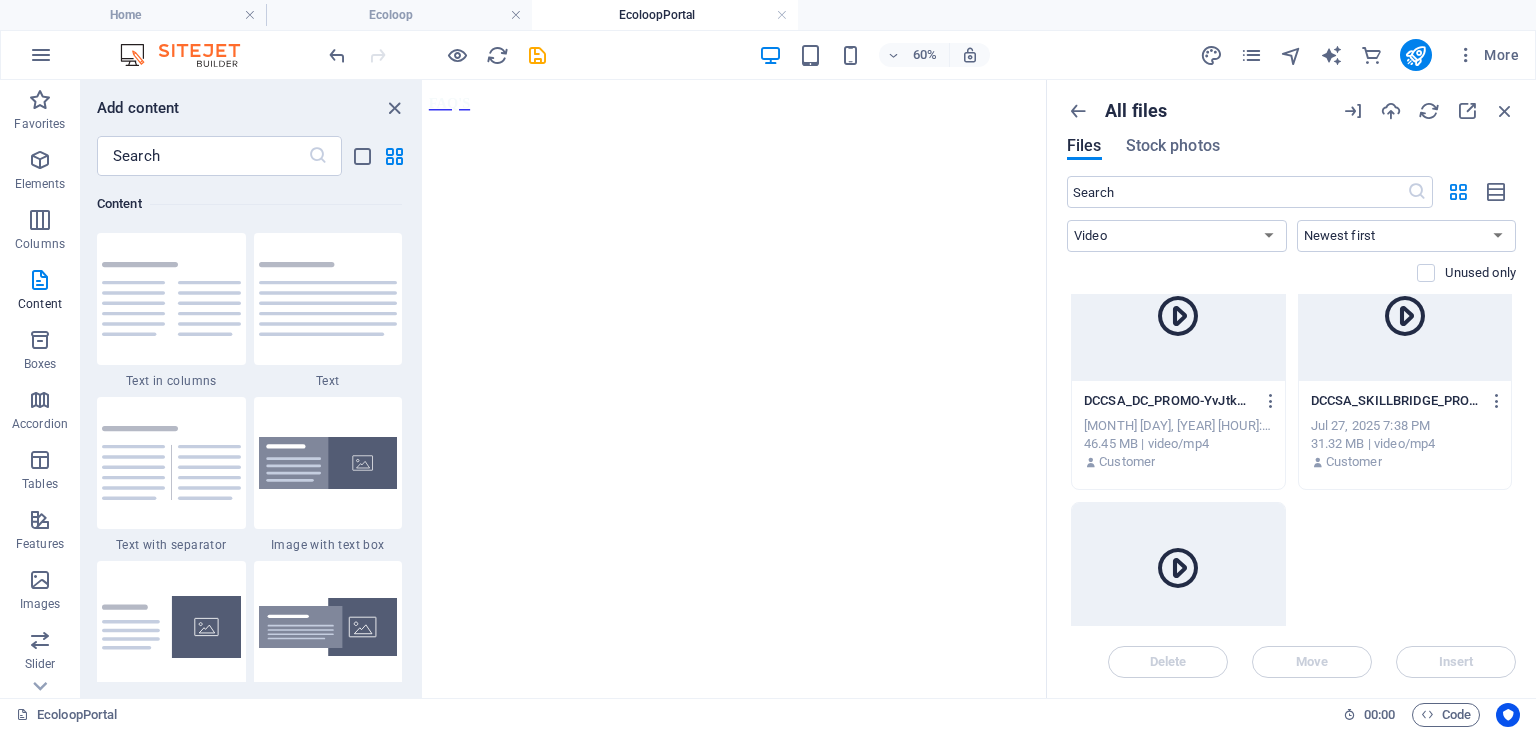 scroll, scrollTop: 238, scrollLeft: 0, axis: vertical 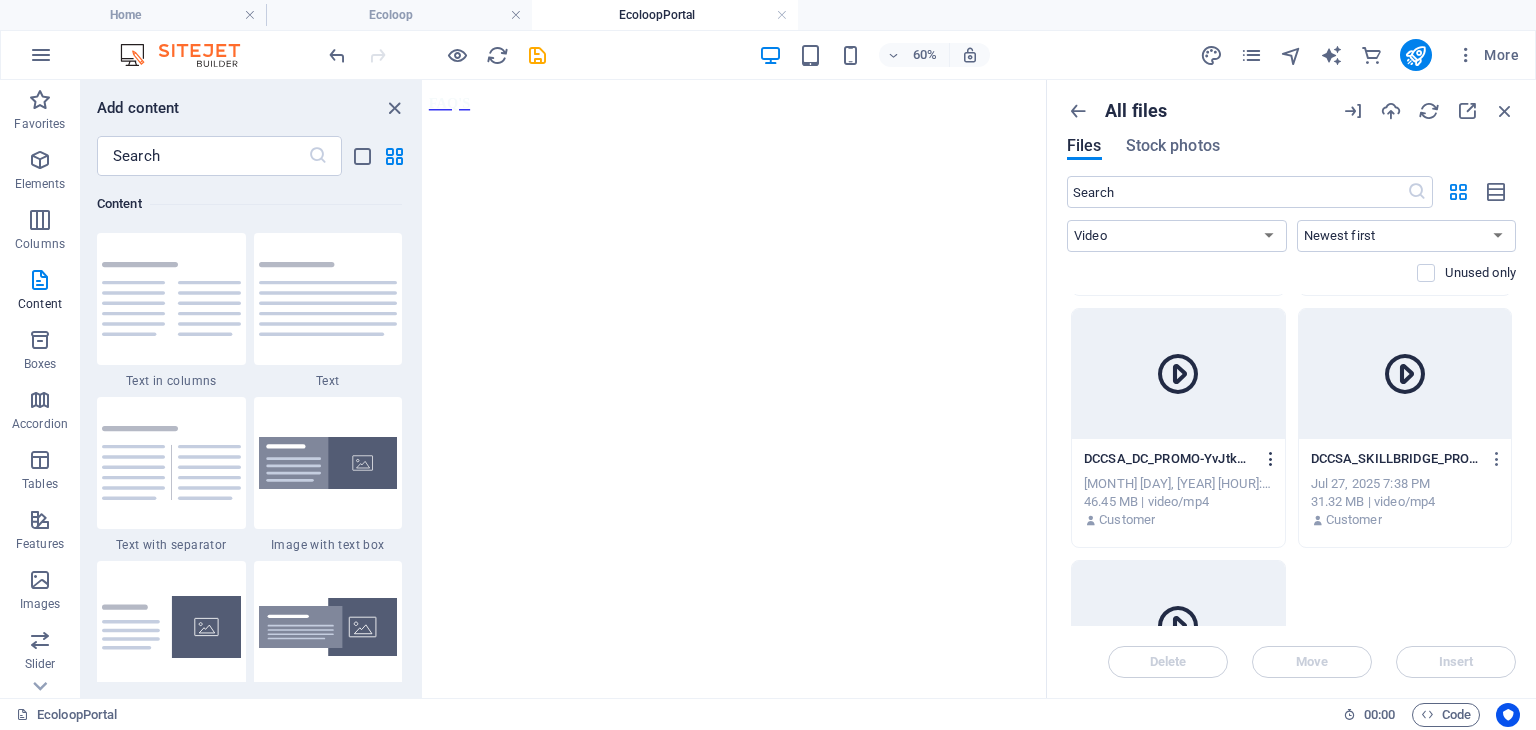 click at bounding box center [1271, 459] 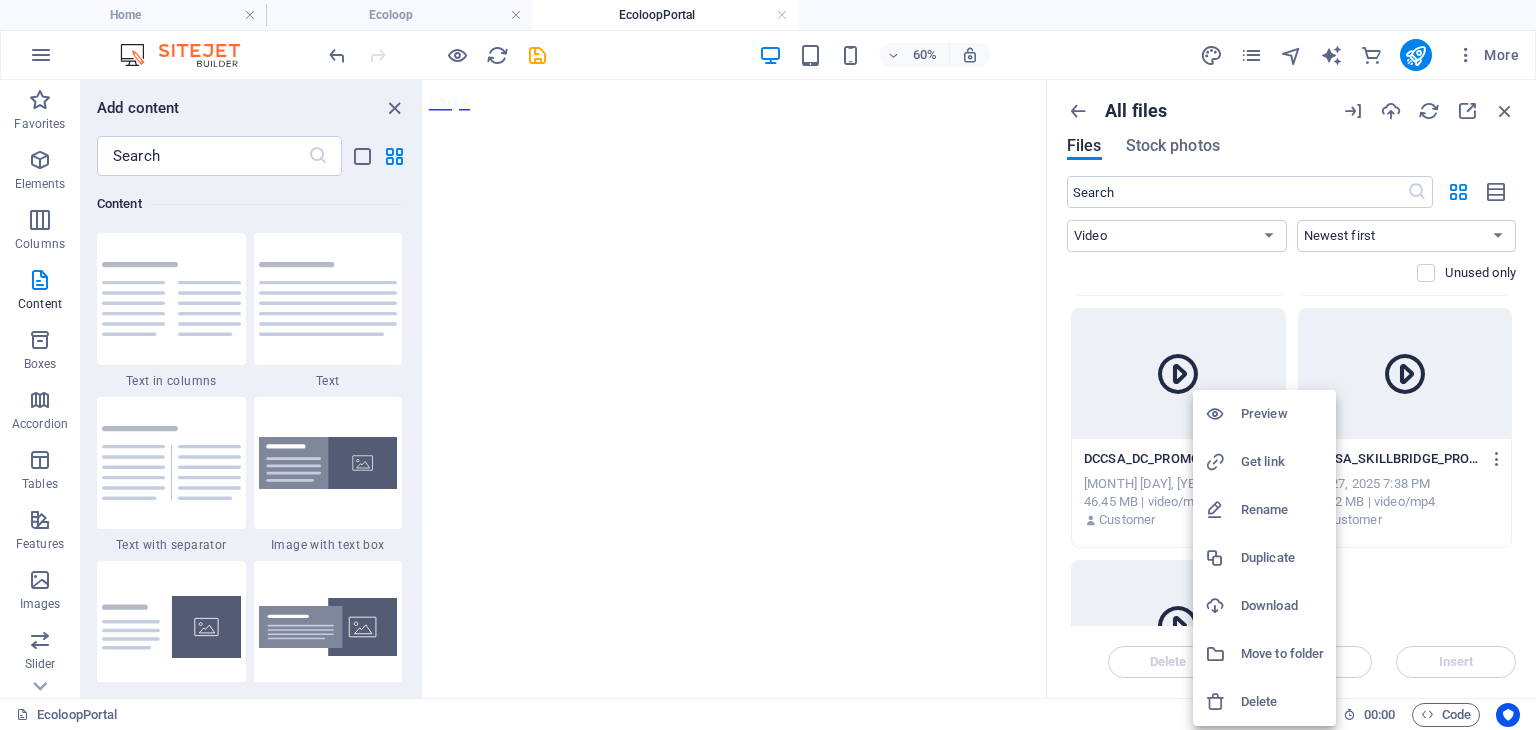 click on "Delete" at bounding box center (1282, 702) 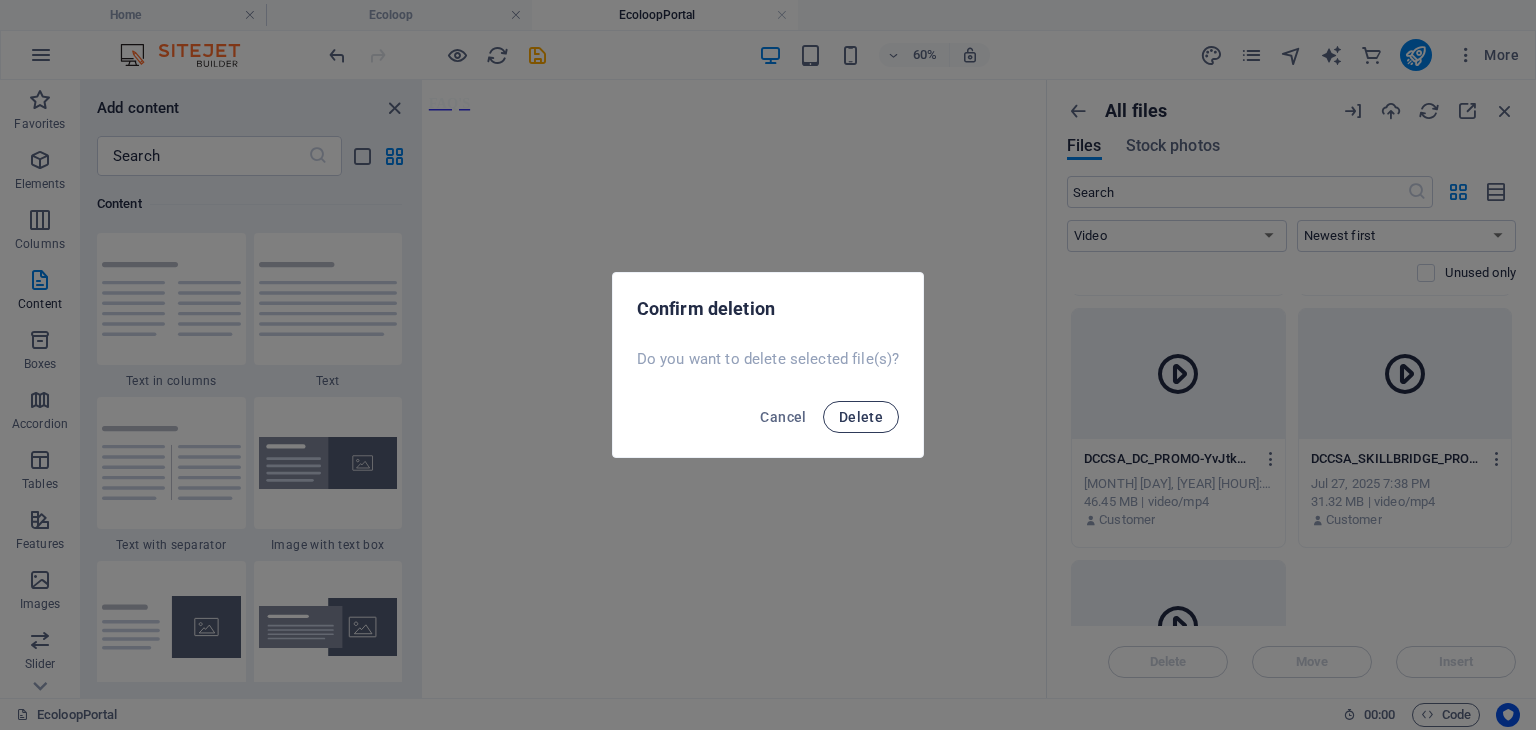 click on "Delete" at bounding box center (861, 417) 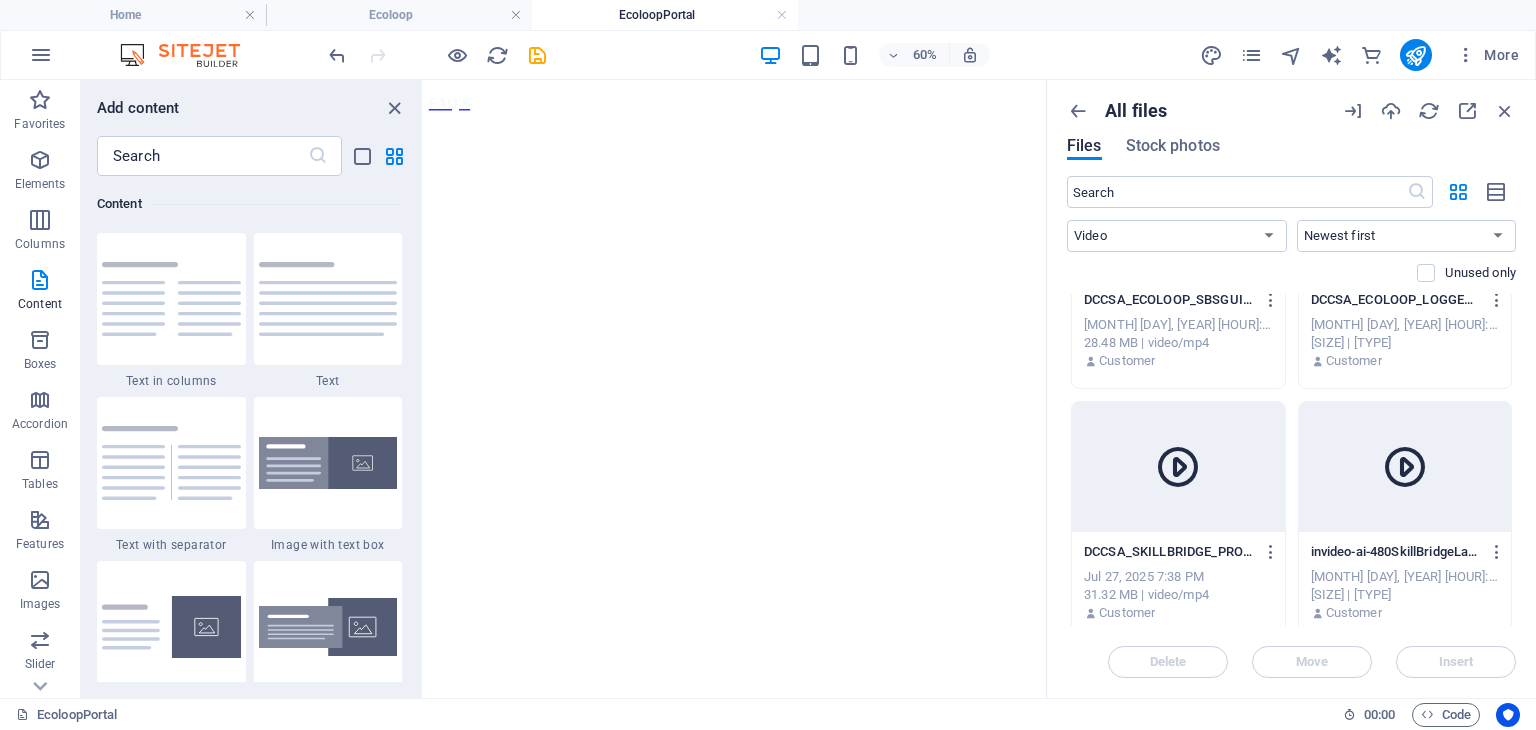 scroll, scrollTop: 160, scrollLeft: 0, axis: vertical 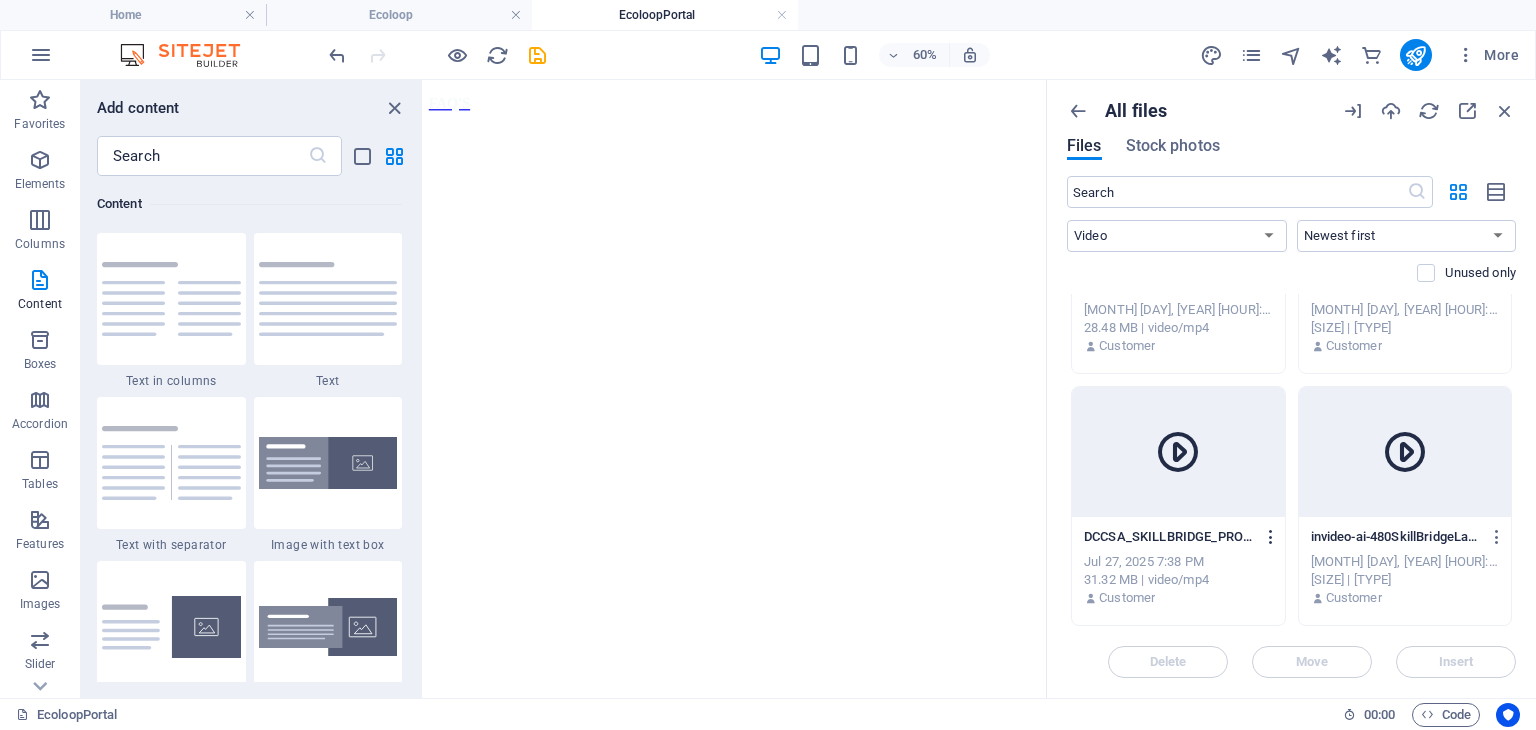 click at bounding box center [1271, 537] 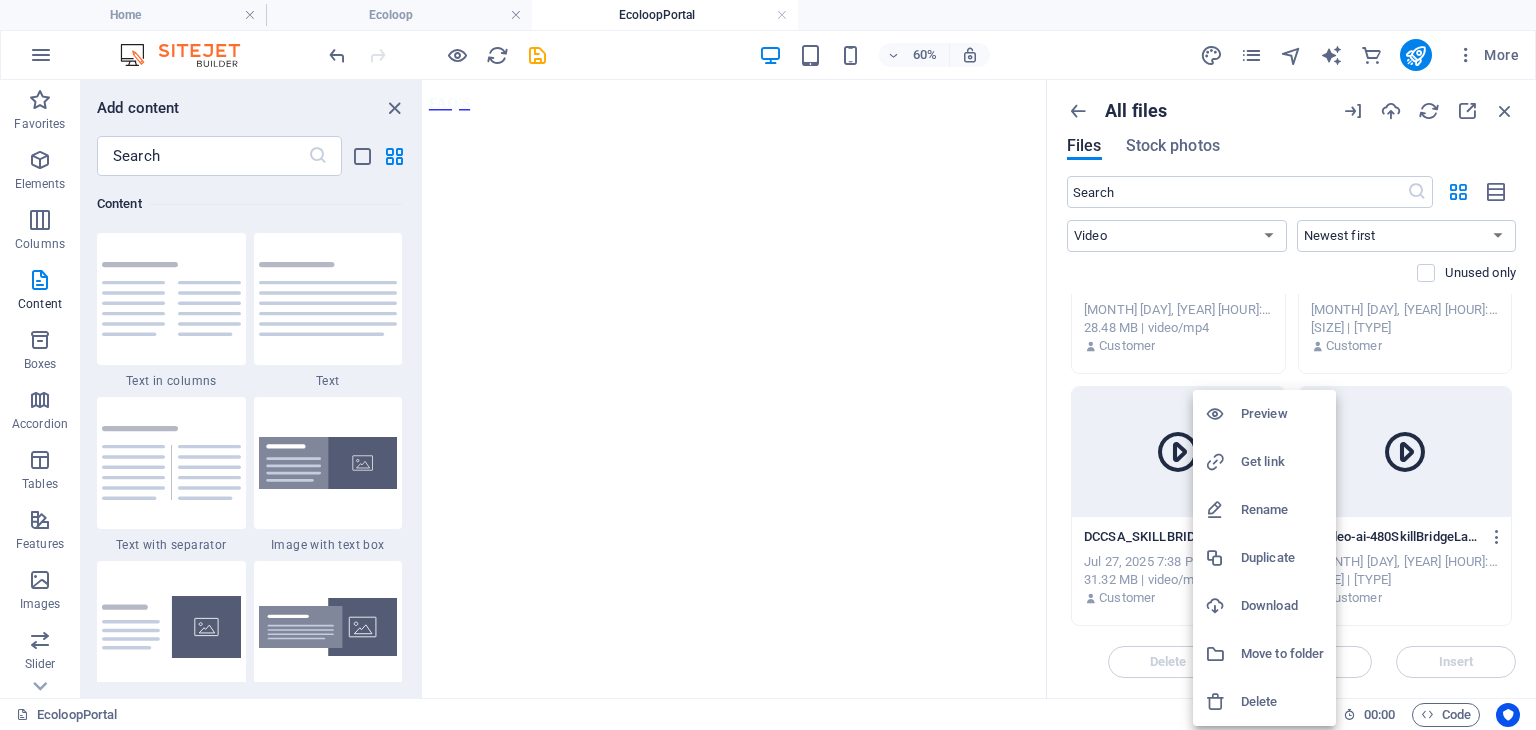 click at bounding box center (1223, 702) 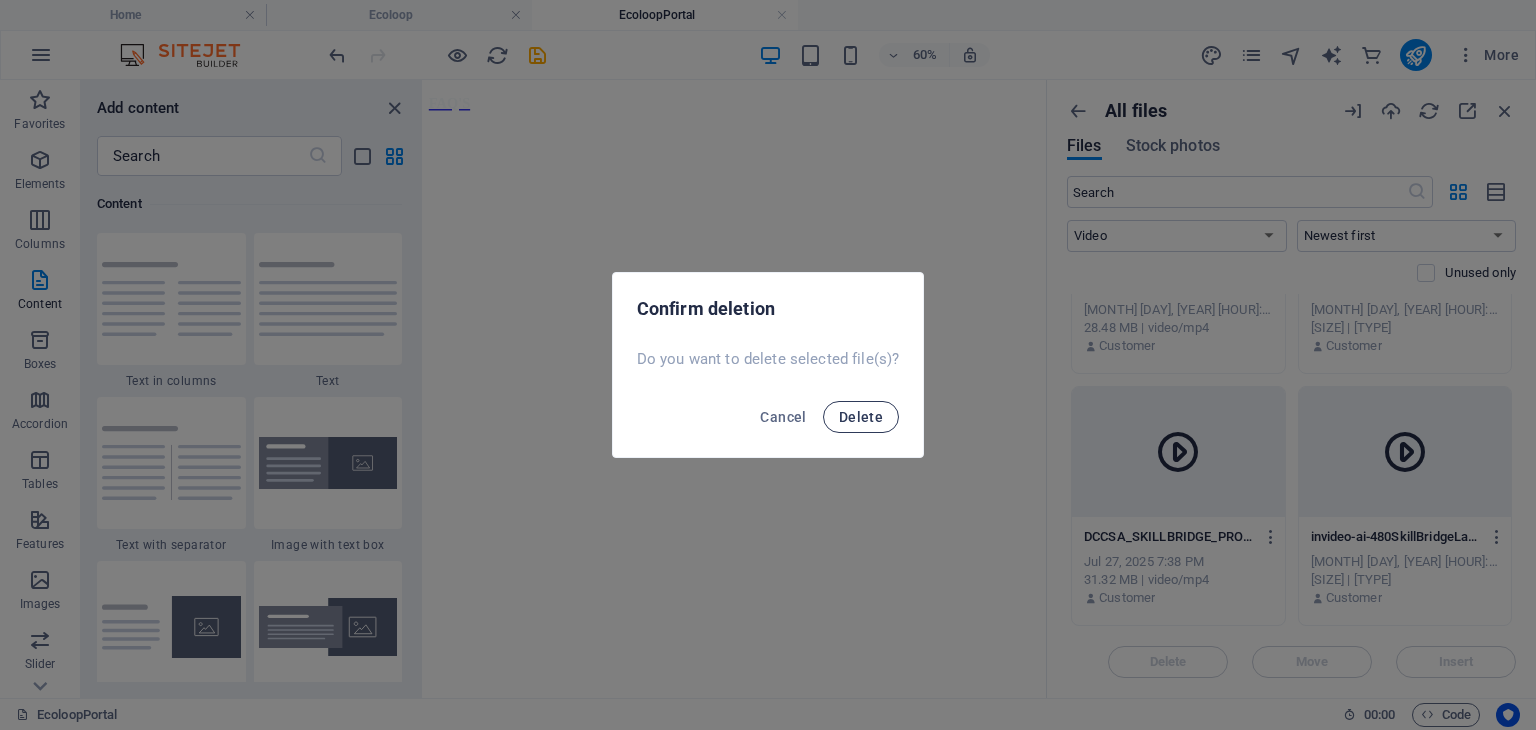 click on "Delete" at bounding box center (861, 417) 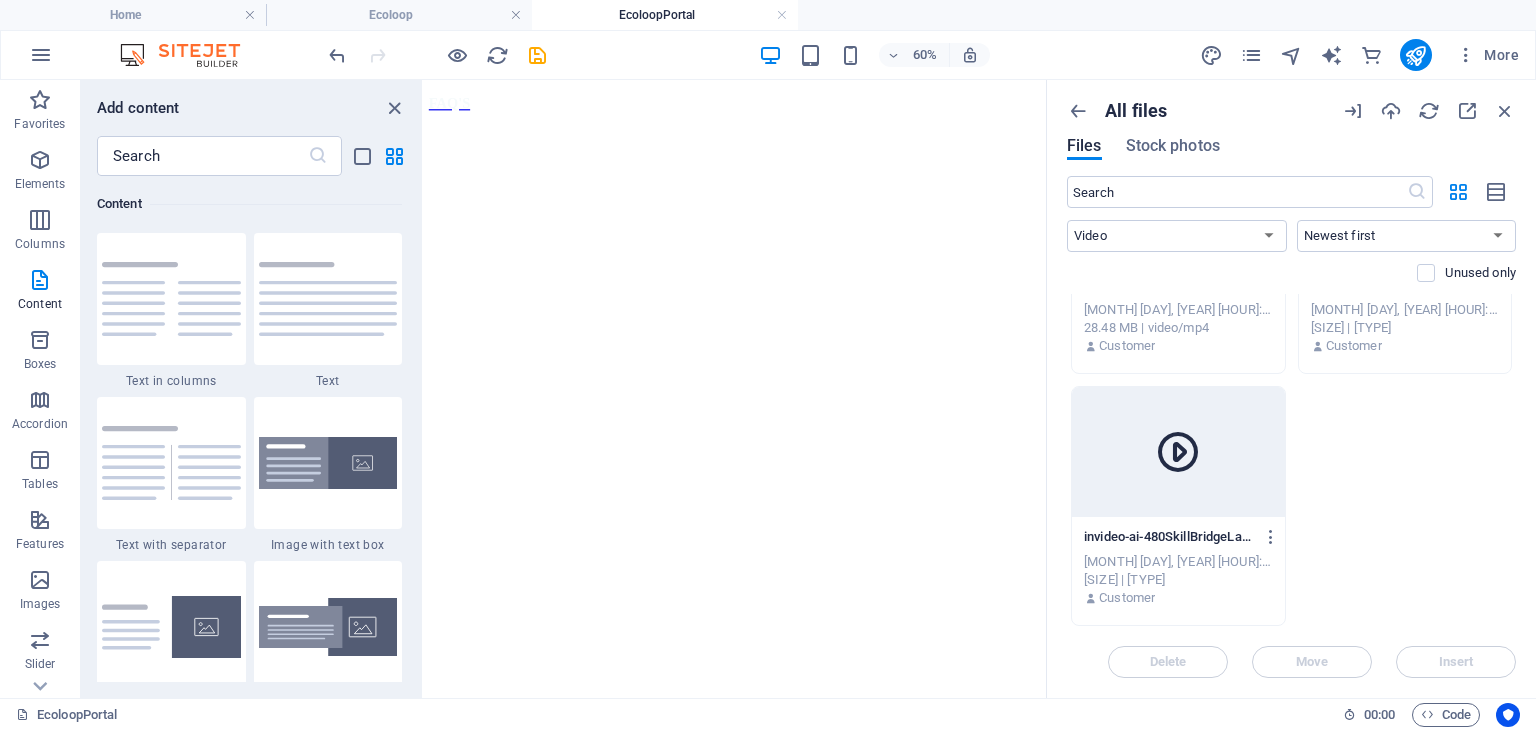 click on "DCCSA_ECOLOOP_SBSGUIDE-iEGA8qVSm_RLF8XqsUiwlQ.mp4 DCCSA_ECOLOOP_SBSGUIDE-iEGA8qVSm_RLF8XqsUiwlQ.mp4 [MONTH] 29, 2025 [HOUR]:57 [AM/PM] [SIZE] | video/mp4 Customer DCCSA_ECOLOOP_LOGGEDINUSER-Ek_SXaLrSrI_Zq-eriX8eg.mp4 DCCSA_ECOLOOP_LOGGEDINUSER-Ek_SXaLrSrI_Zq-eriX8eg.mp4 [MONTH] 29, 2025 [HOUR]:4 [AM/PM] [SIZE] | video/mp4 Customer invideo-ai-480SkillBridgeLaunchVideoforSouthAfric2025-06-26-tWpJHrNvVt4S4ONdDewy2w.mp4 invideo-ai-480SkillBridgeLaunchVideoforSouthAfric2025-06-26-tWpJHrNvVt4S4ONdDewy2w.mp4 [MONTH] 26, 2025 [HOUR]:7 [AM/PM] [SIZE] | video/mp4 Customer" at bounding box center [1291, 380] 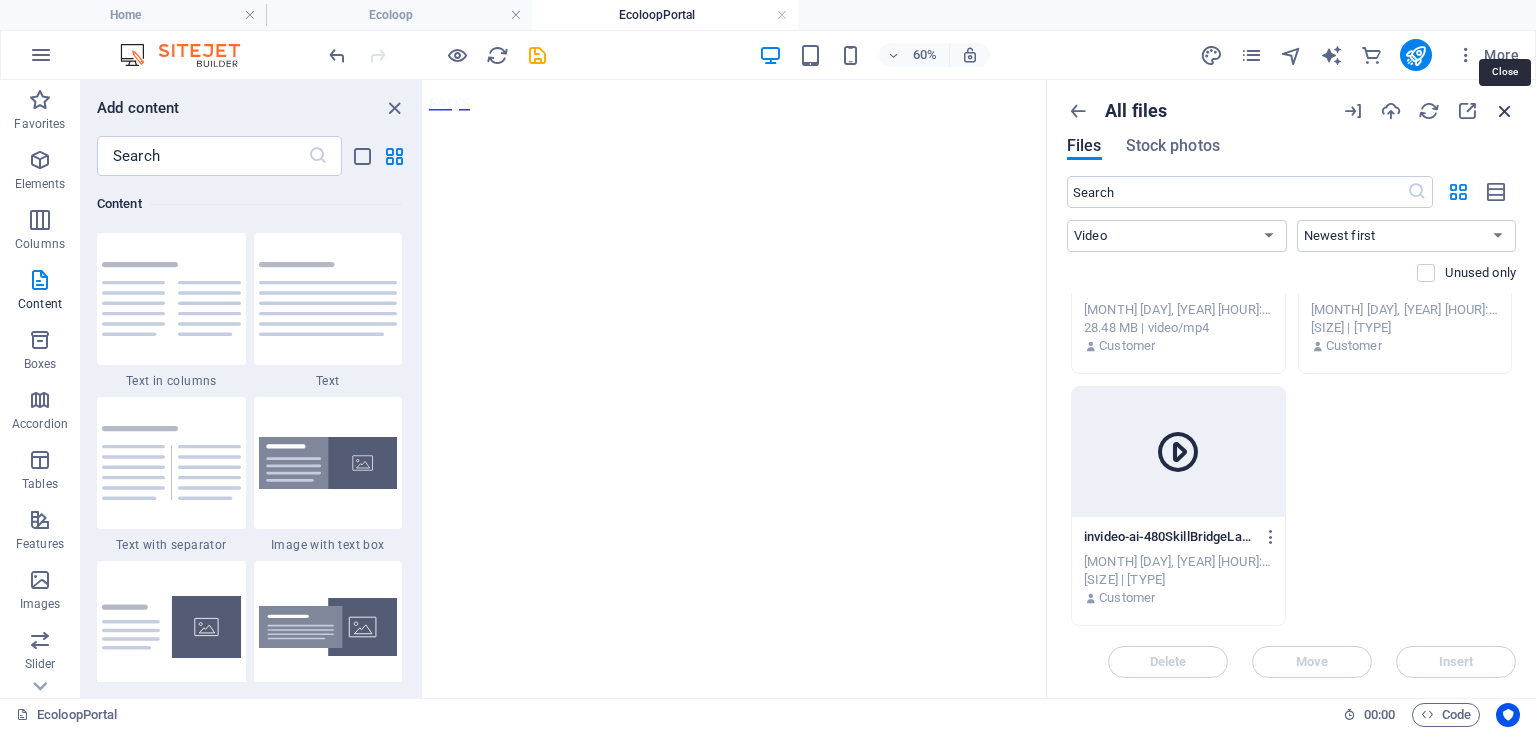 click at bounding box center [1505, 111] 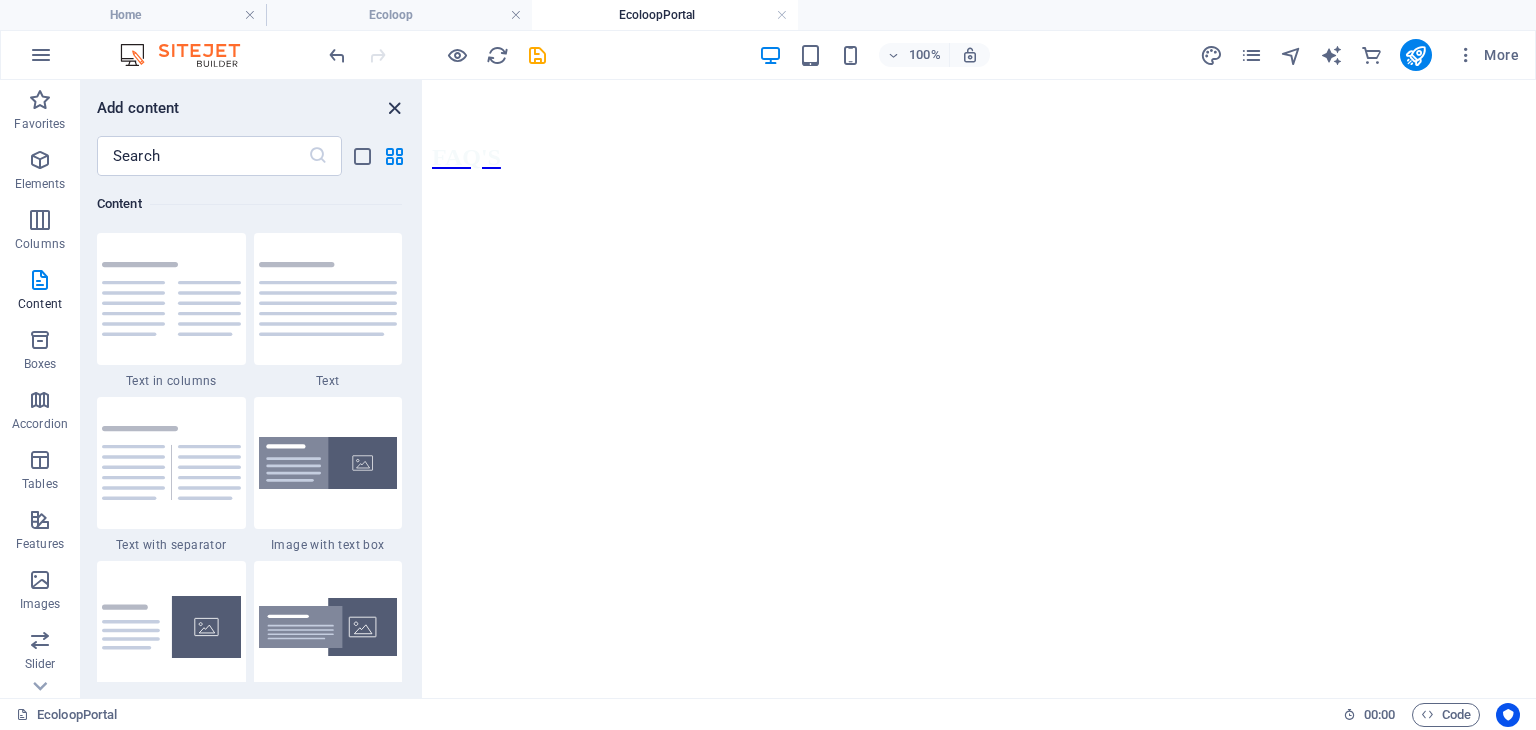 click at bounding box center [394, 108] 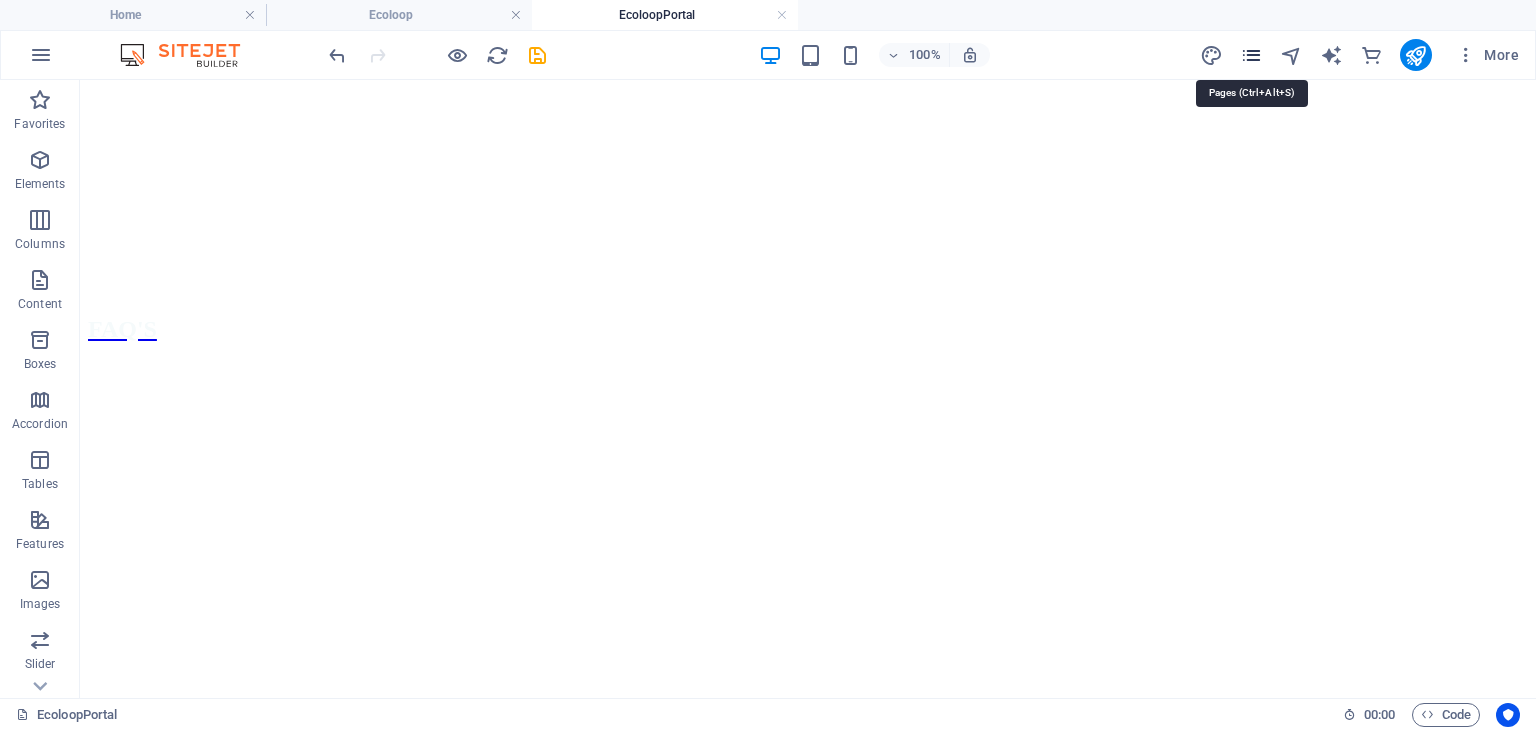 click at bounding box center [1251, 55] 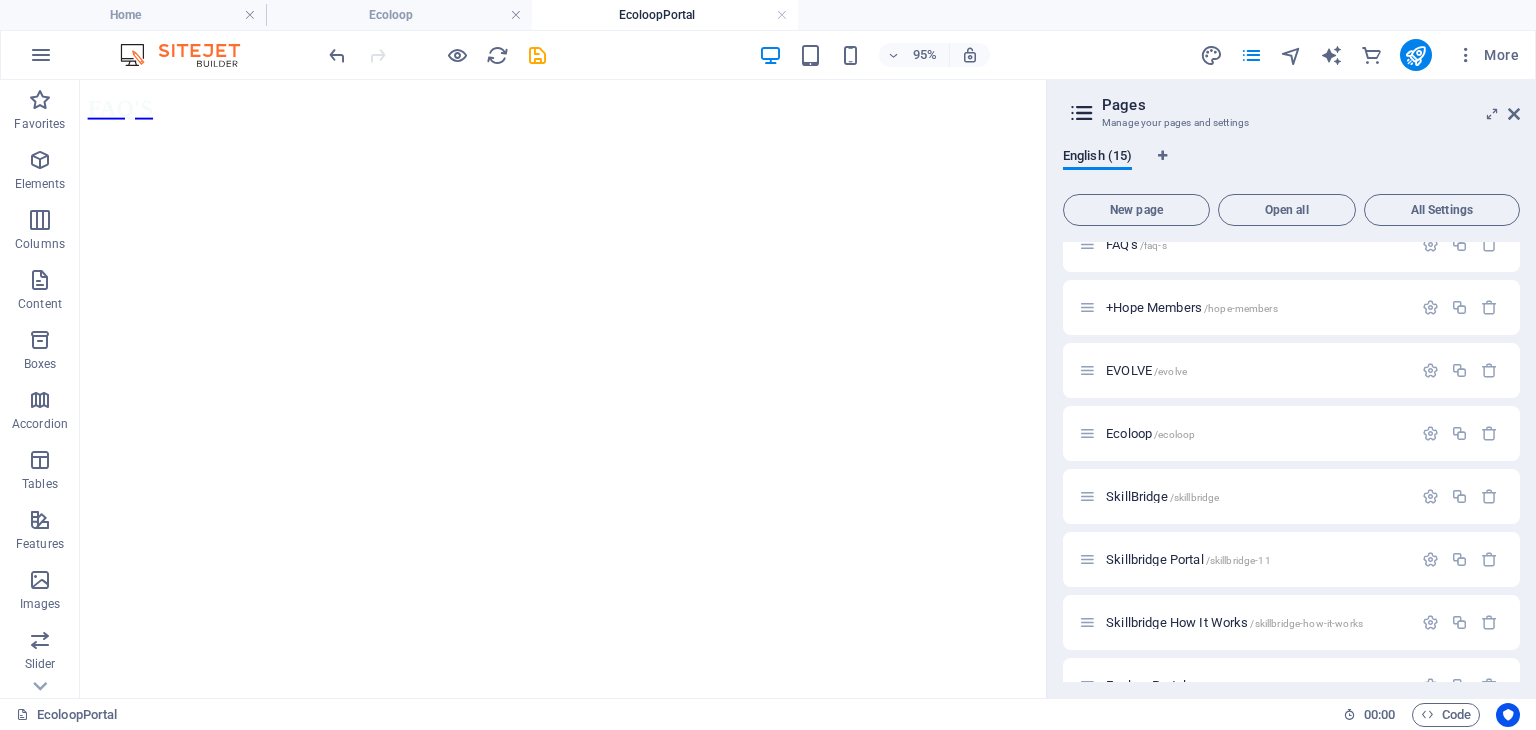 scroll, scrollTop: 504, scrollLeft: 0, axis: vertical 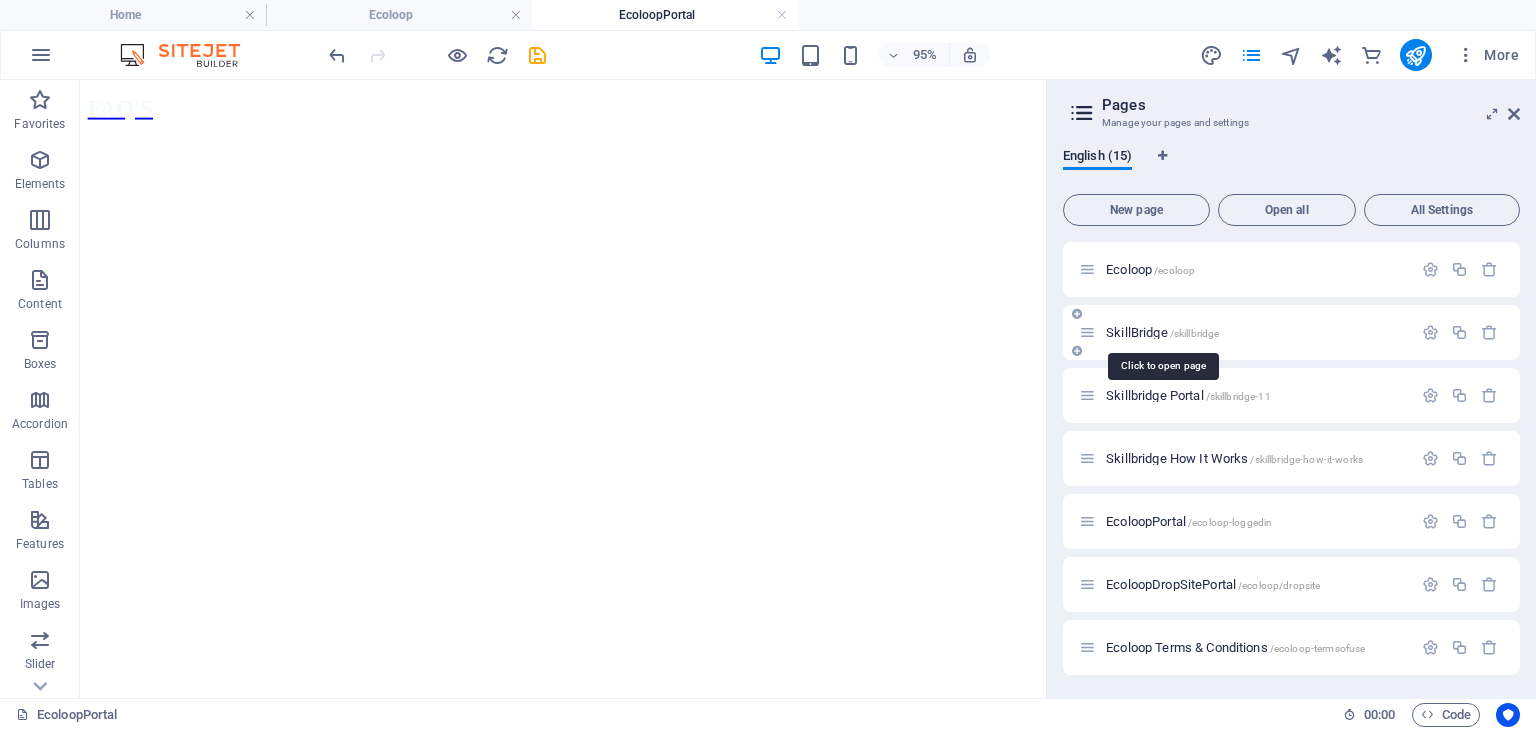 click on "SkillBridge /skillbridge" at bounding box center (1162, 332) 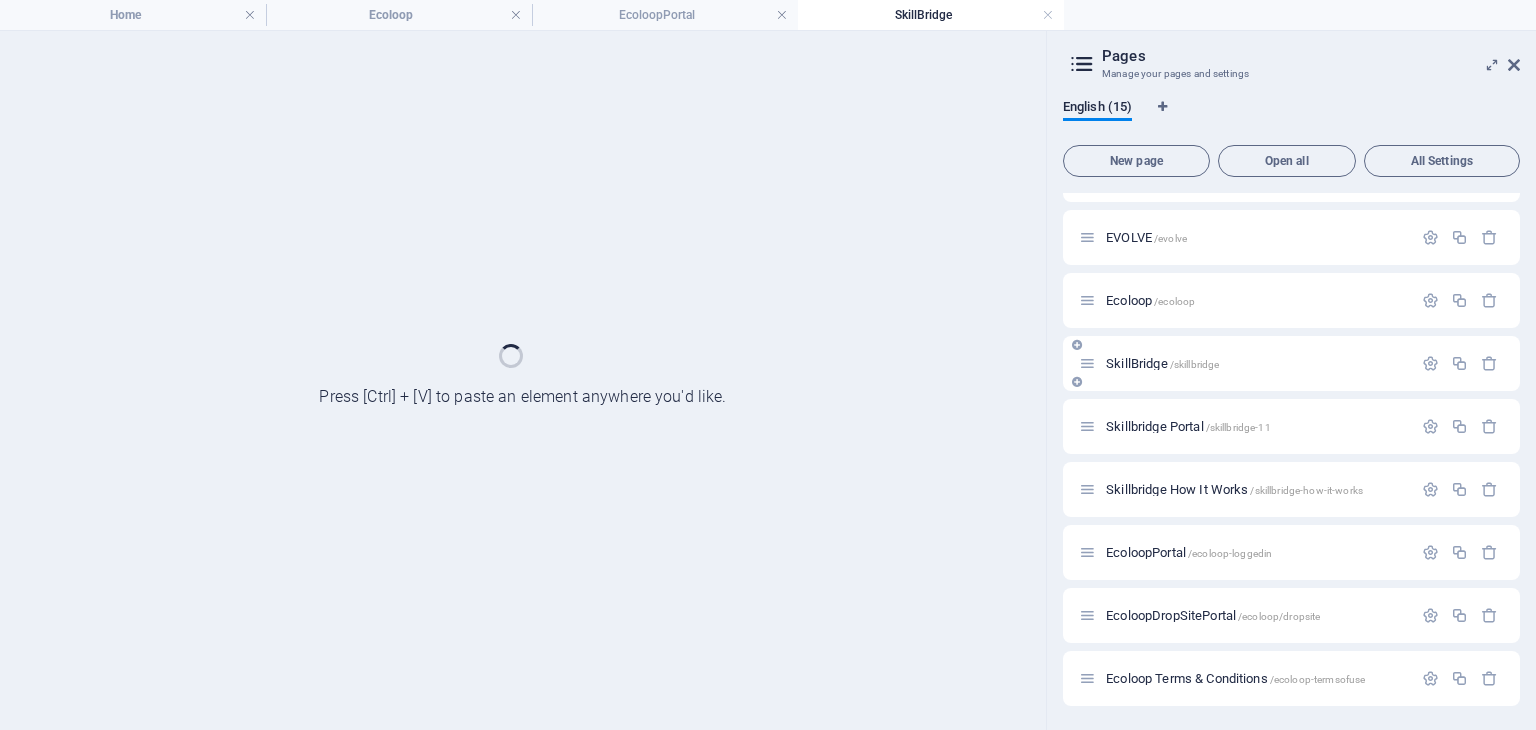 scroll, scrollTop: 0, scrollLeft: 0, axis: both 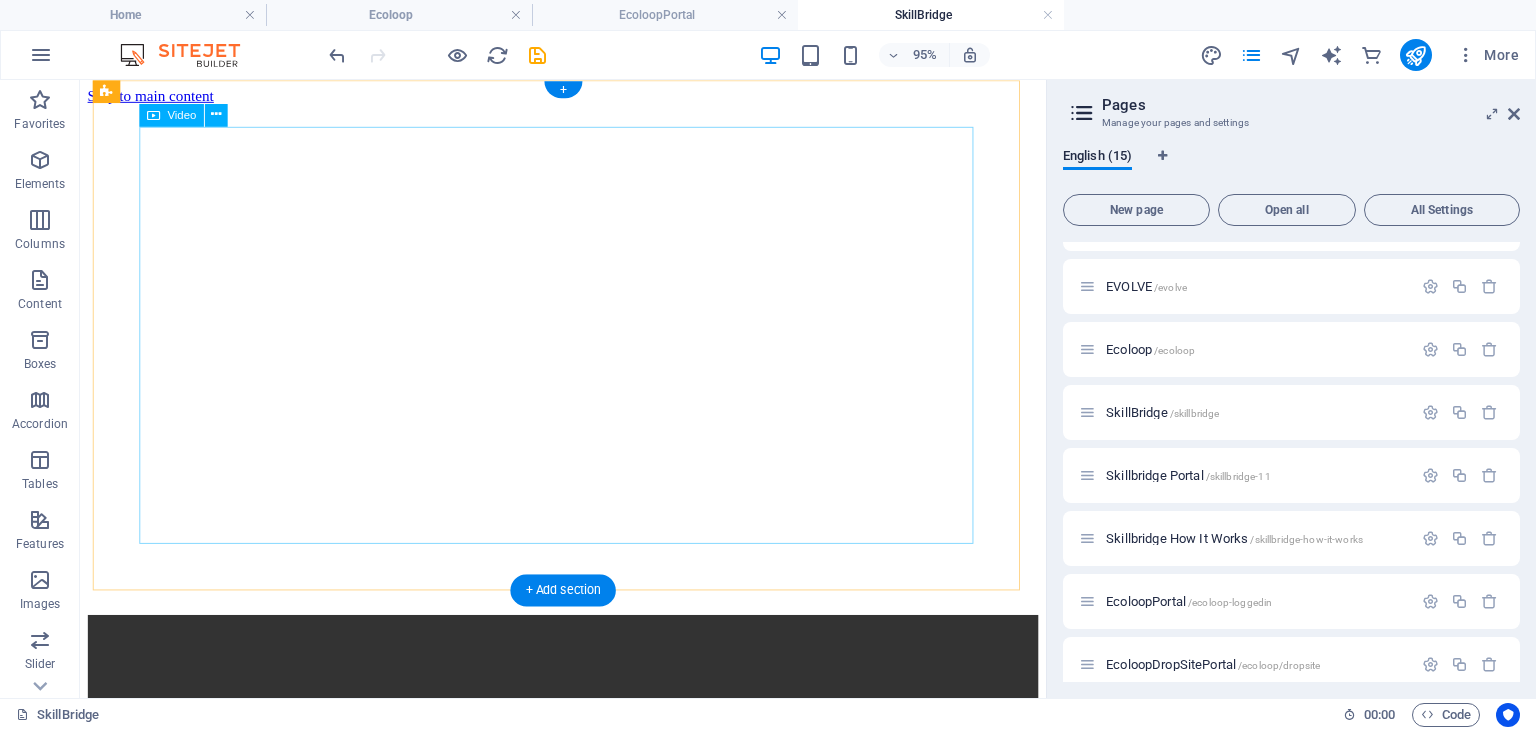 click at bounding box center [588, 895] 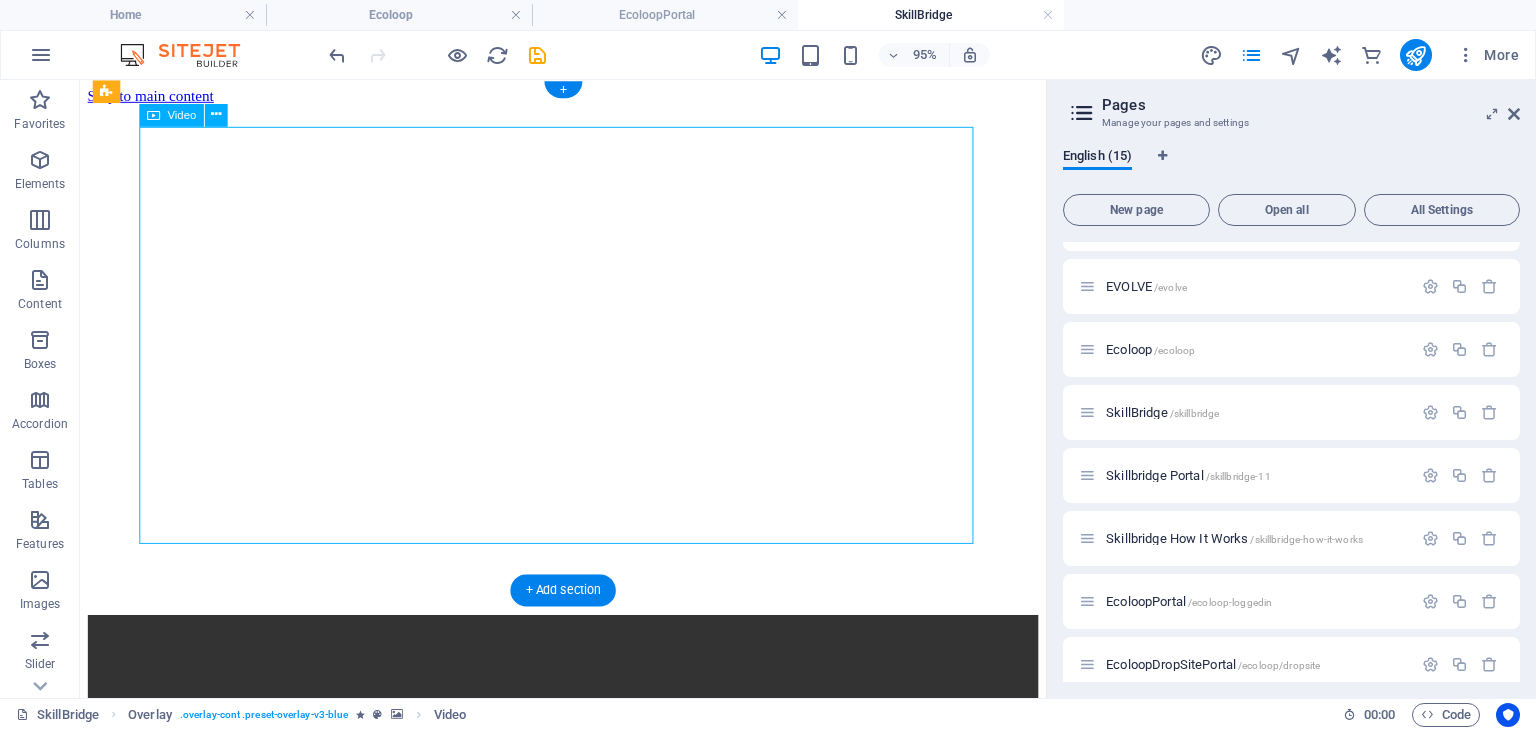 click at bounding box center [588, 895] 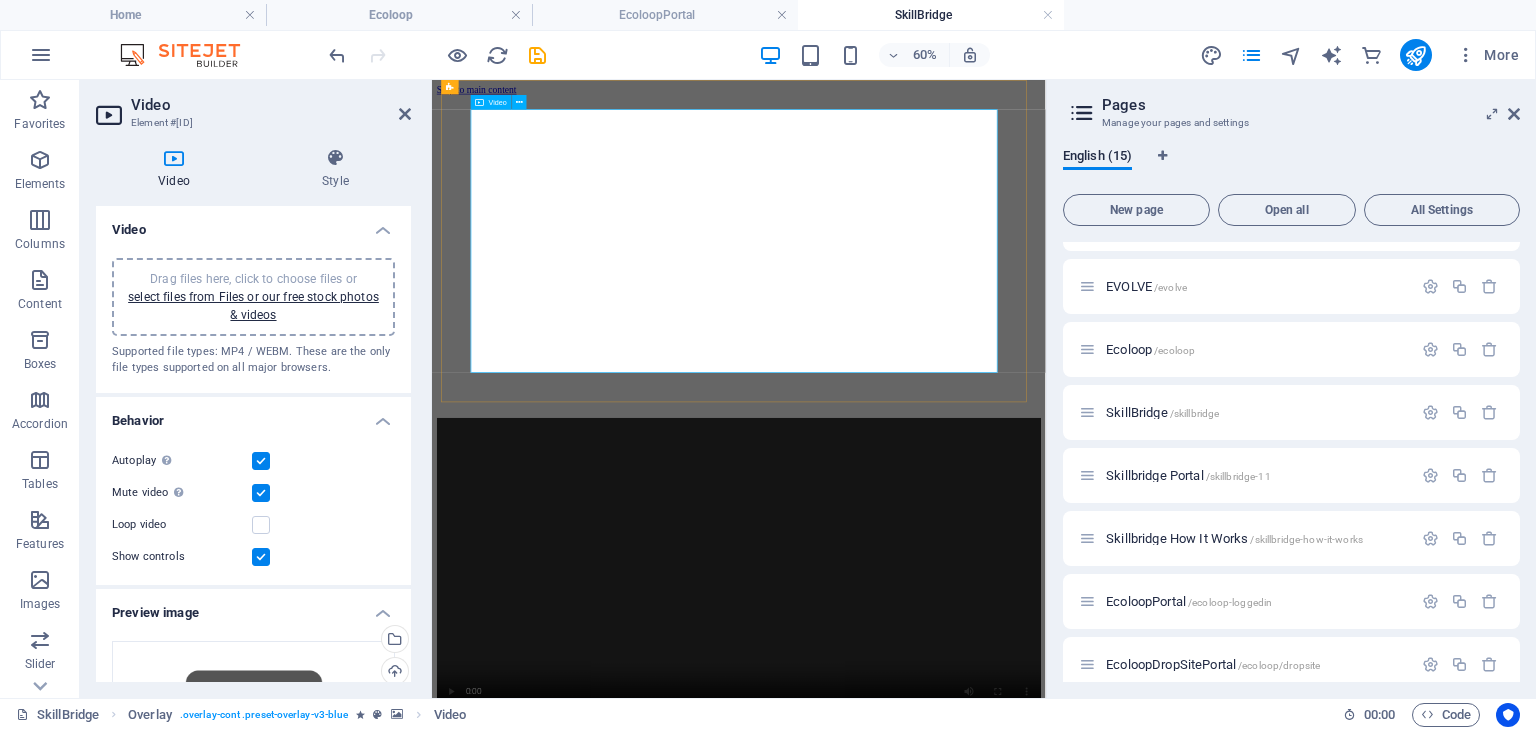 click at bounding box center [943, 897] 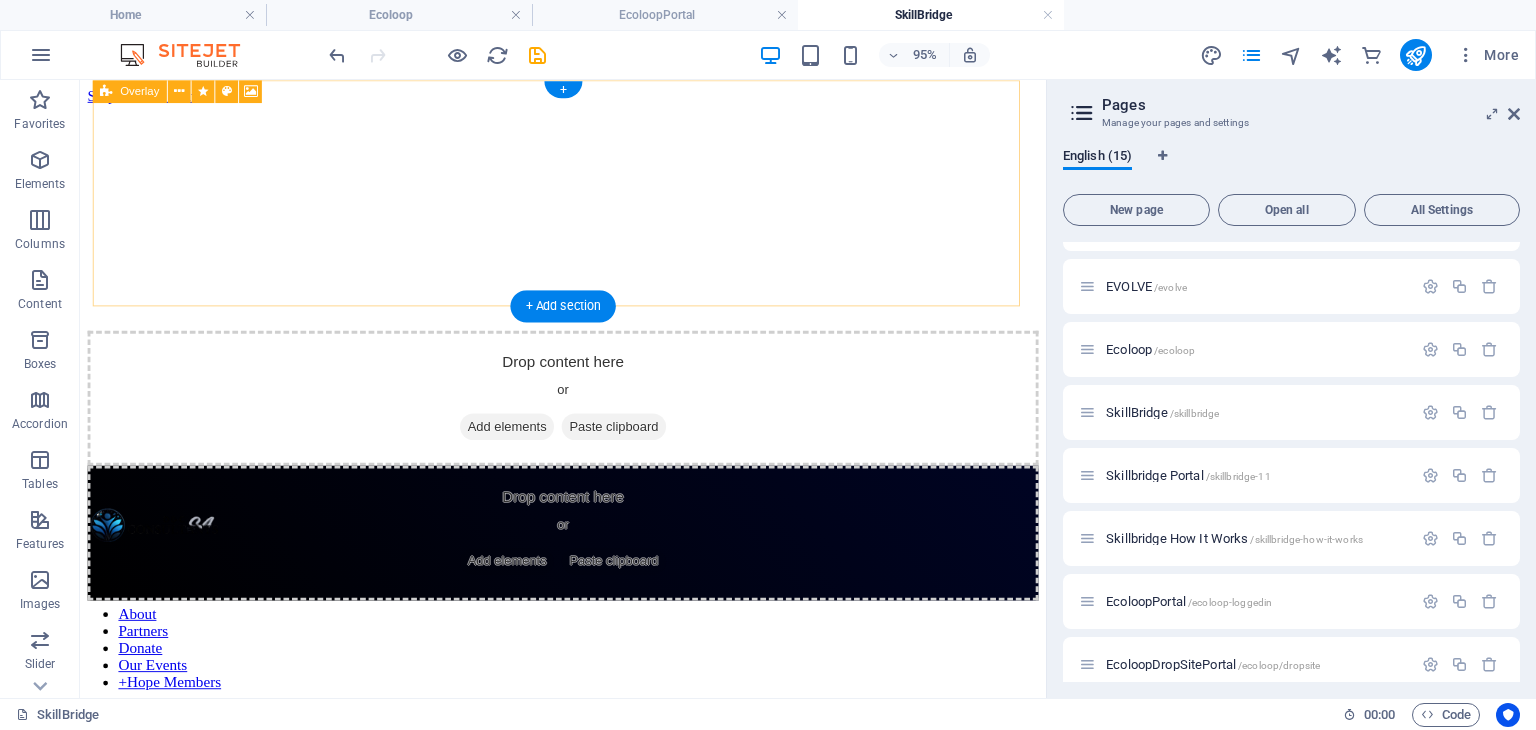 click on "Add elements" at bounding box center (529, 445) 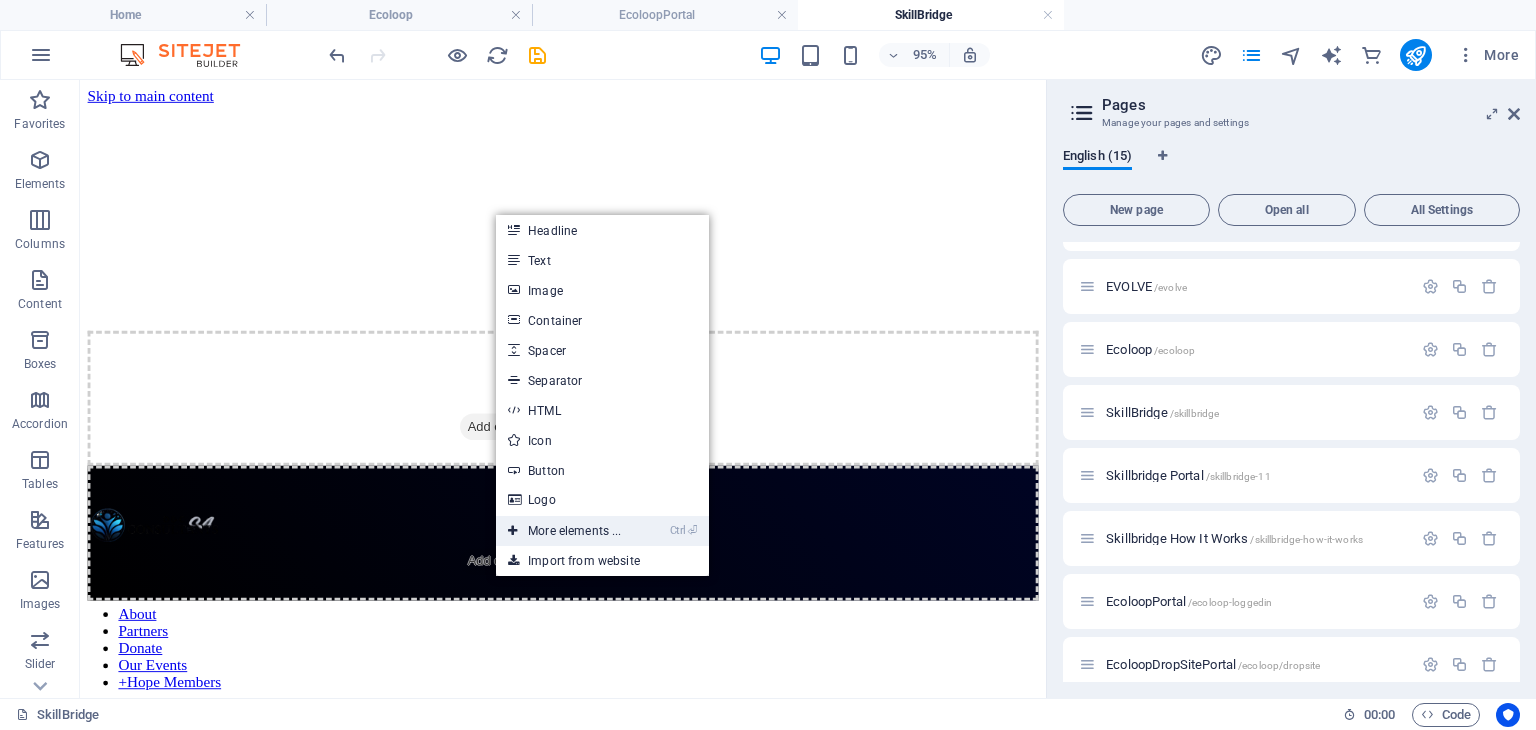 click on "Ctrl ⏎  More elements ..." at bounding box center [564, 531] 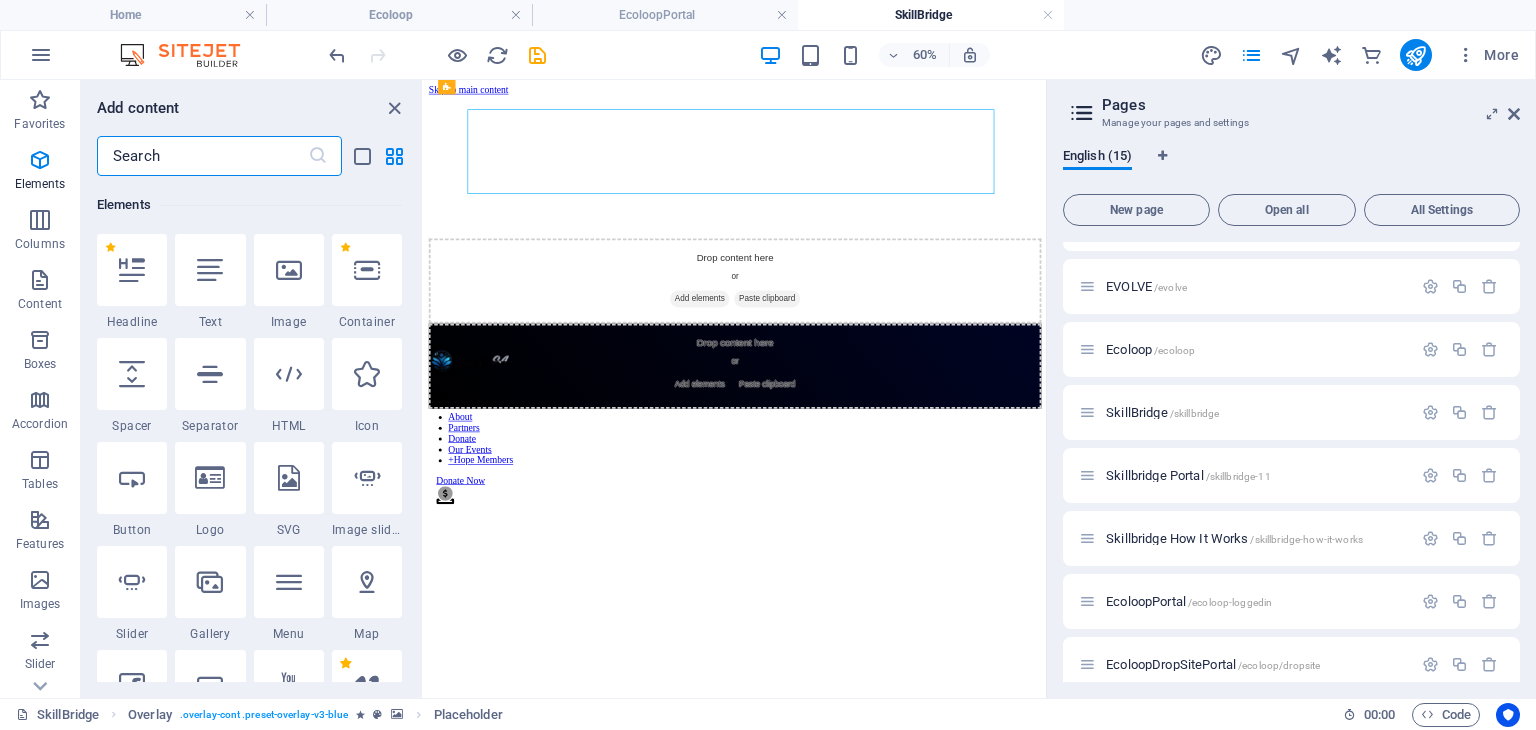 scroll, scrollTop: 384, scrollLeft: 0, axis: vertical 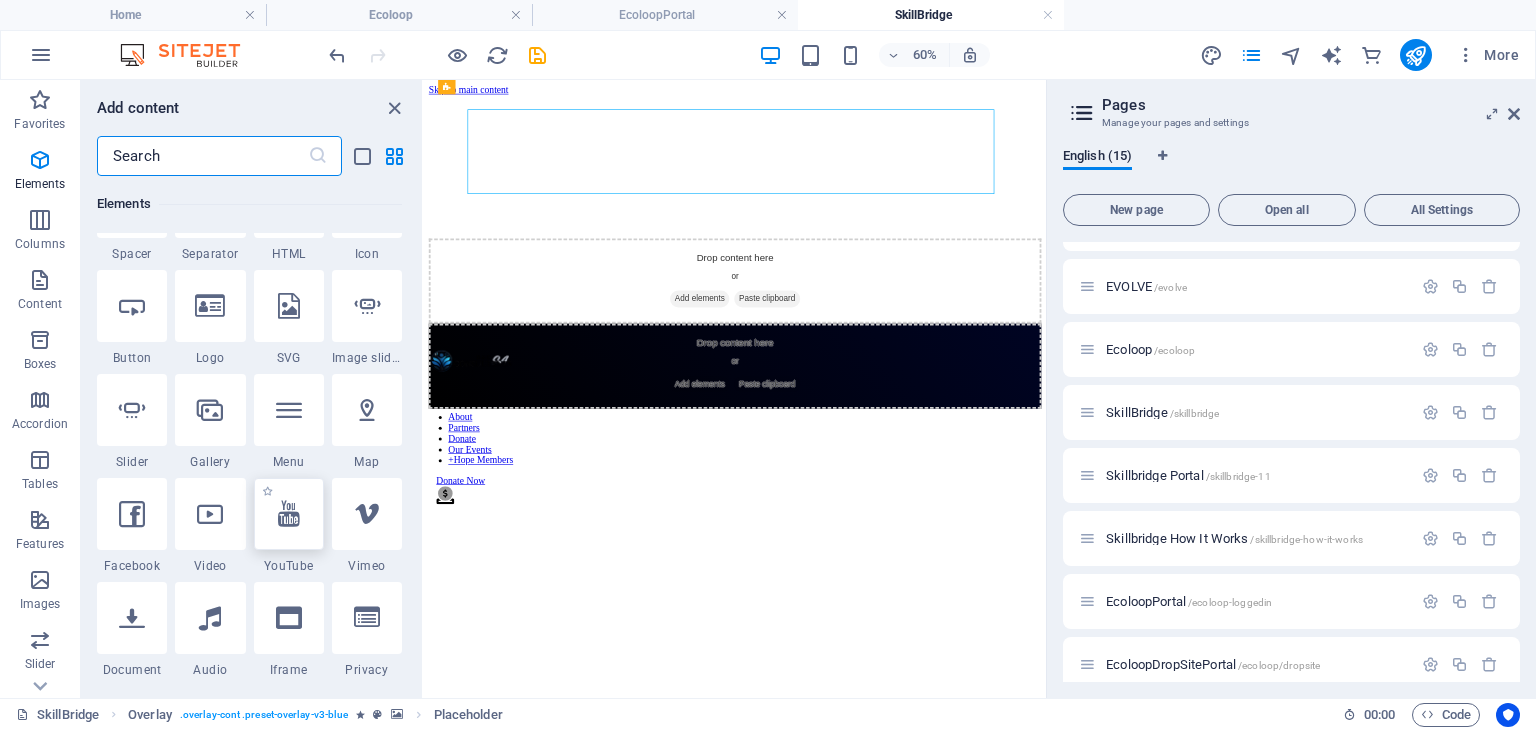 click at bounding box center (289, 514) 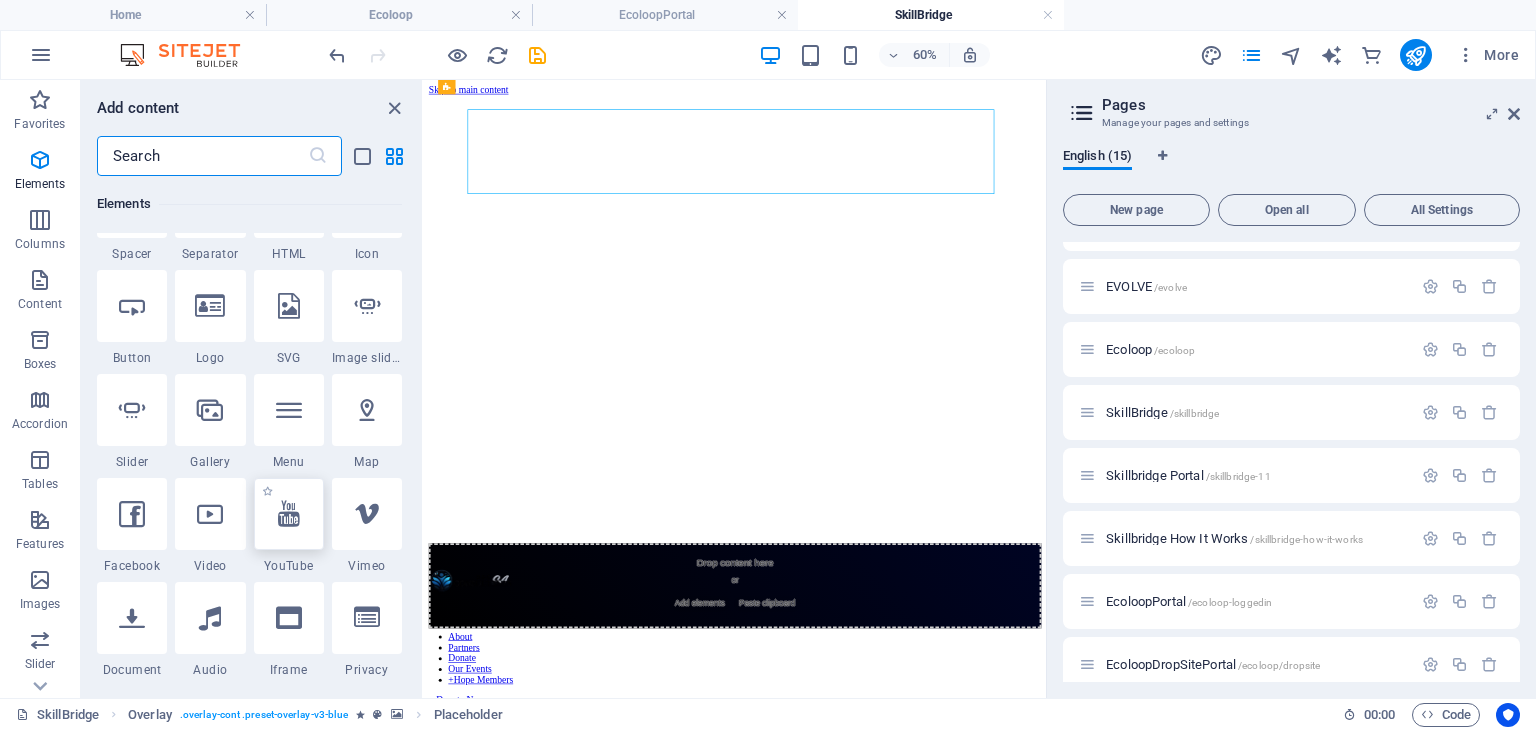 select on "ar16_9" 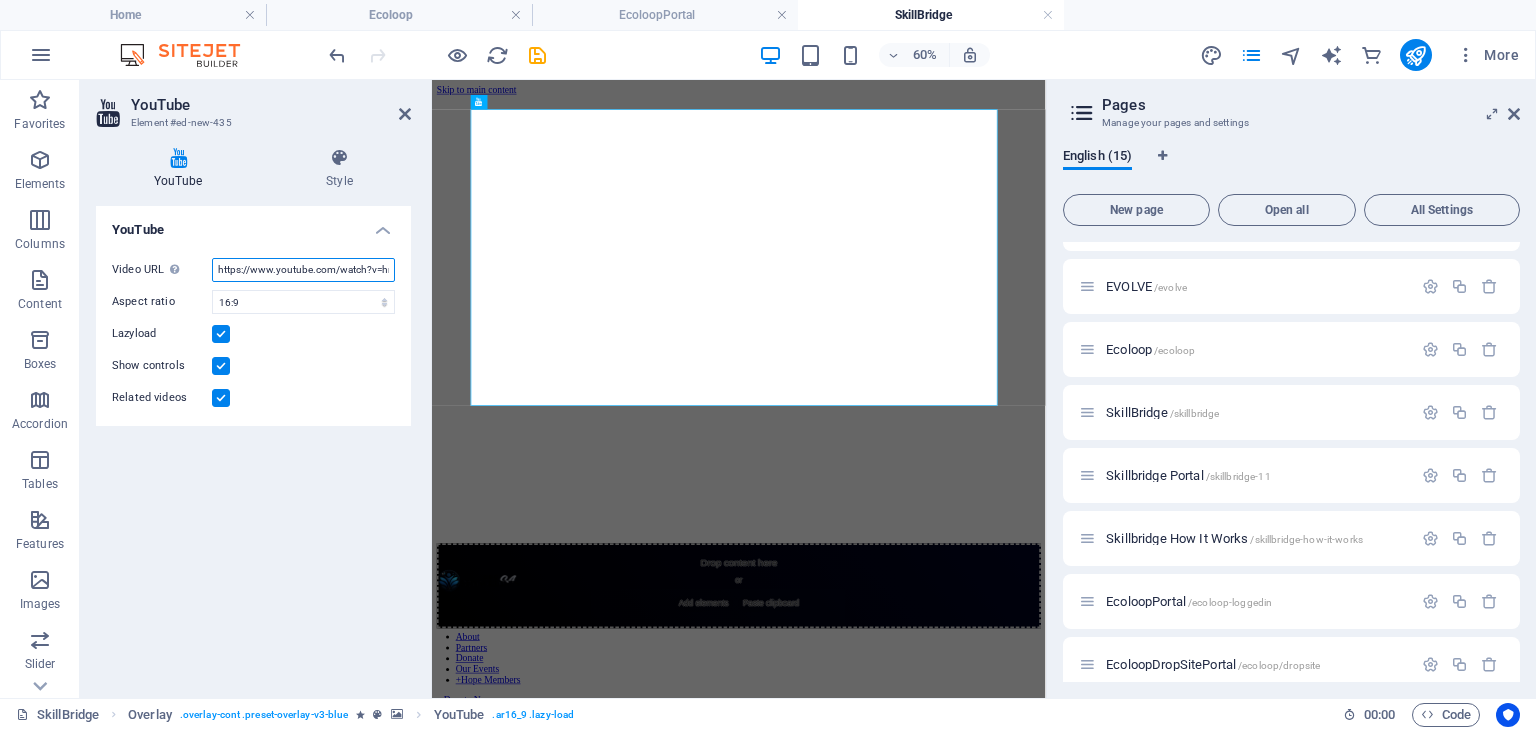click on "https://www.youtube.com/watch?v=hnoviHgPHkY" at bounding box center [303, 270] 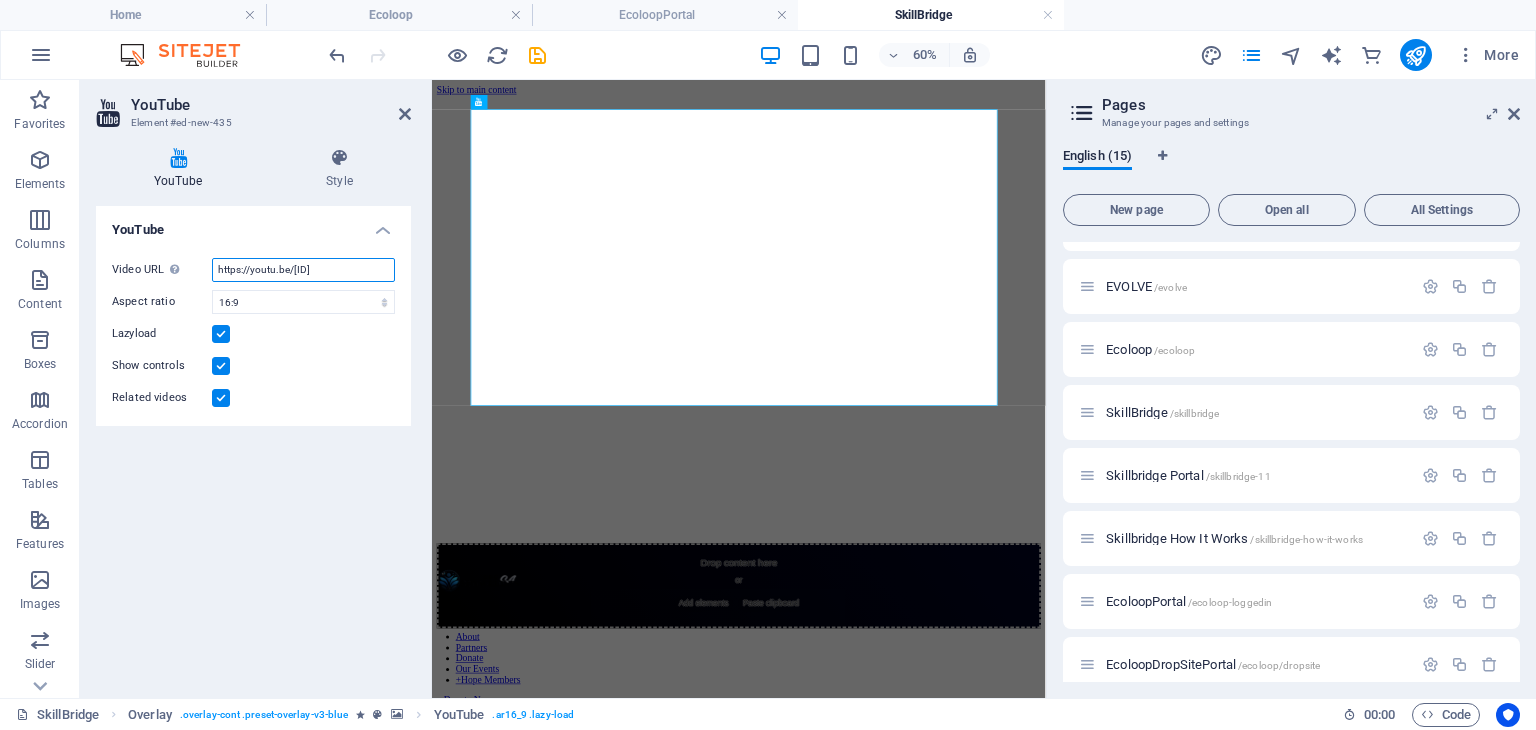 type on "https://youtu.be/[ID]" 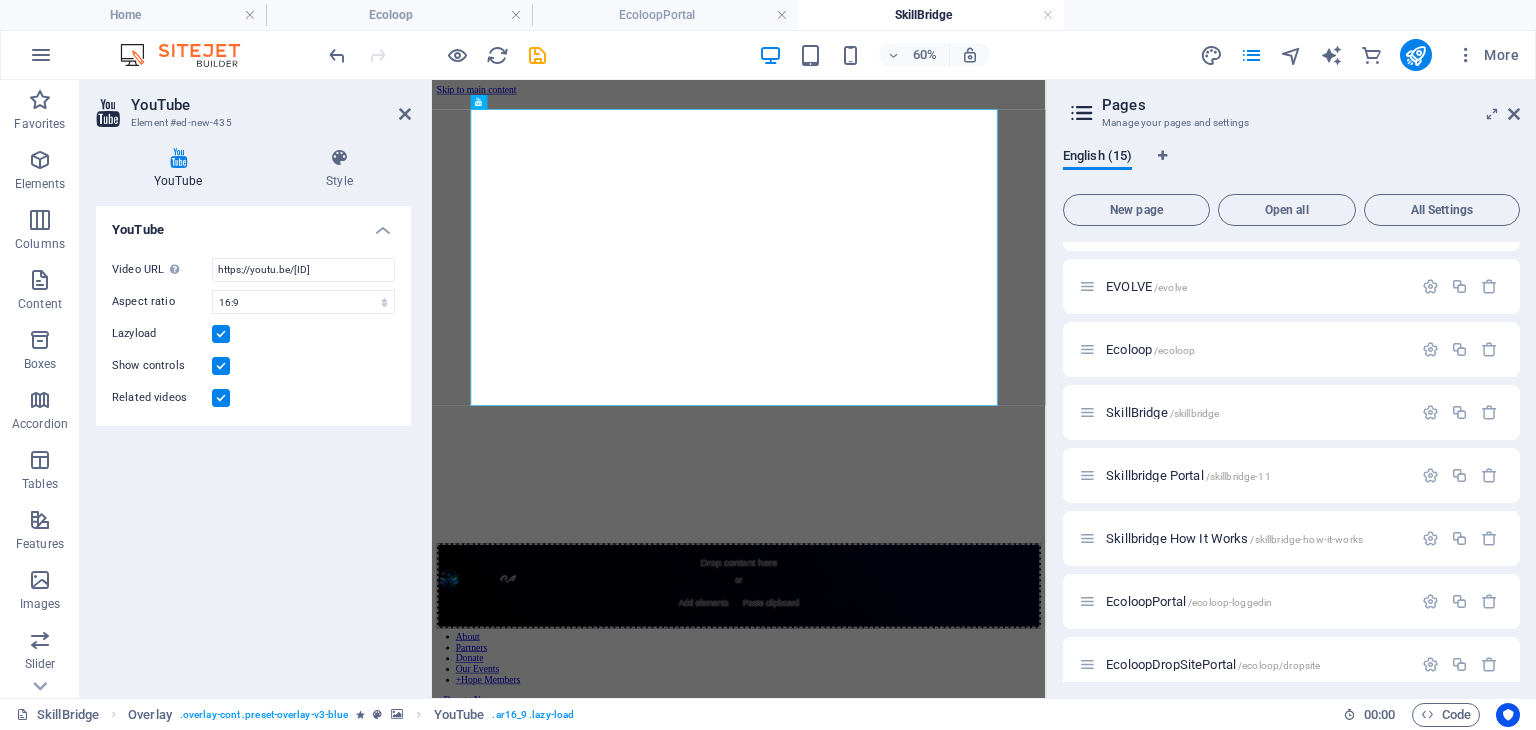 click on "YouTube Video URL Insert (or paste) a video URL. https://youtu.be/[ID] Aspect ratio 16:10 16:9 4:3 2:1 1:1 Lazyload Show controls Related videos" at bounding box center [253, 444] 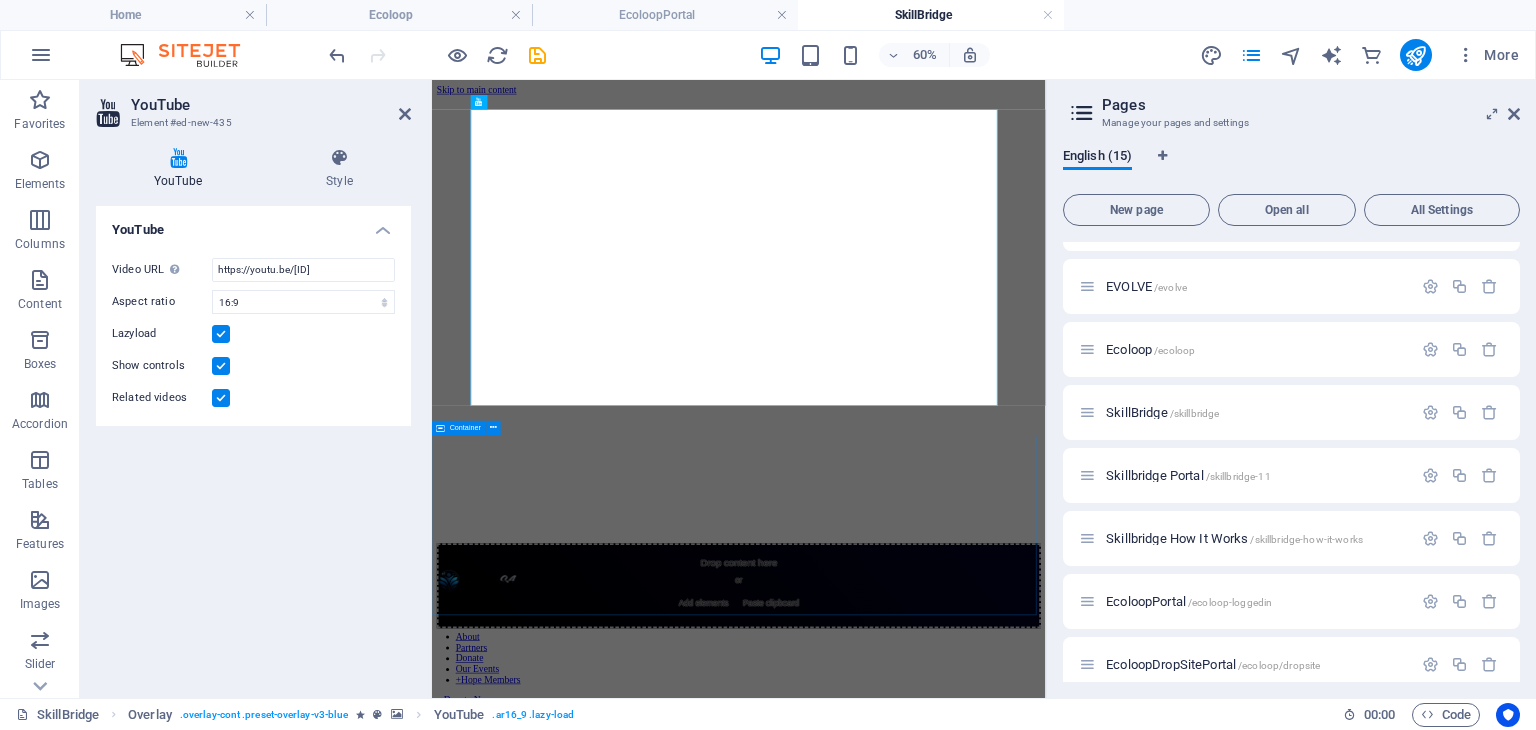 click on "Drop content here or  Add elements  Paste clipboard" at bounding box center [943, 923] 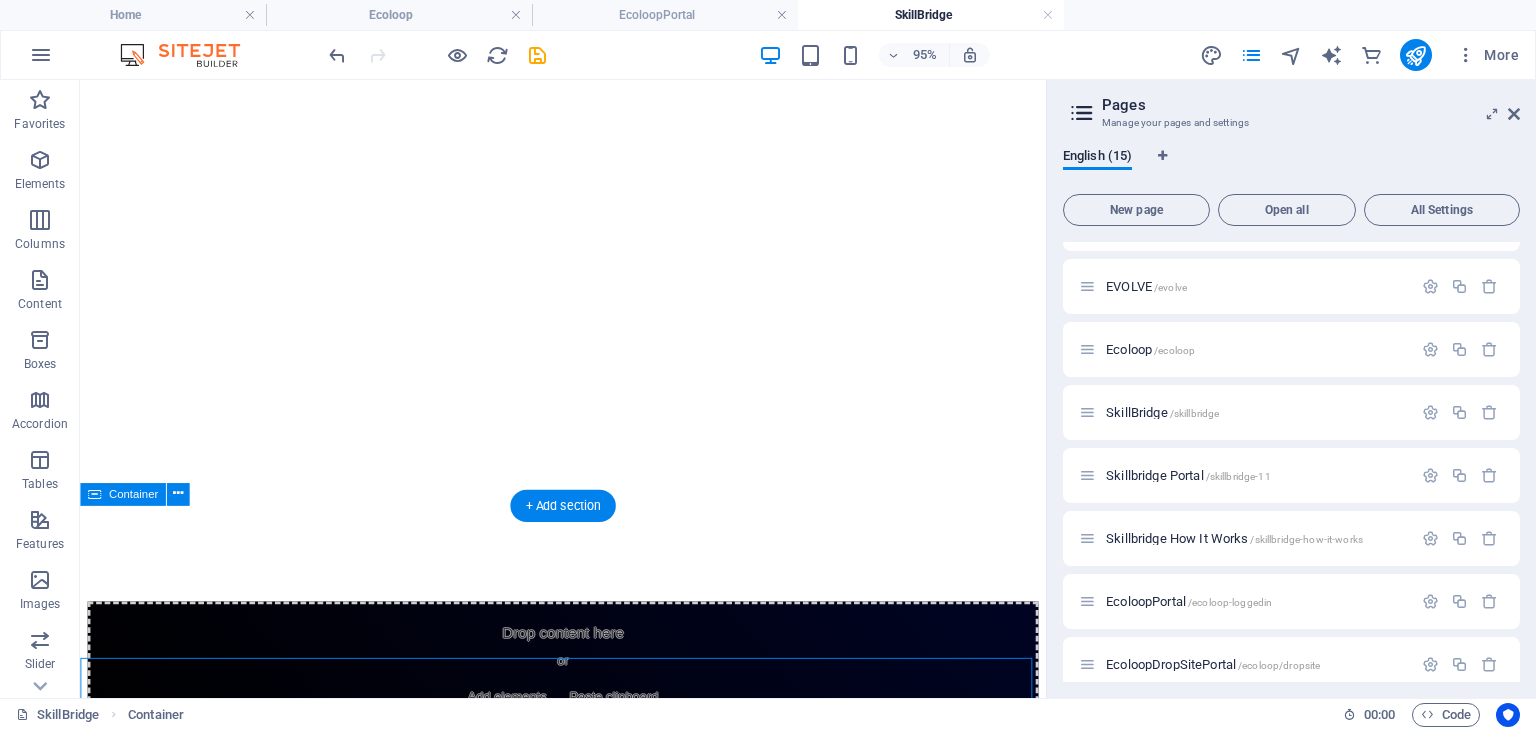 scroll, scrollTop: 0, scrollLeft: 0, axis: both 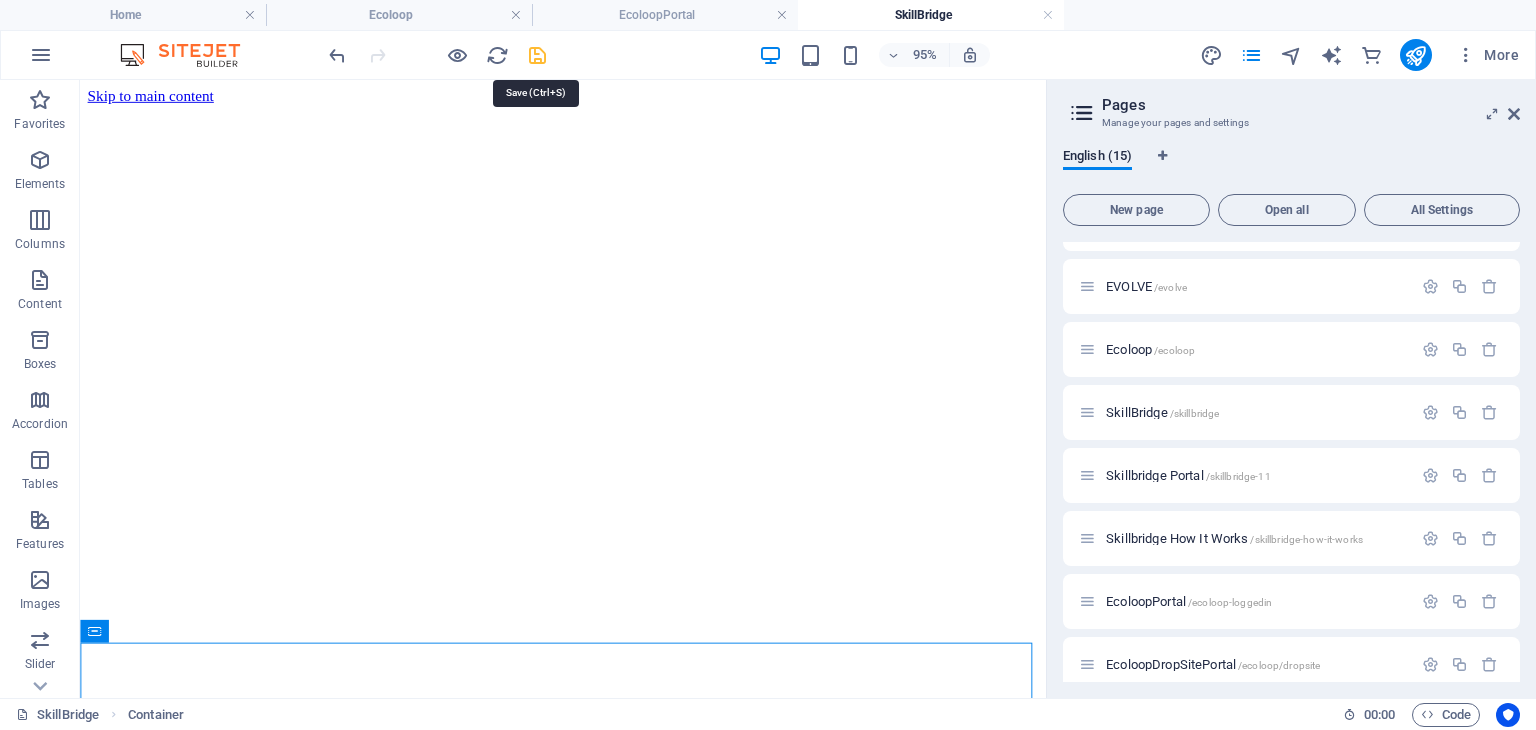 click at bounding box center [537, 55] 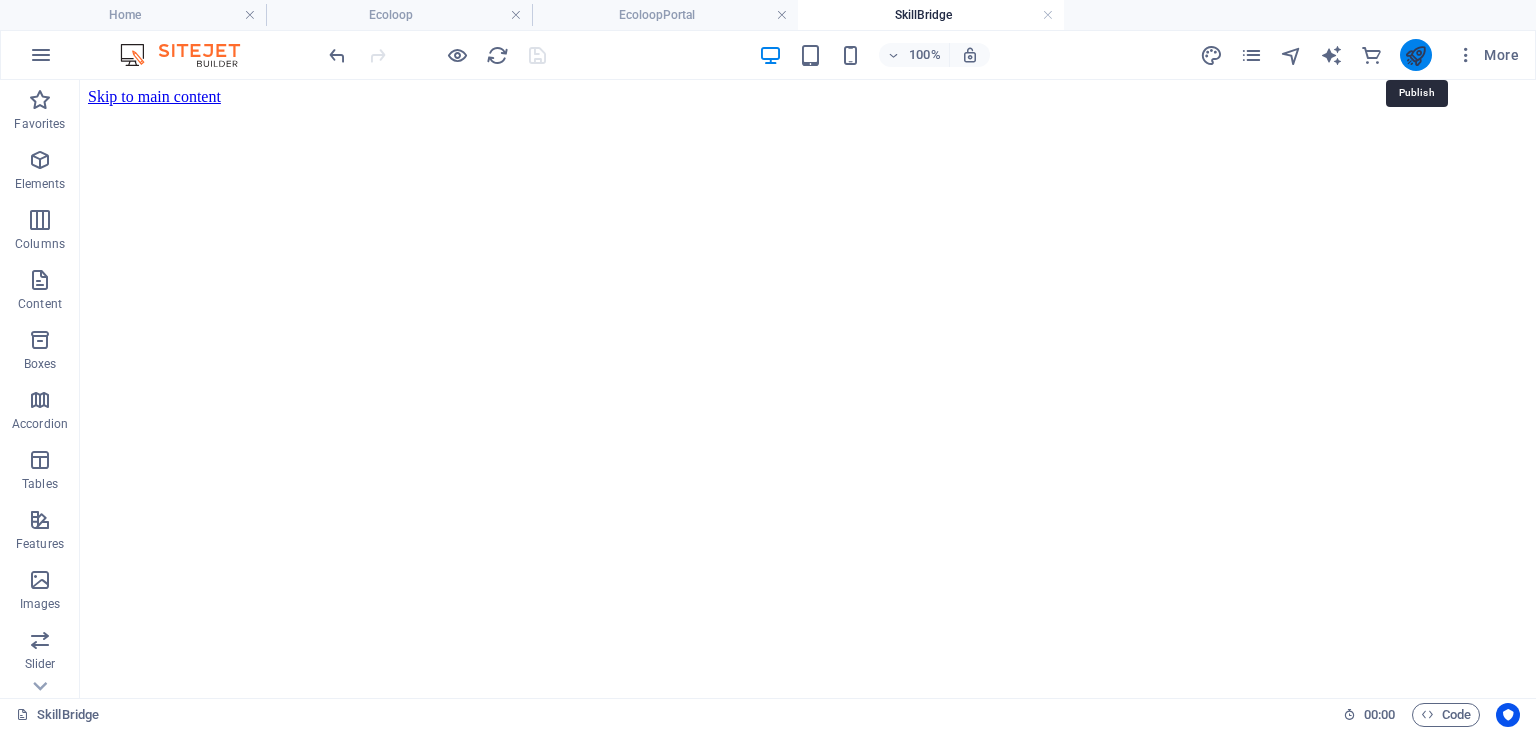click at bounding box center (1415, 55) 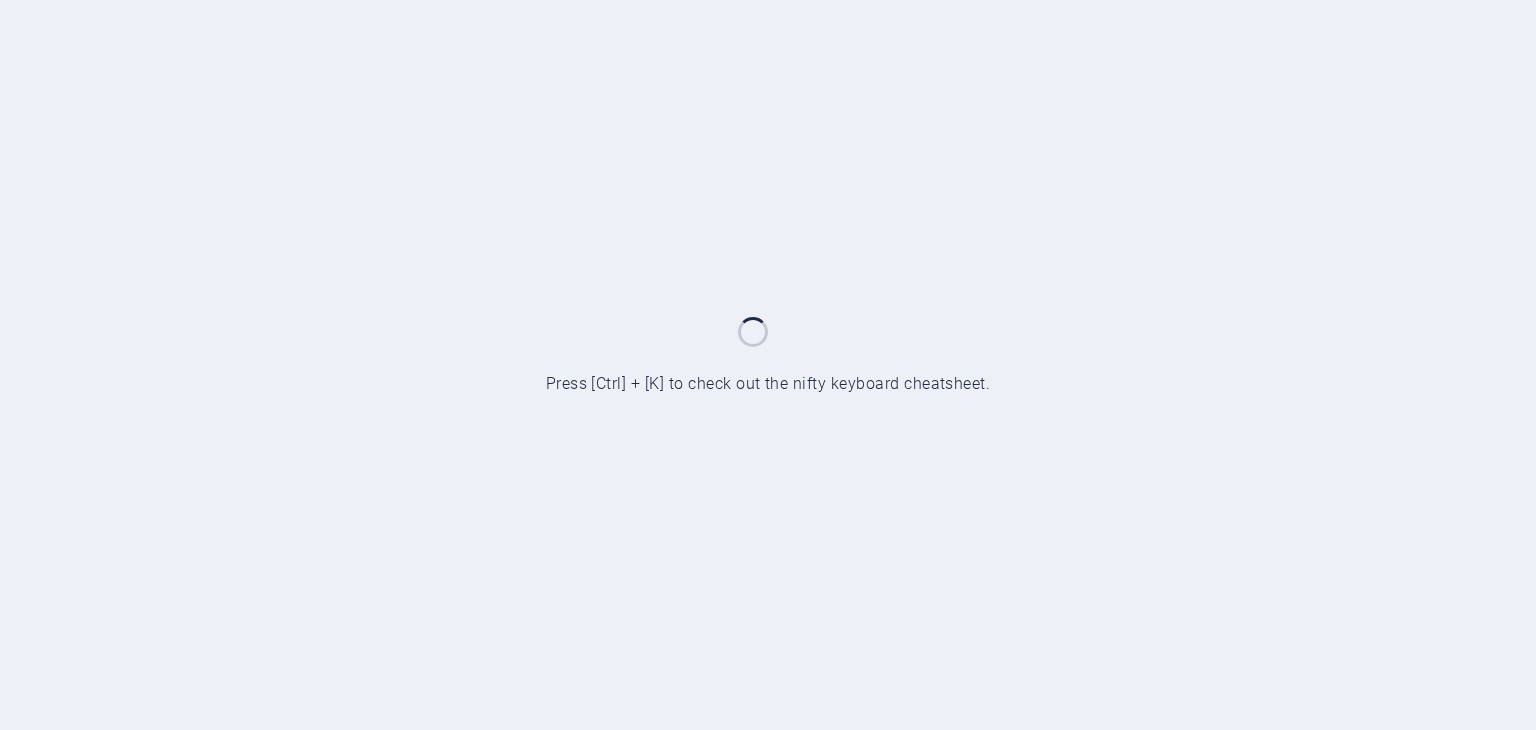 scroll, scrollTop: 0, scrollLeft: 0, axis: both 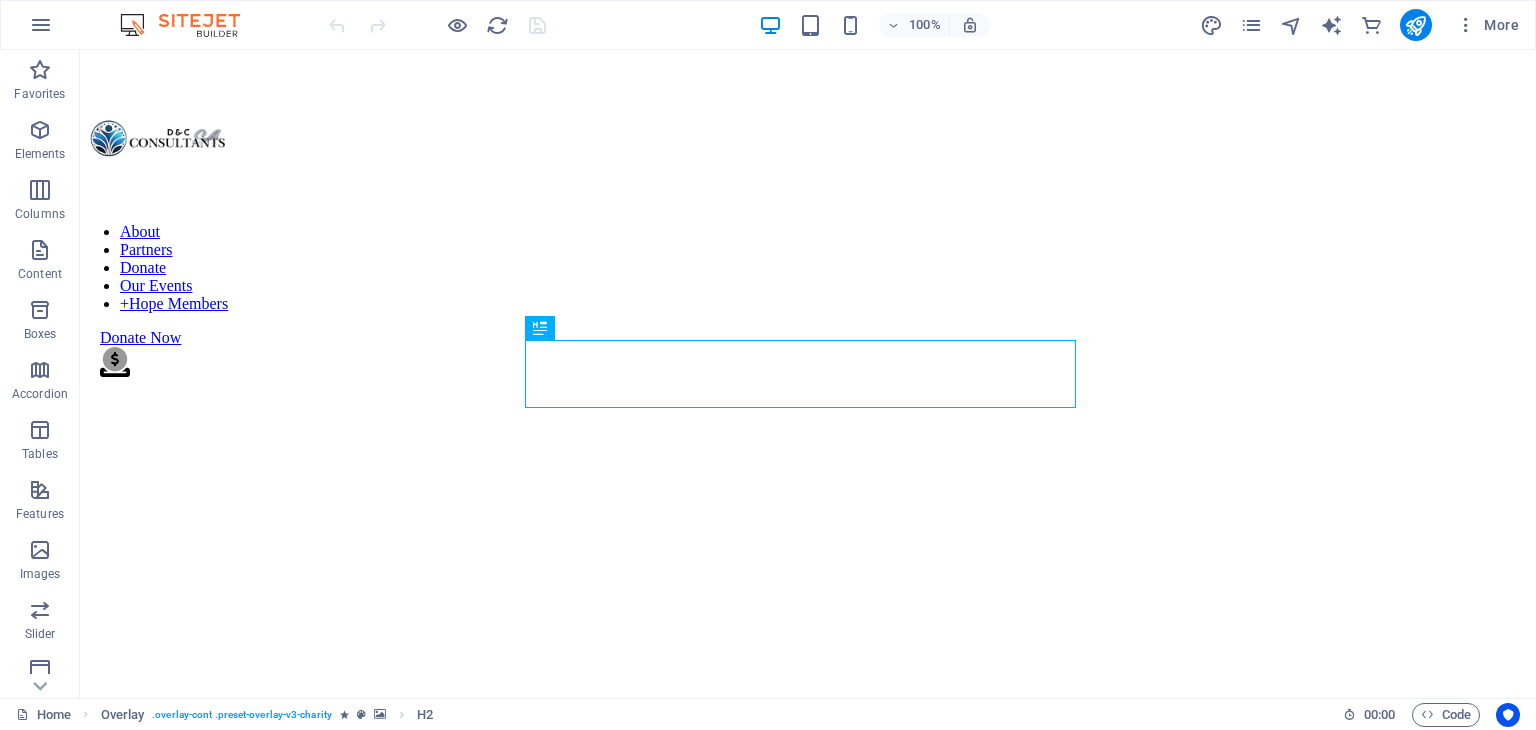 click on "More" at bounding box center (1363, 25) 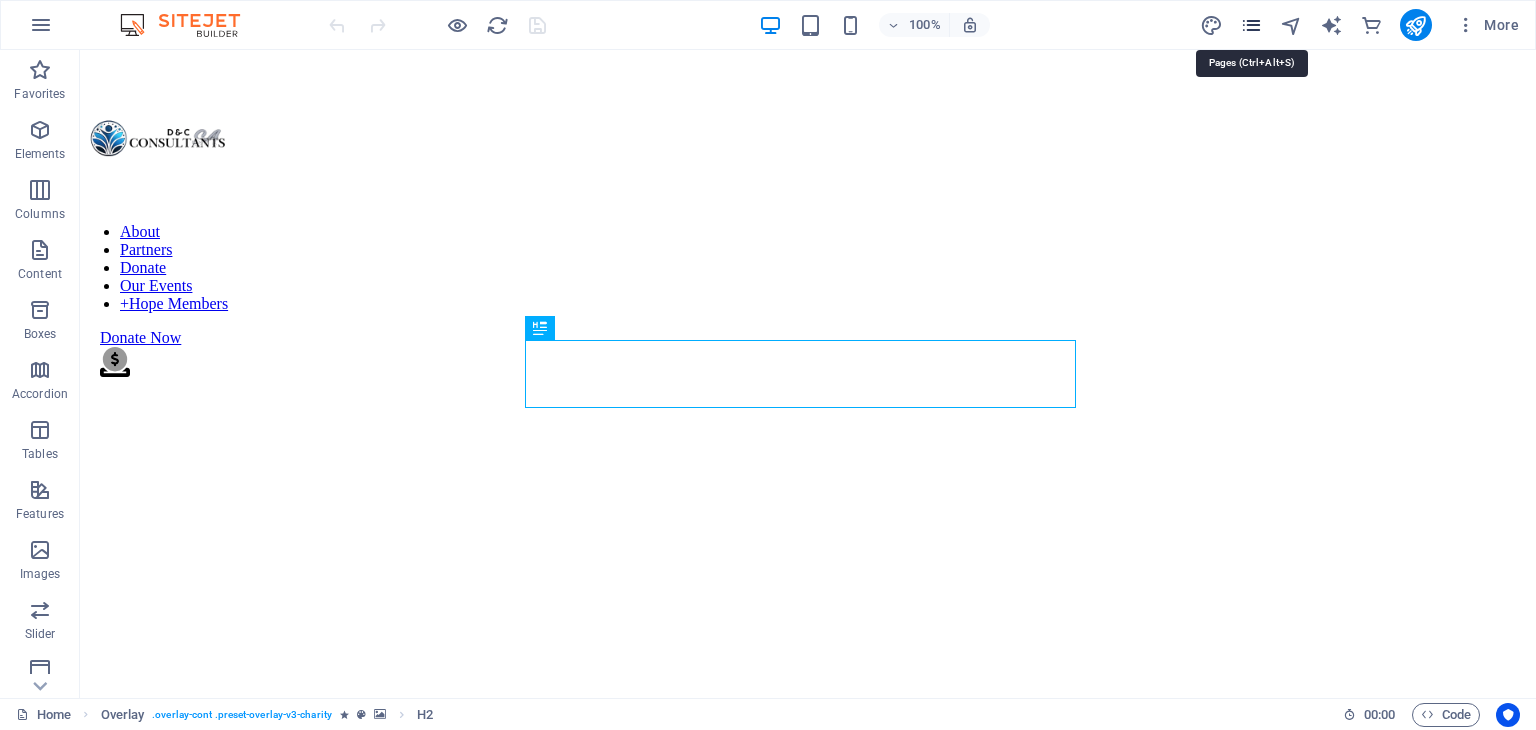 click at bounding box center [1251, 25] 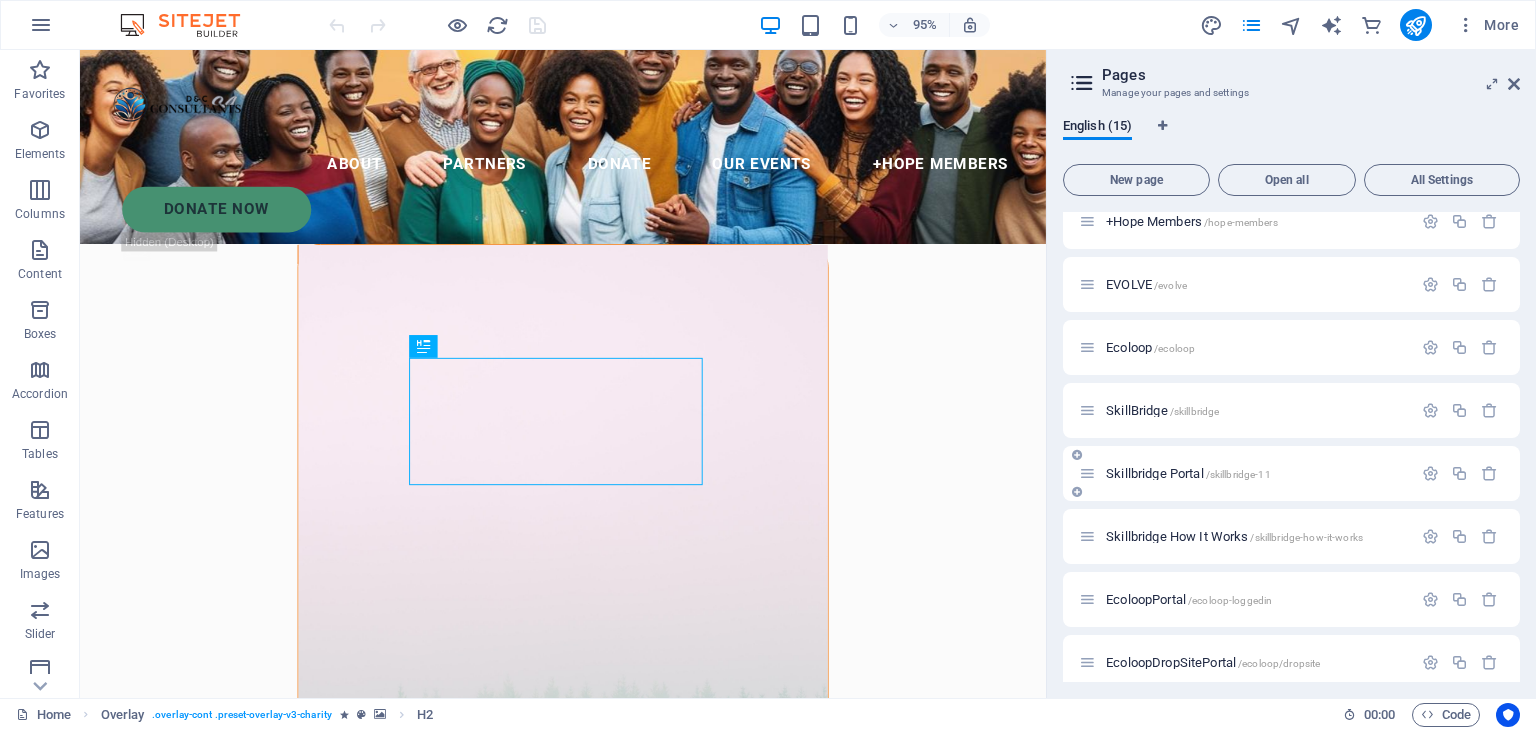 scroll, scrollTop: 475, scrollLeft: 0, axis: vertical 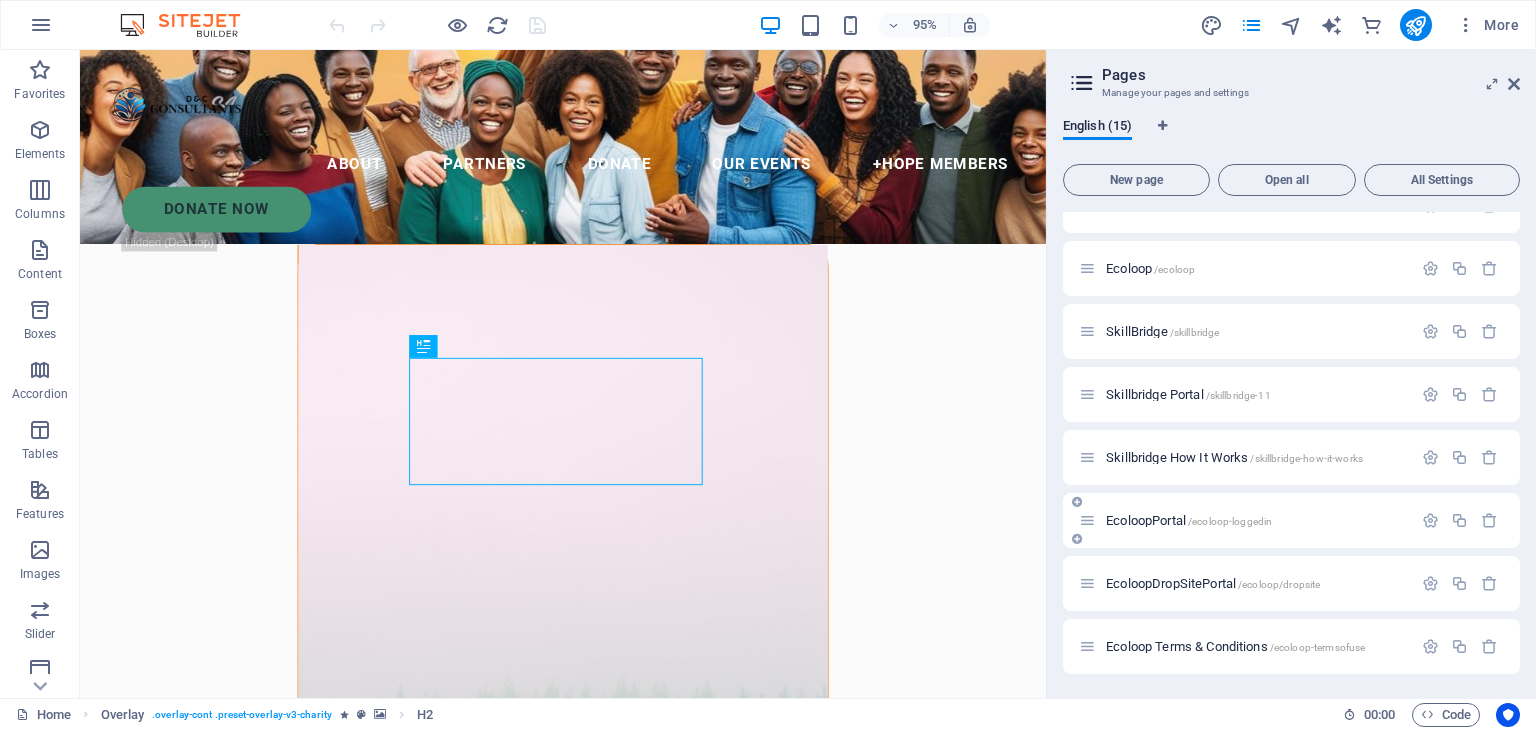 click on "EcoloopPortal /ecoloop-loggedin" at bounding box center [1189, 520] 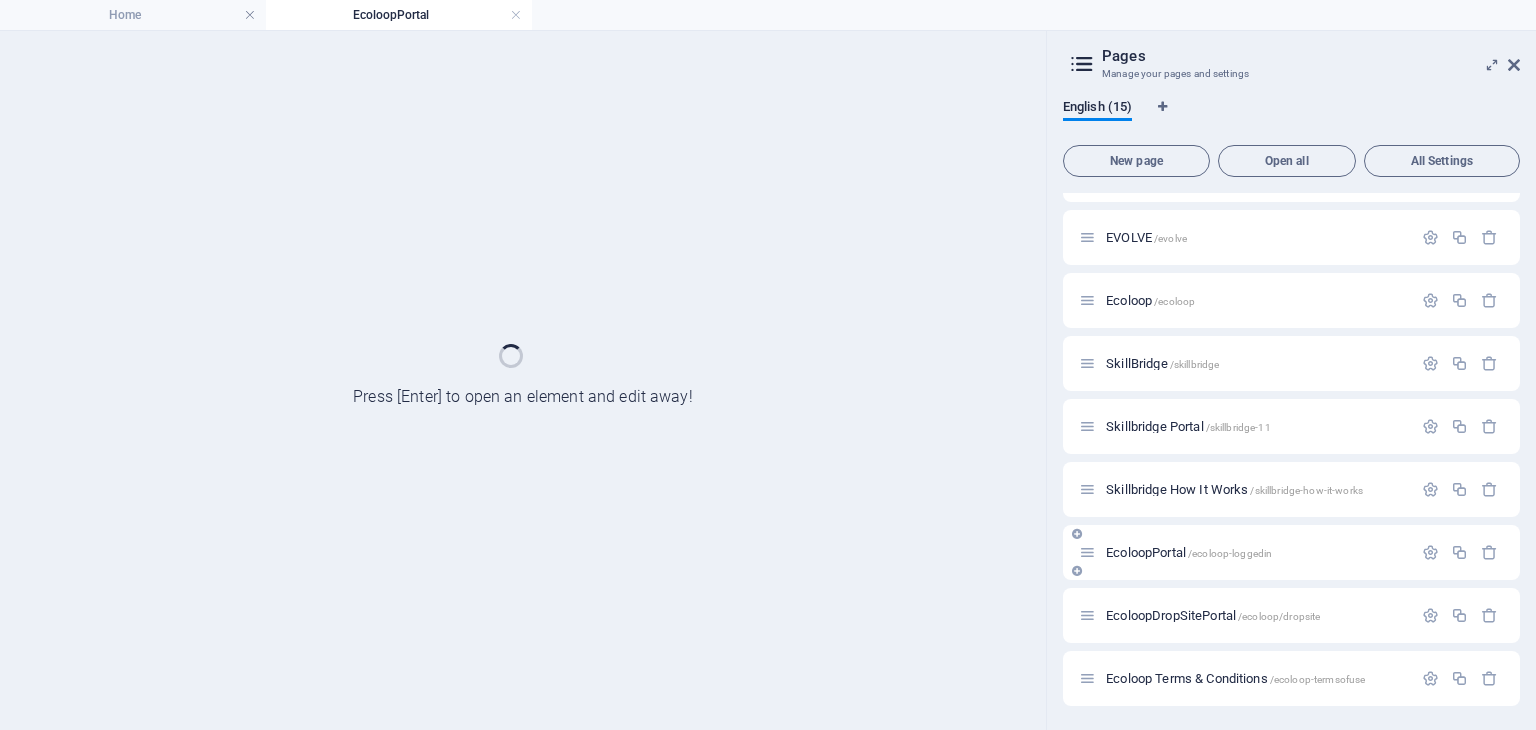 scroll, scrollTop: 424, scrollLeft: 0, axis: vertical 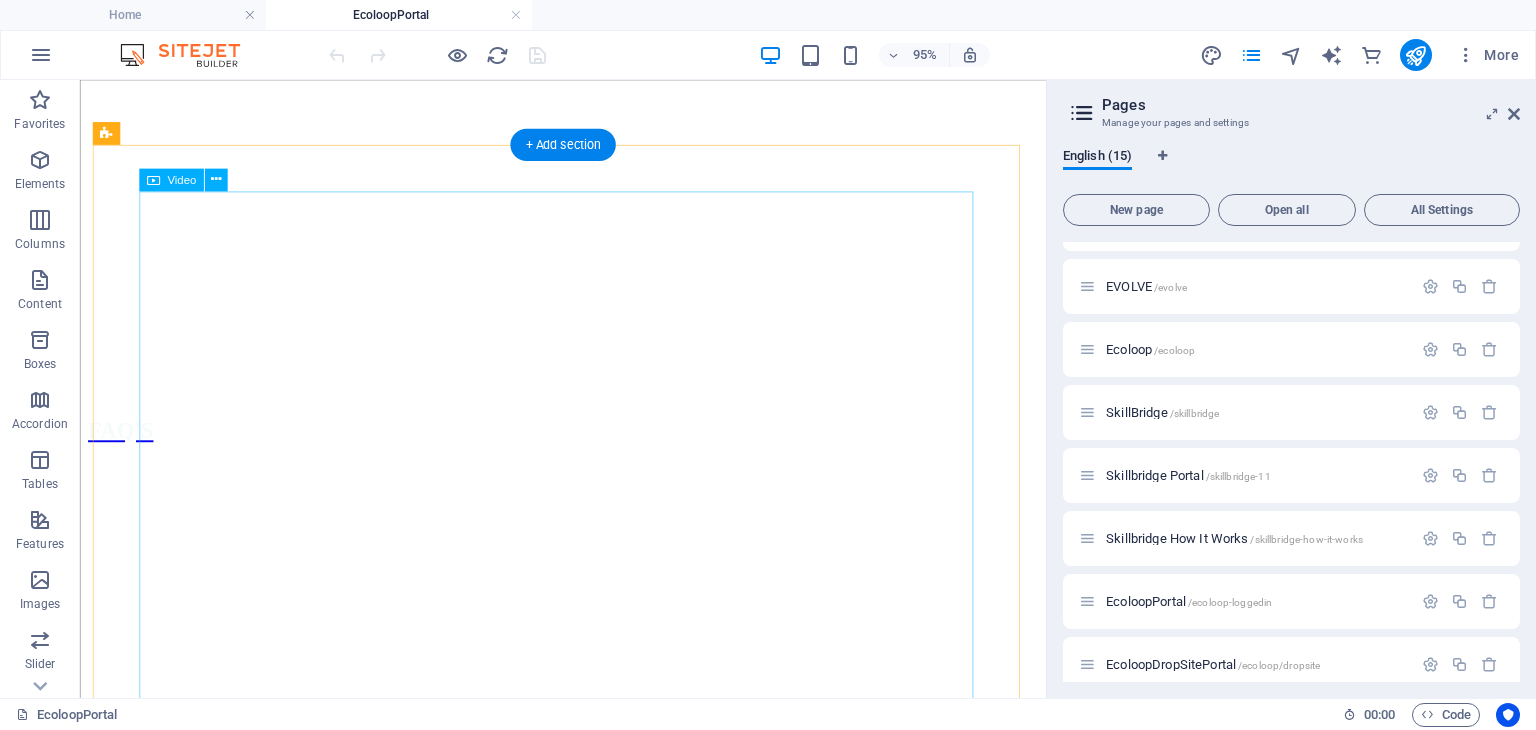 click at bounding box center (588, 5874) 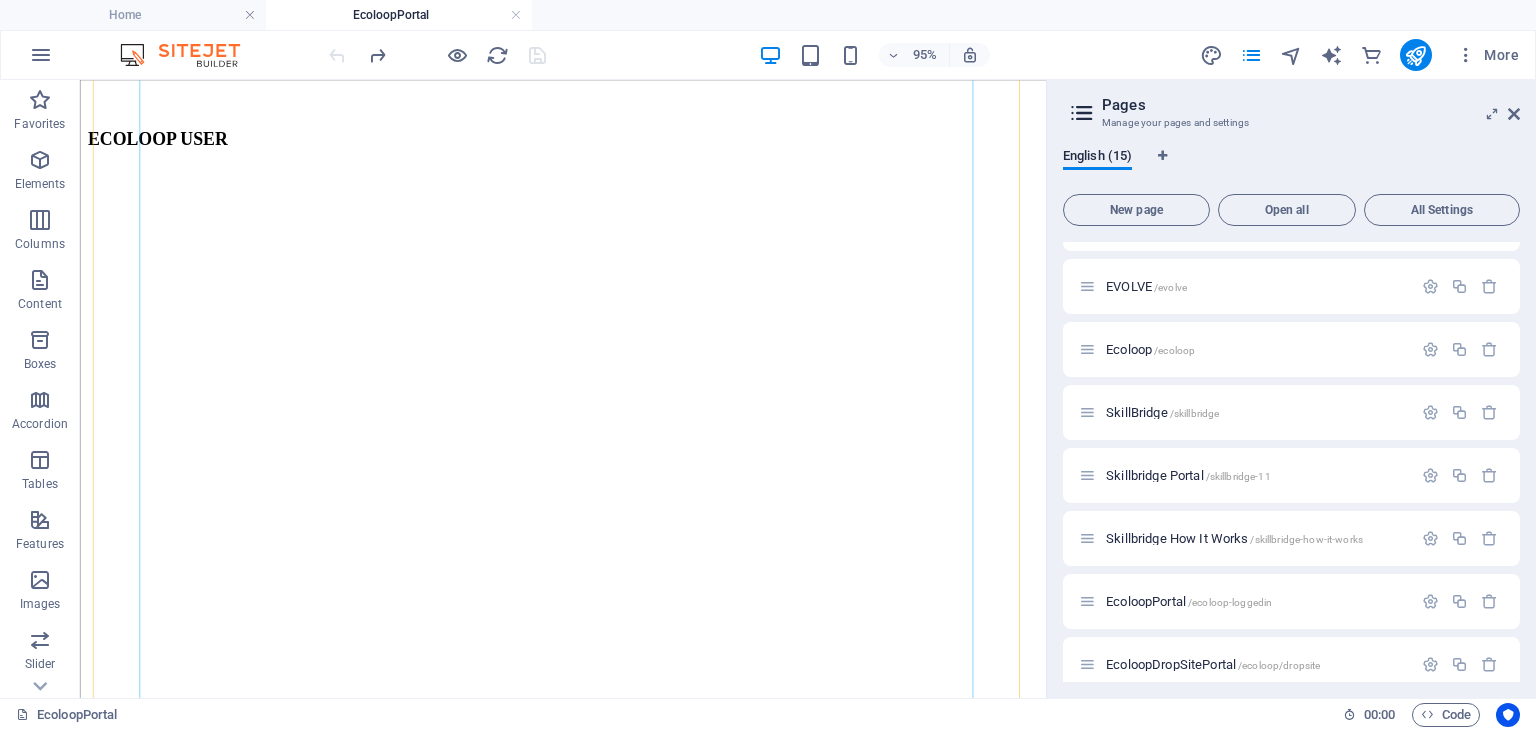 scroll, scrollTop: 567, scrollLeft: 0, axis: vertical 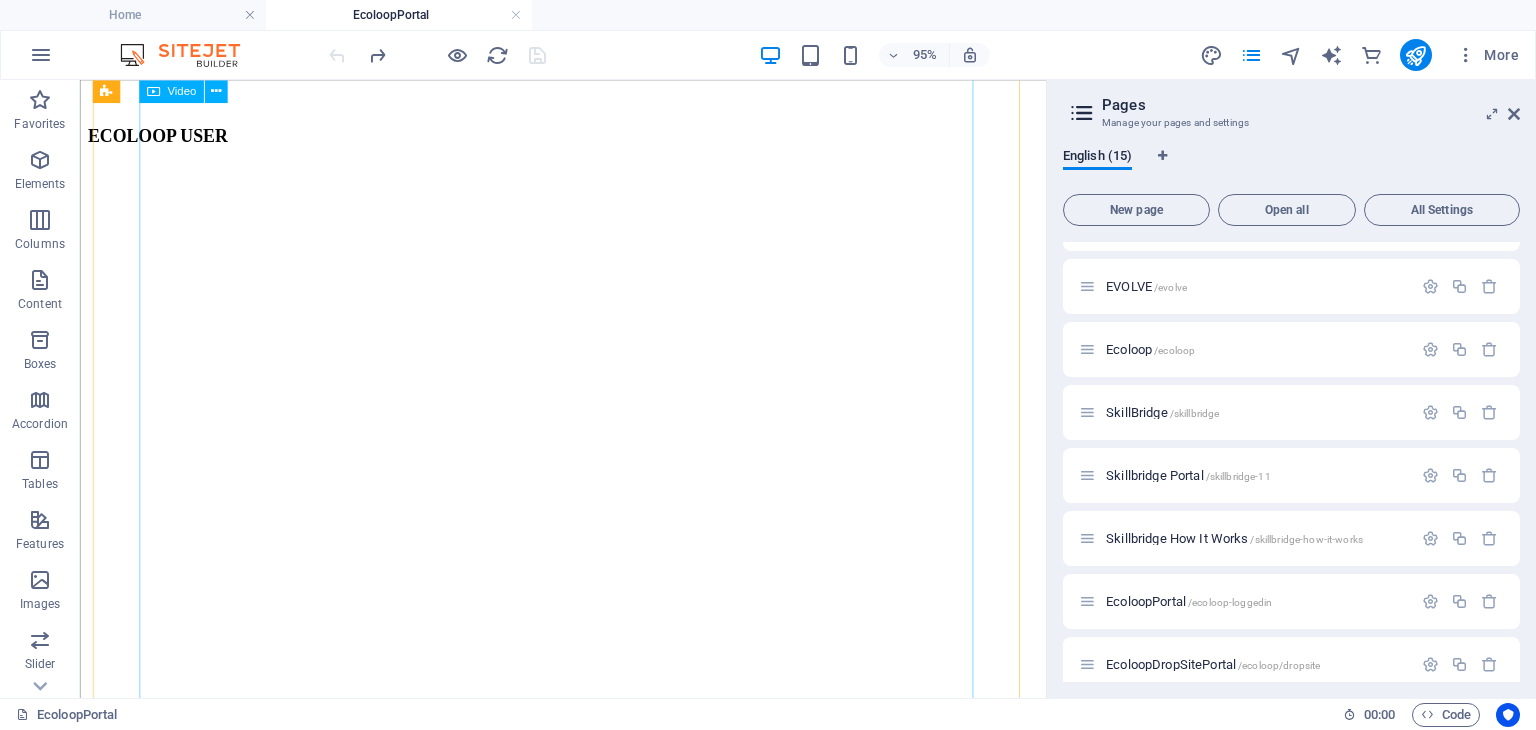 click at bounding box center [588, 2159] 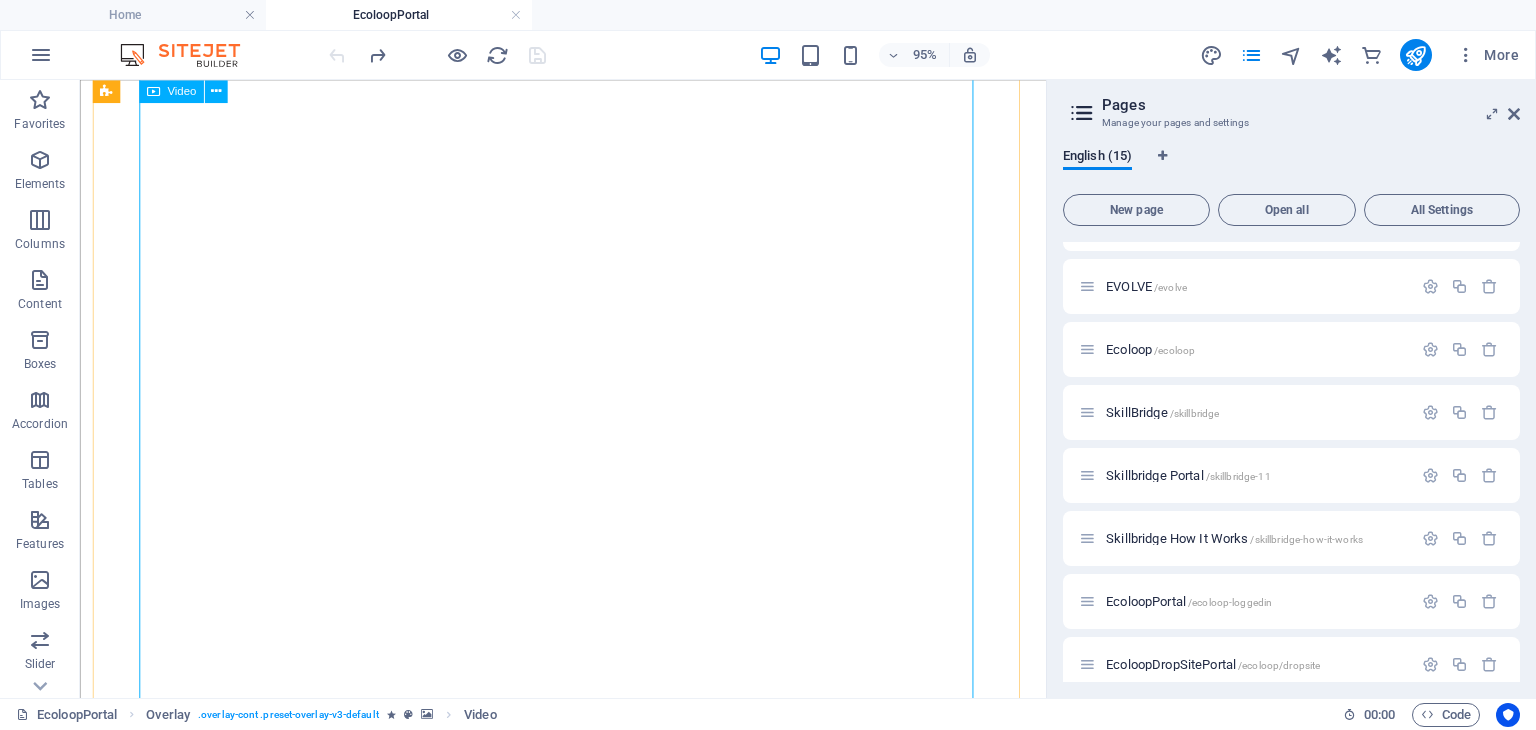 scroll, scrollTop: 1134, scrollLeft: 0, axis: vertical 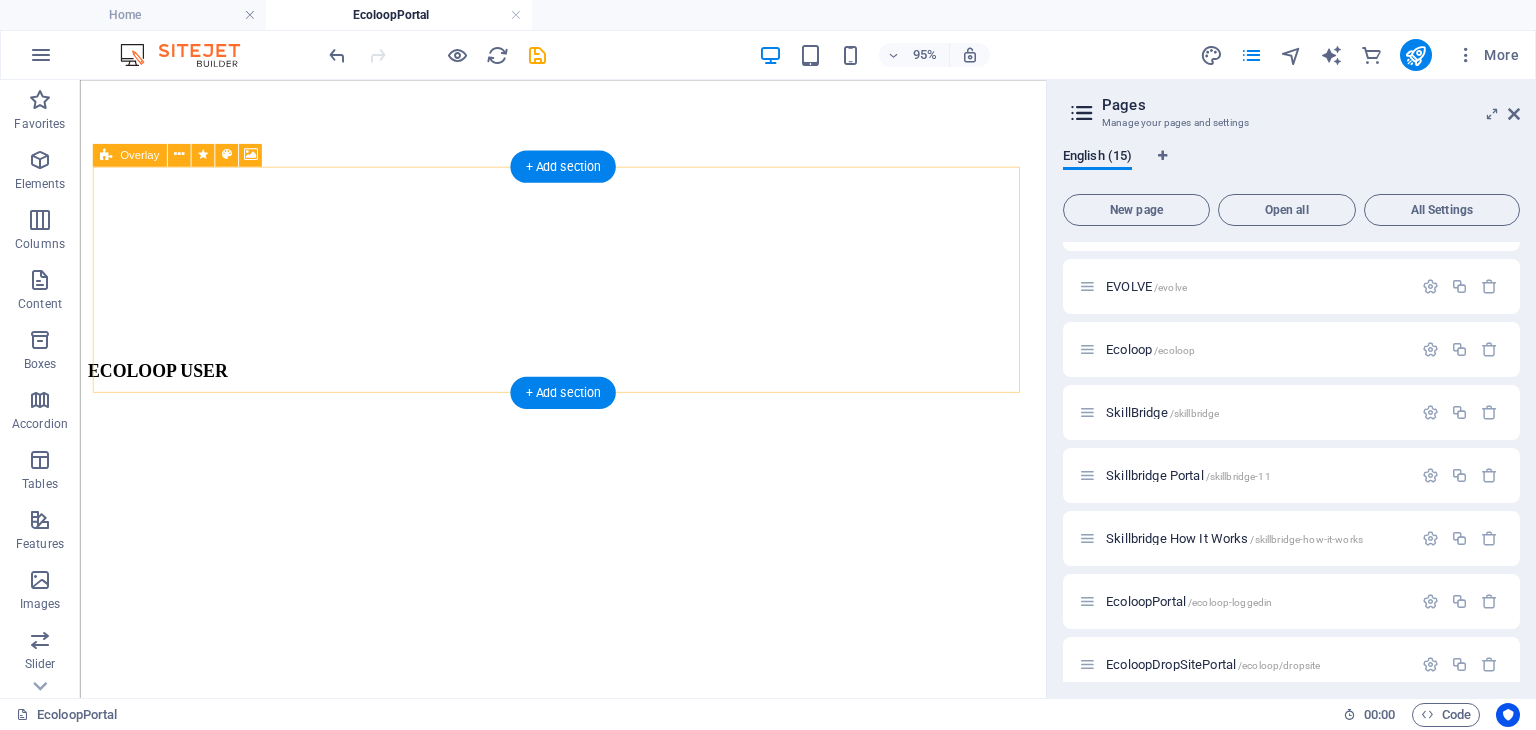click on "Add elements" at bounding box center (529, 834) 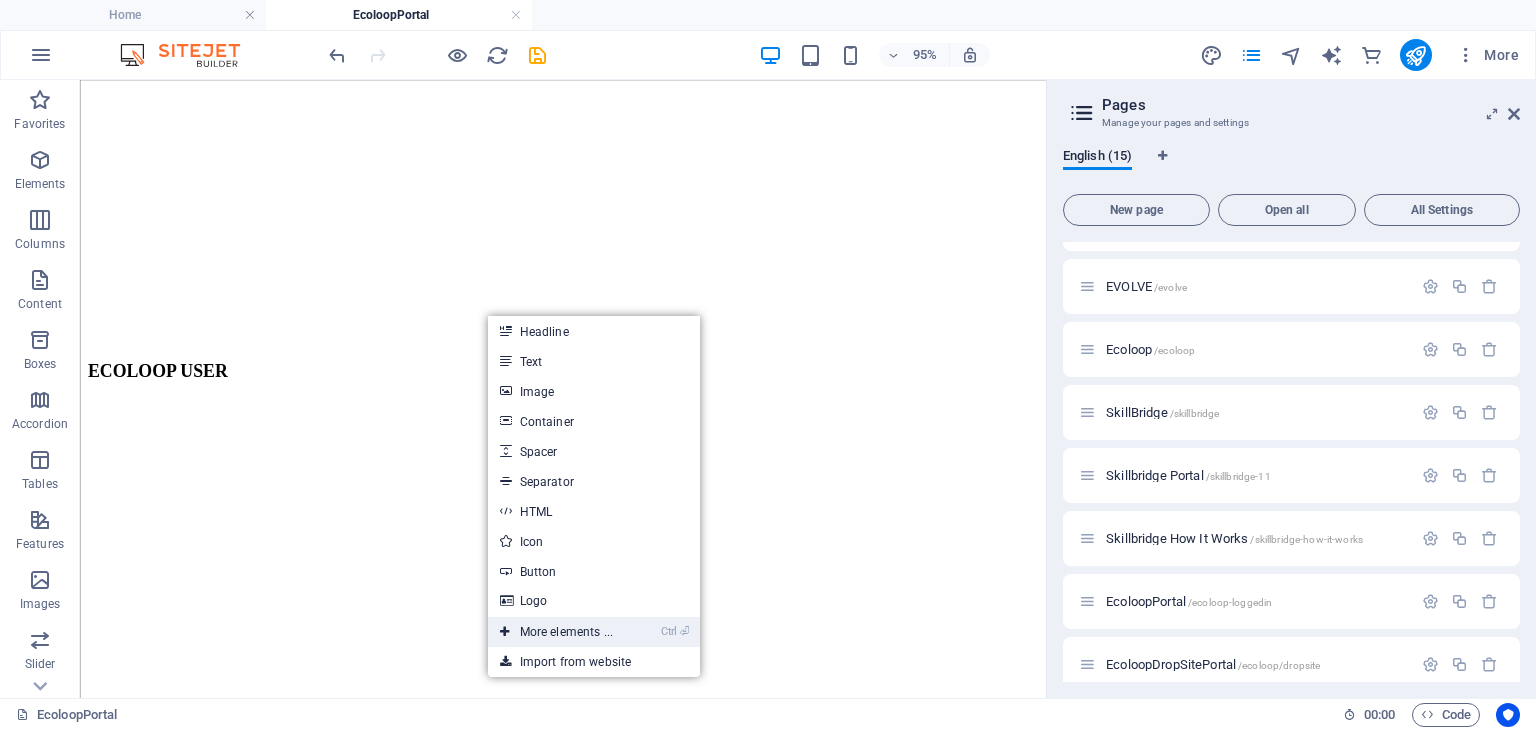 click on "Ctrl ⏎  More elements ..." at bounding box center (556, 632) 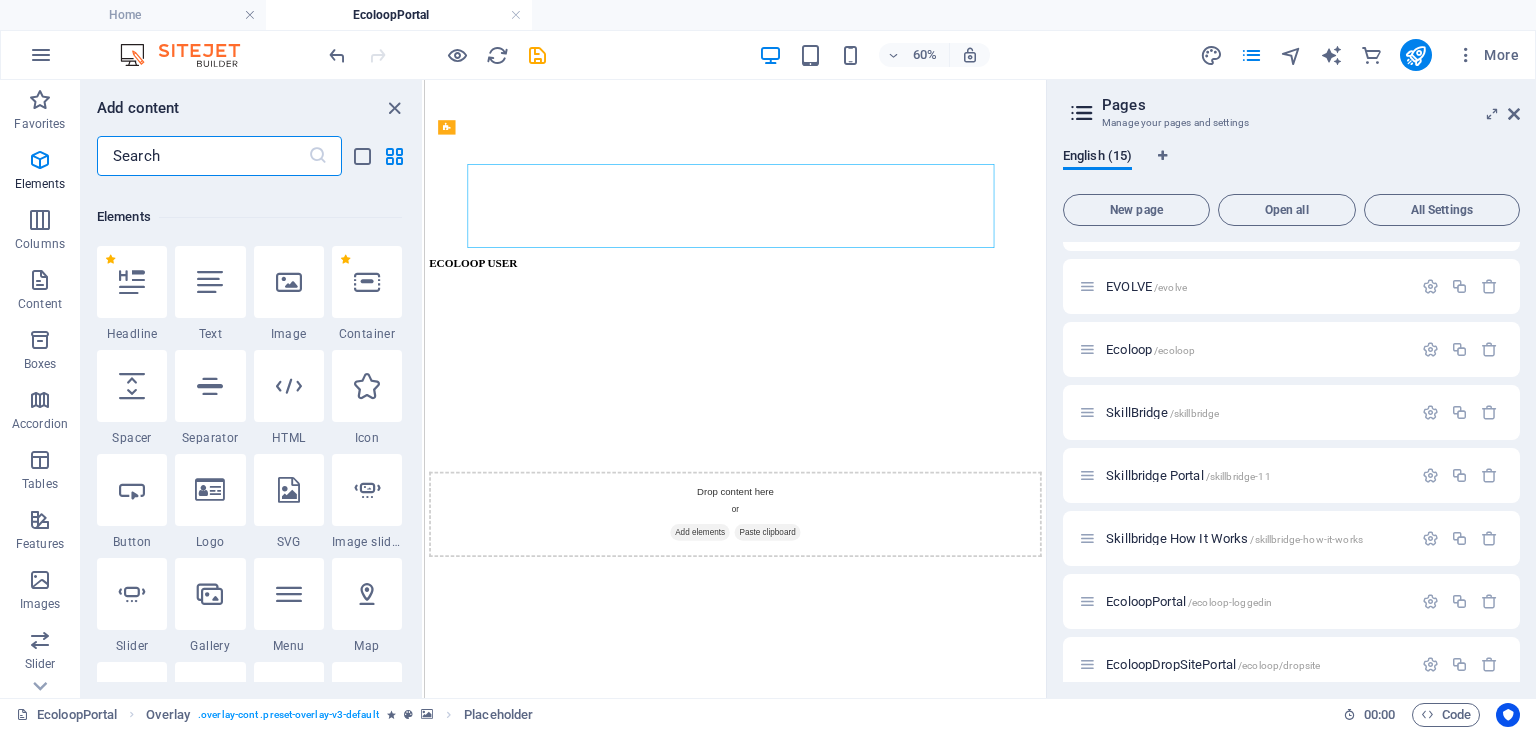 scroll, scrollTop: 212, scrollLeft: 0, axis: vertical 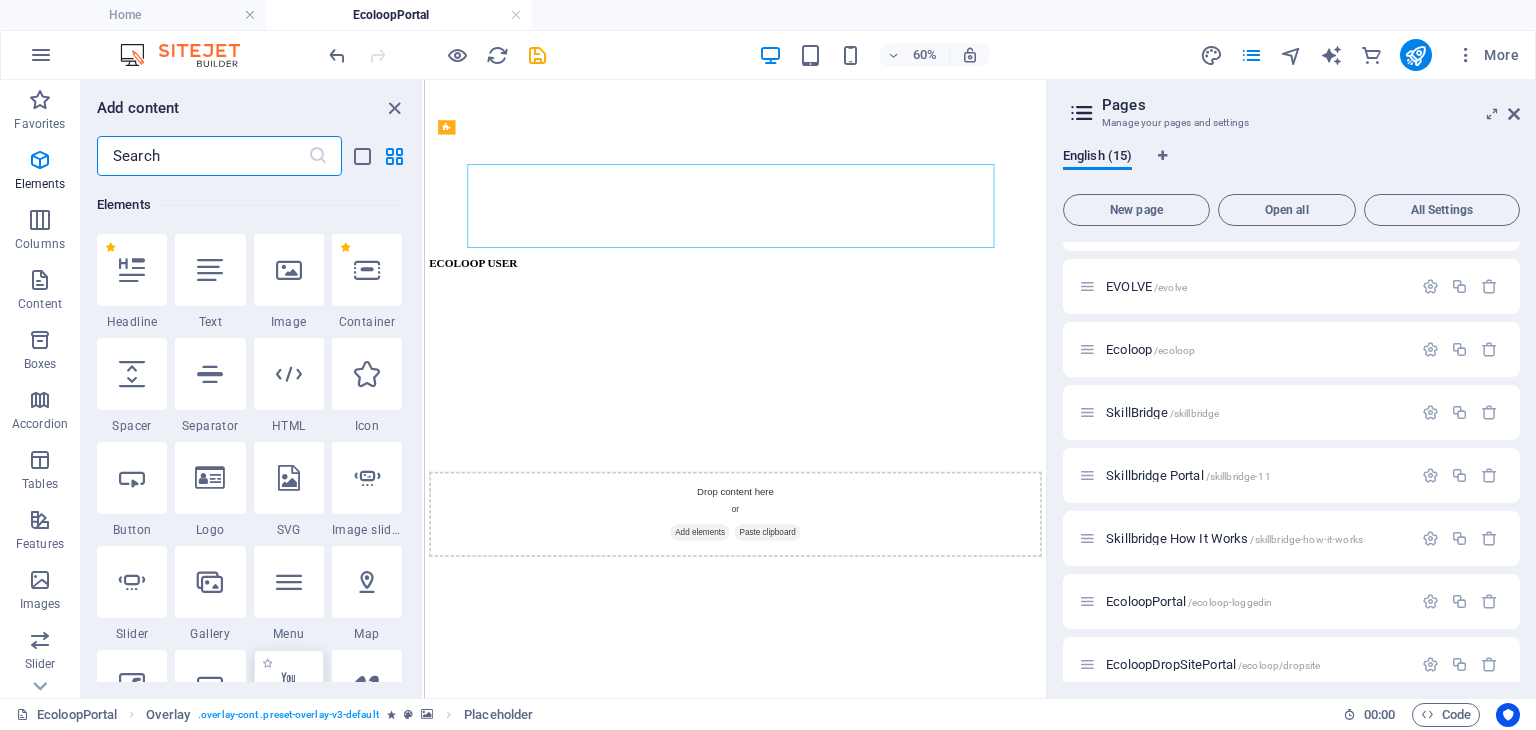 click at bounding box center [289, 686] 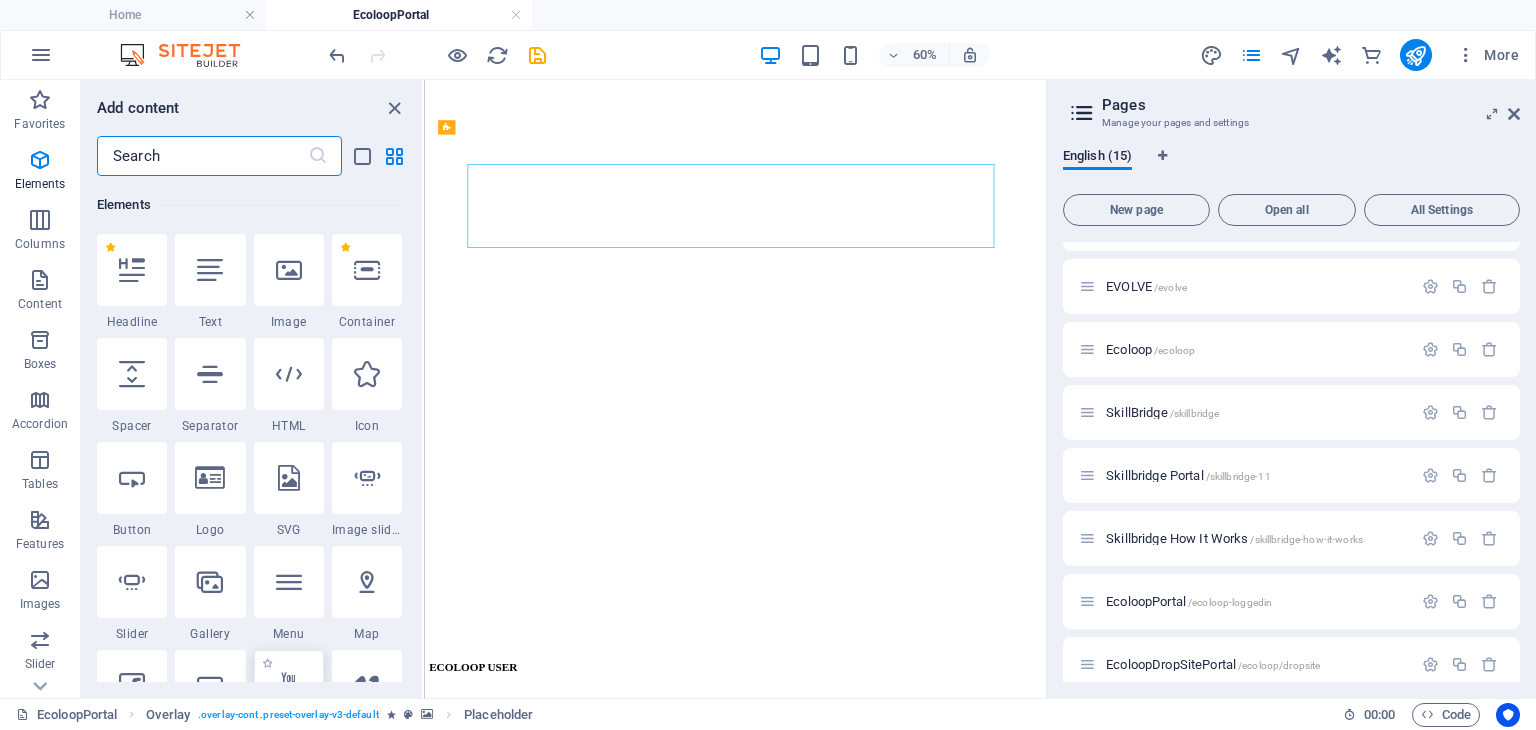 select on "ar16_9" 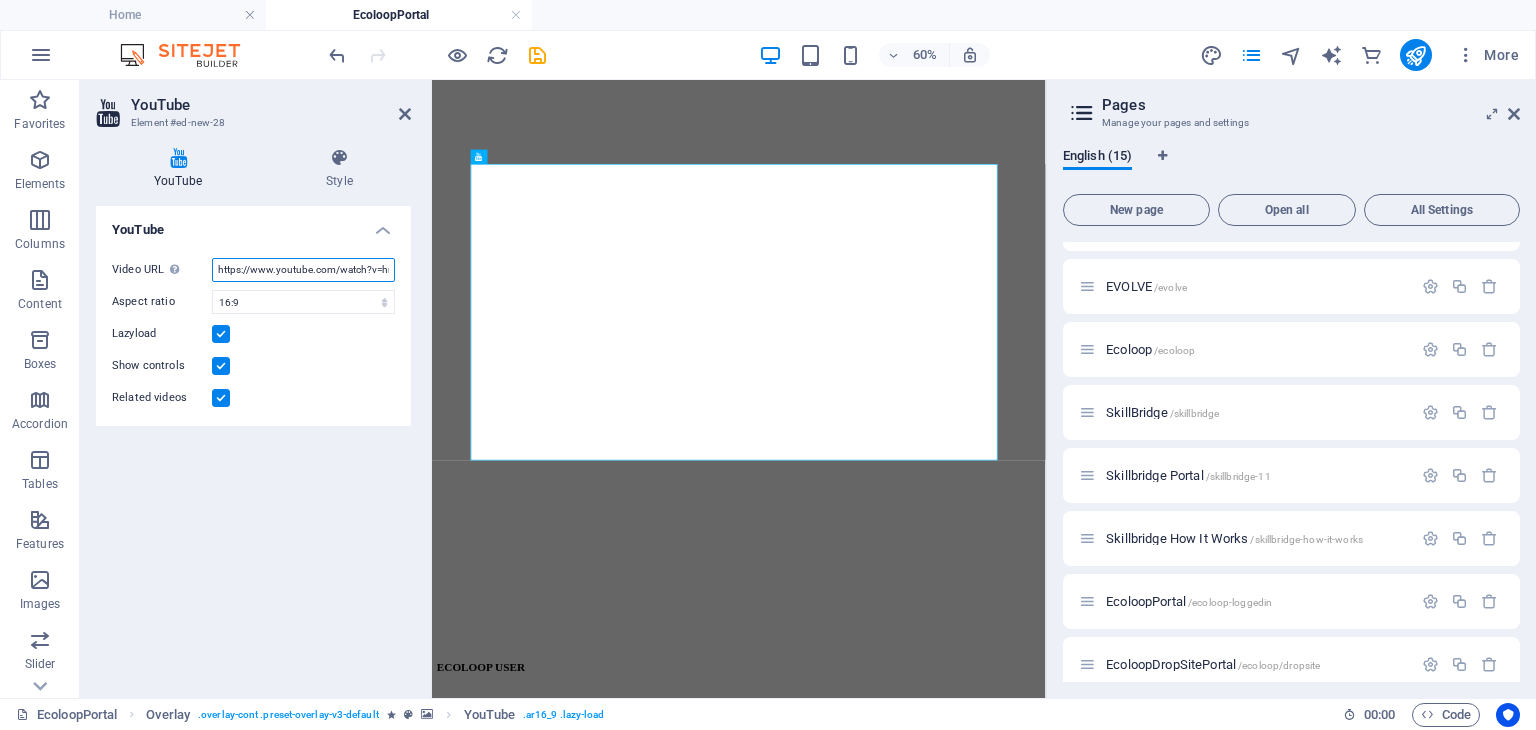 click on "https://www.youtube.com/watch?v=hnoviHgPHkY" at bounding box center (303, 270) 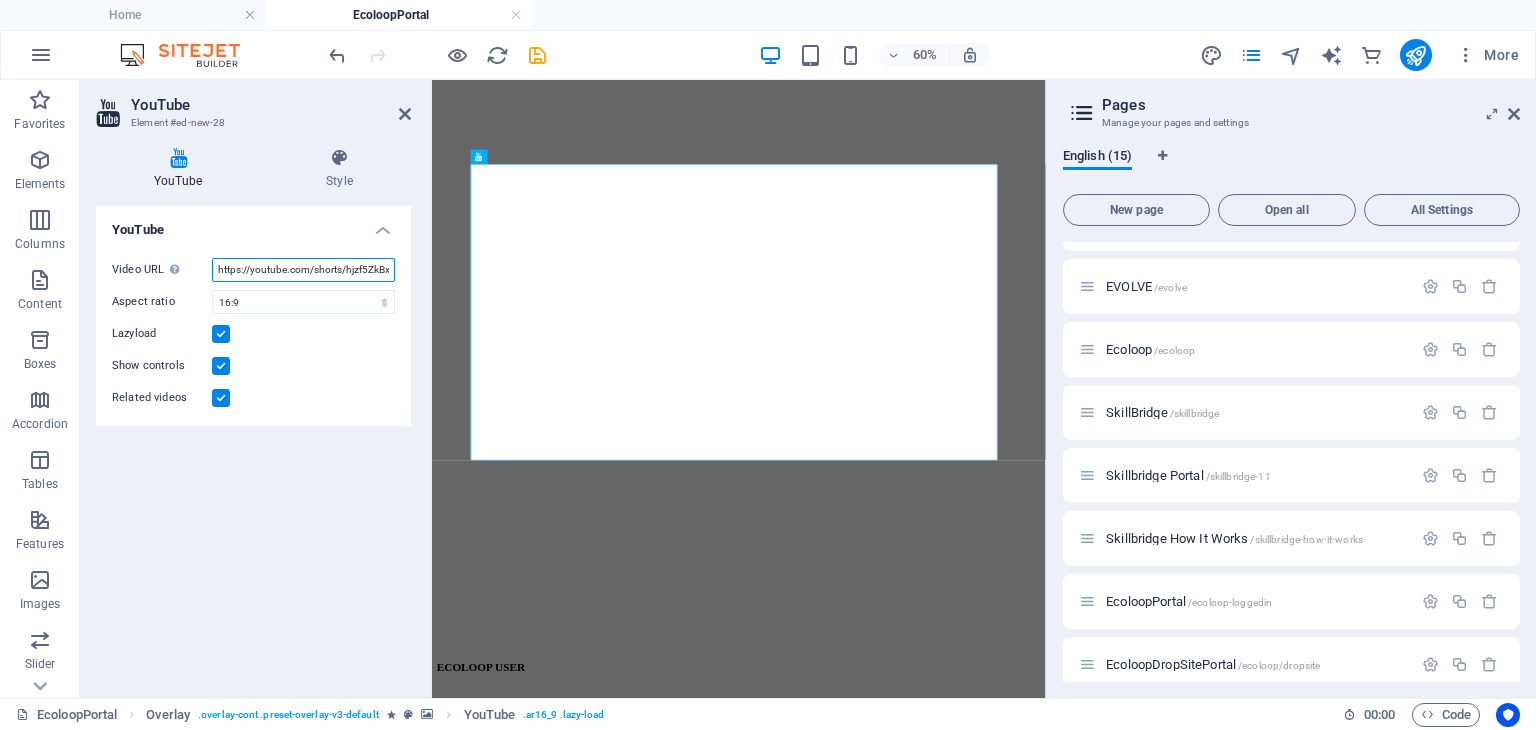 scroll, scrollTop: 0, scrollLeft: 10, axis: horizontal 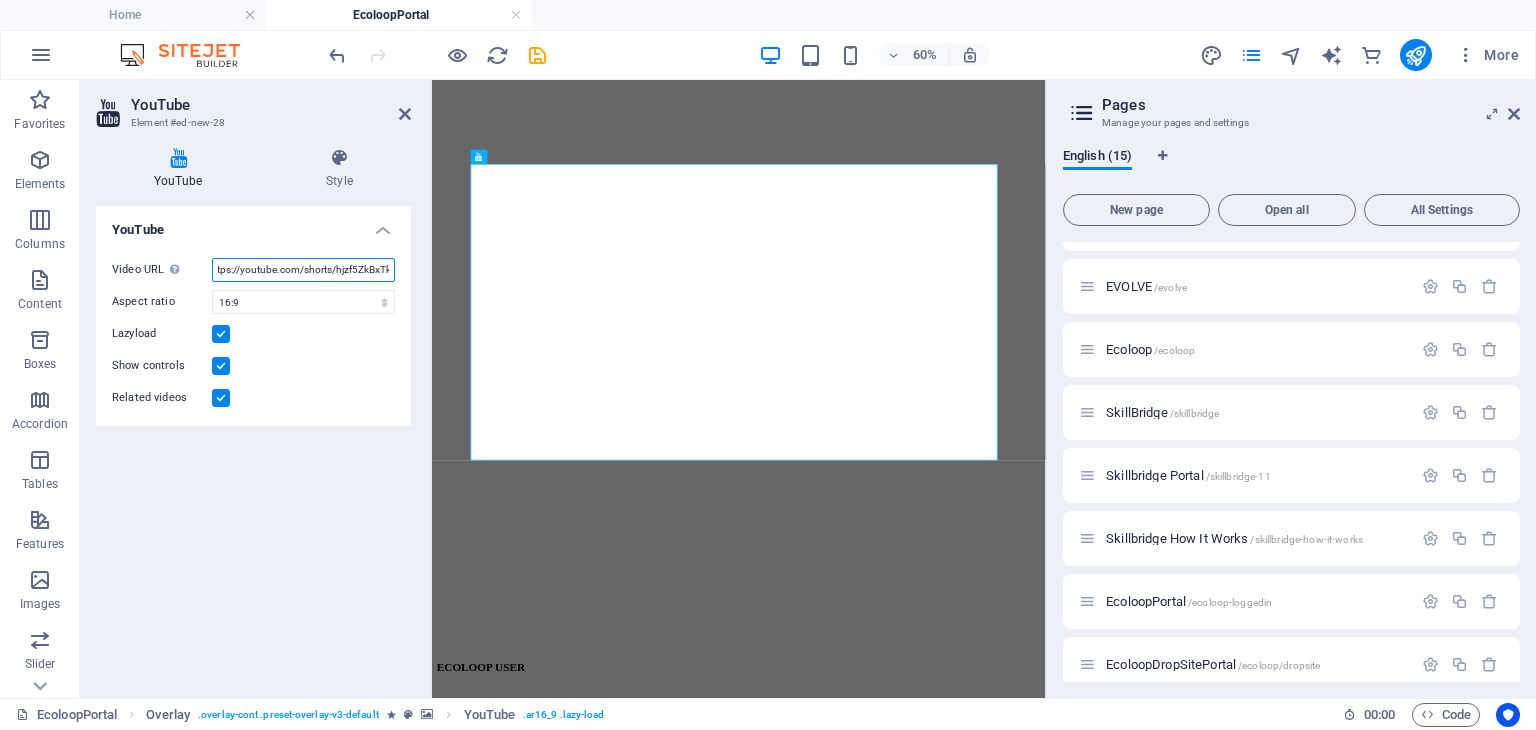 type on "https://youtube.com/shorts/hjzf5ZkBxTk" 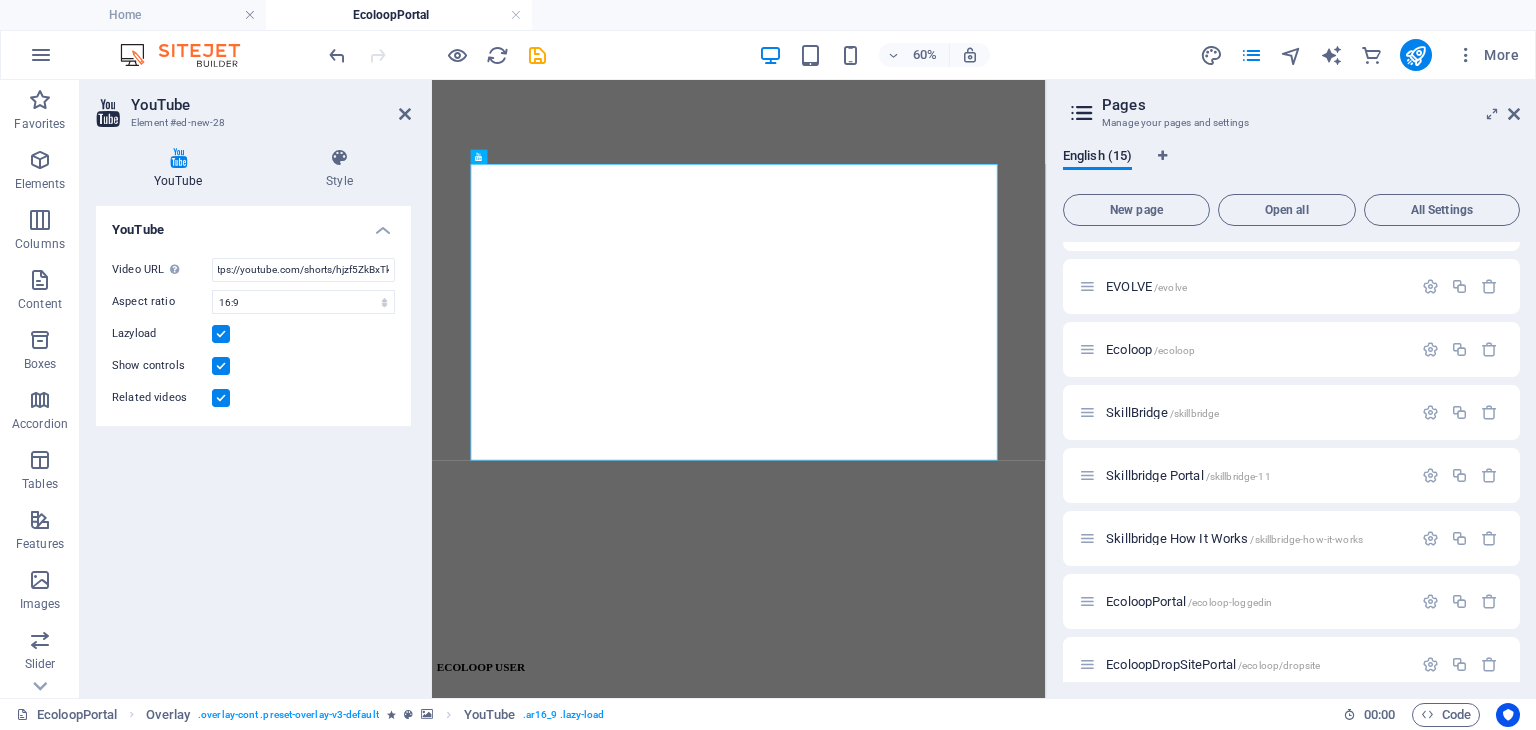 click on "YouTube Video URL Insert (or paste) a video URL. https://youtube.com/shorts/hjzf5ZkBxTk Aspect ratio 16:10 16:9 4:3 2:1 1:1 Lazyload Show controls Related videos" at bounding box center [253, 444] 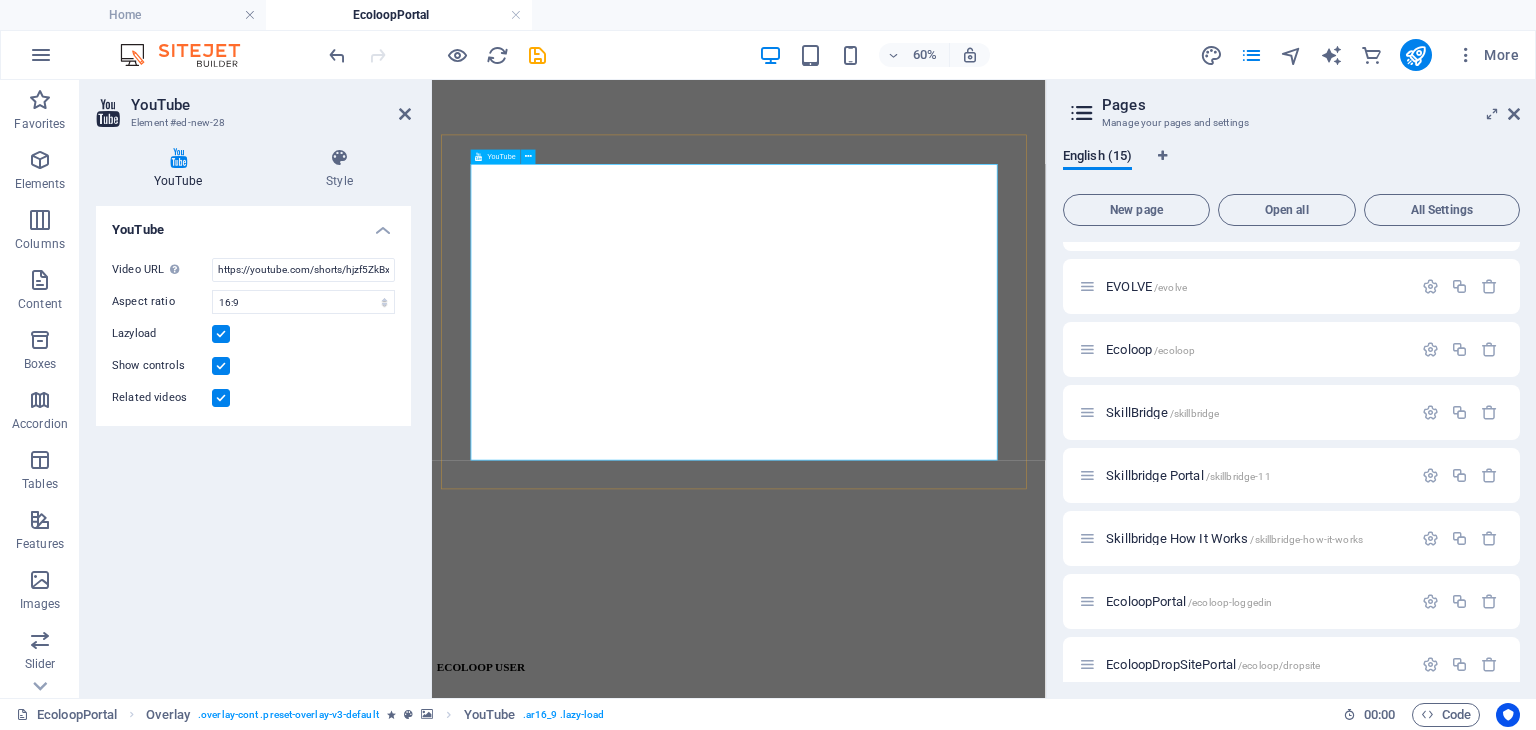 click at bounding box center (943, 1837) 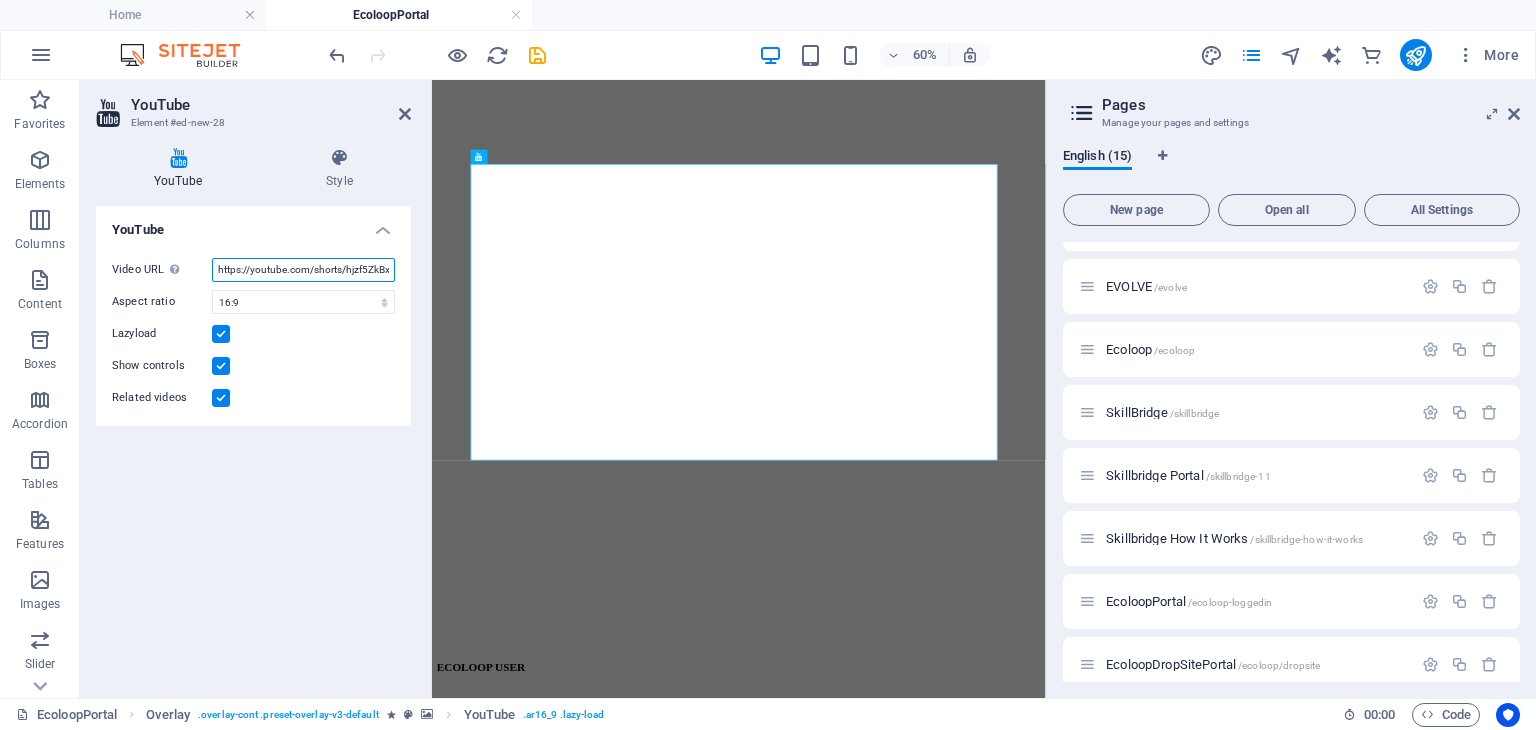 click on "https://youtube.com/shorts/hjzf5ZkBxTk" at bounding box center (303, 270) 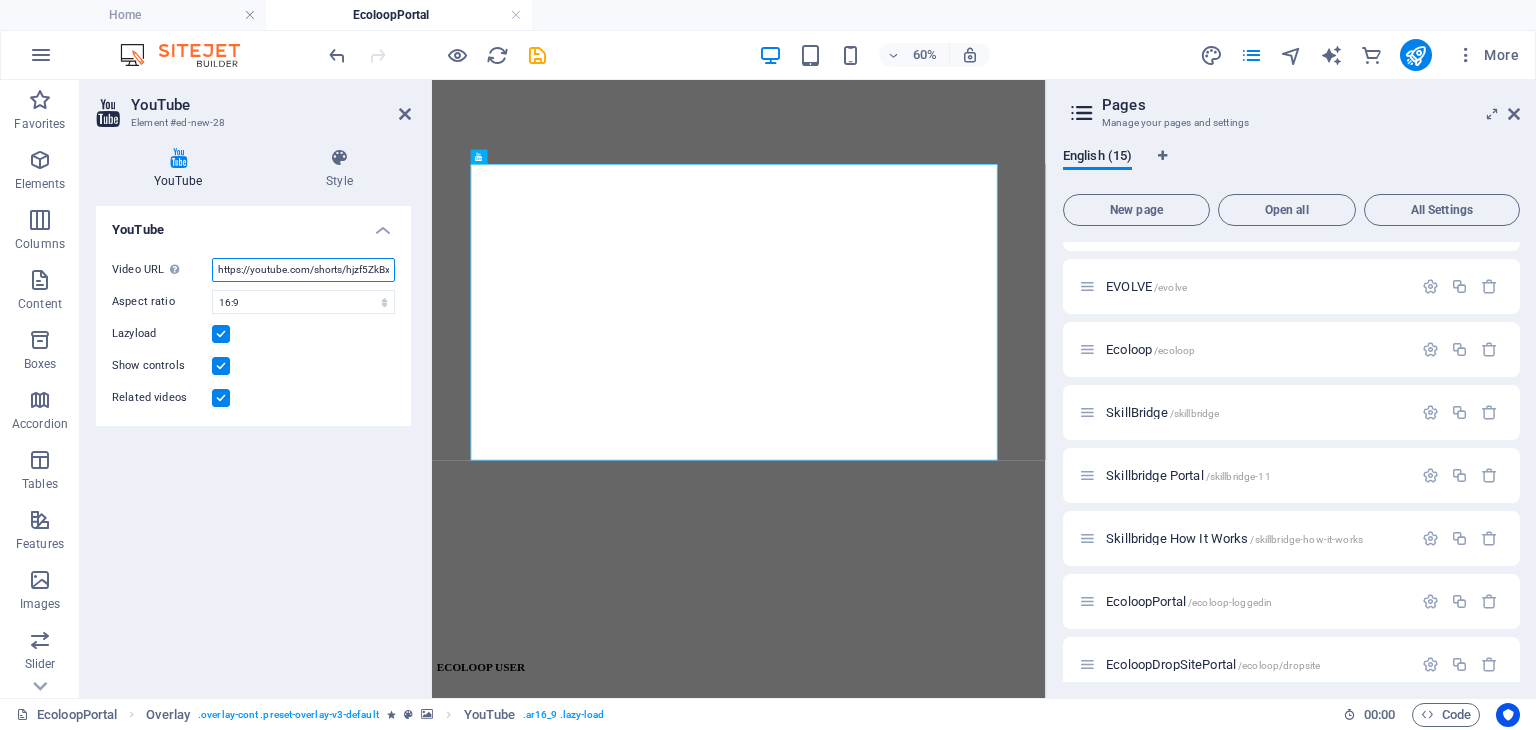 click on "https://youtube.com/shorts/hjzf5ZkBxTk" at bounding box center [303, 270] 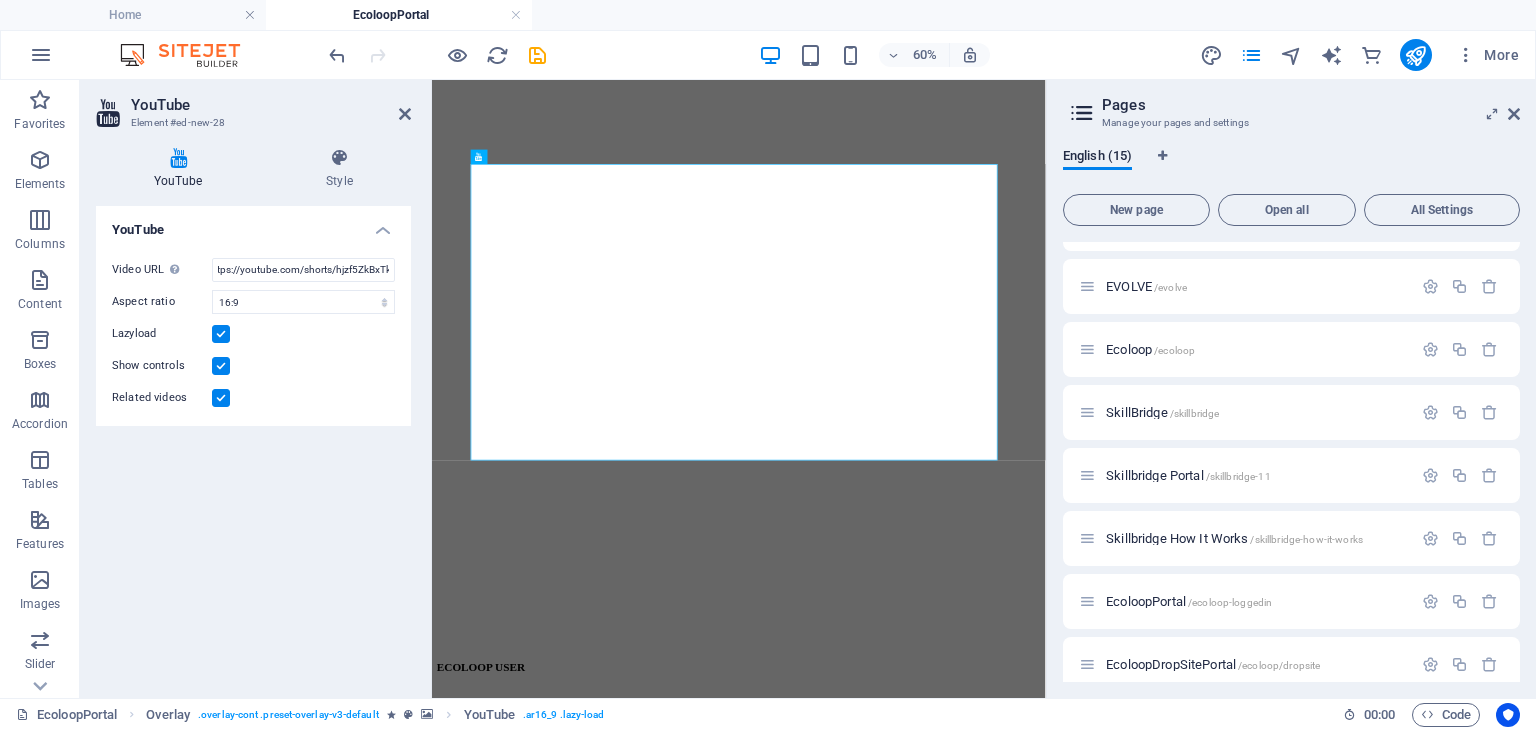 click on "YouTube Video URL Insert (or paste) a video URL. https://youtube.com/shorts/hjzf5ZkBxTk Aspect ratio 16:10 16:9 4:3 2:1 1:1 Lazyload Show controls Related videos" at bounding box center [253, 444] 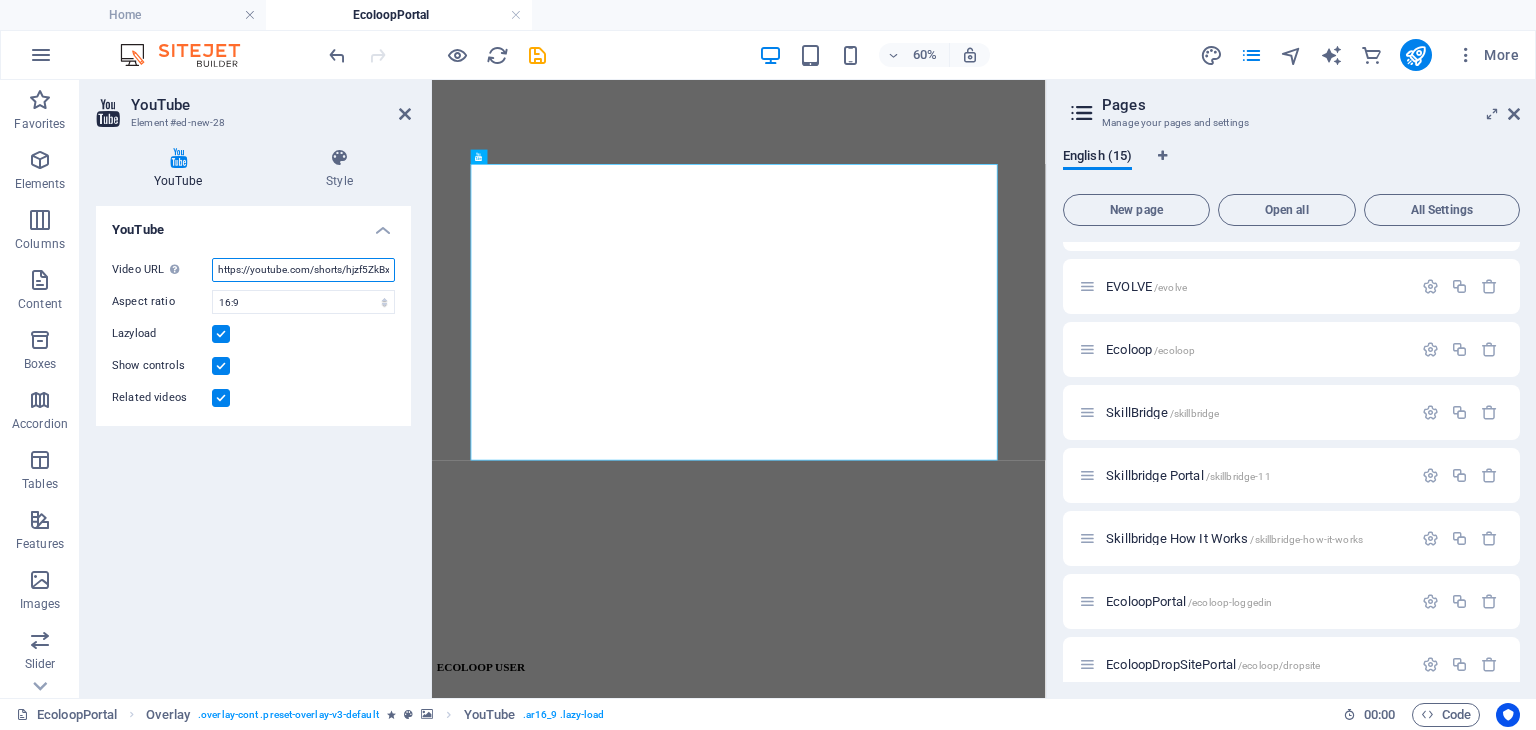 click on "https://youtube.com/shorts/hjzf5ZkBxTk" at bounding box center [303, 270] 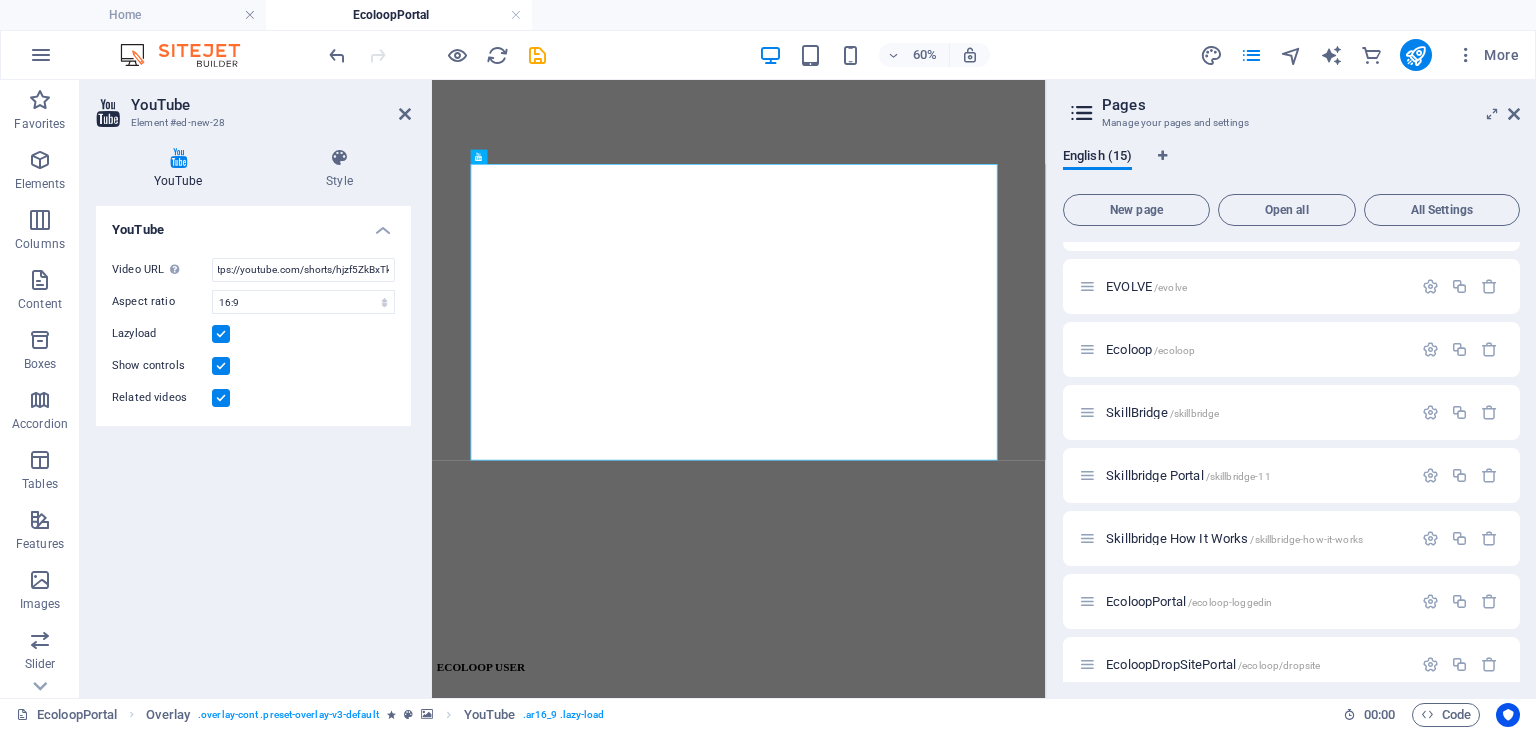 click on "YouTube Video URL Insert (or paste) a video URL. https://youtube.com/shorts/hjzf5ZkBxTk Aspect ratio 16:10 16:9 4:3 2:1 1:1 Lazyload Show controls Related videos" at bounding box center (253, 444) 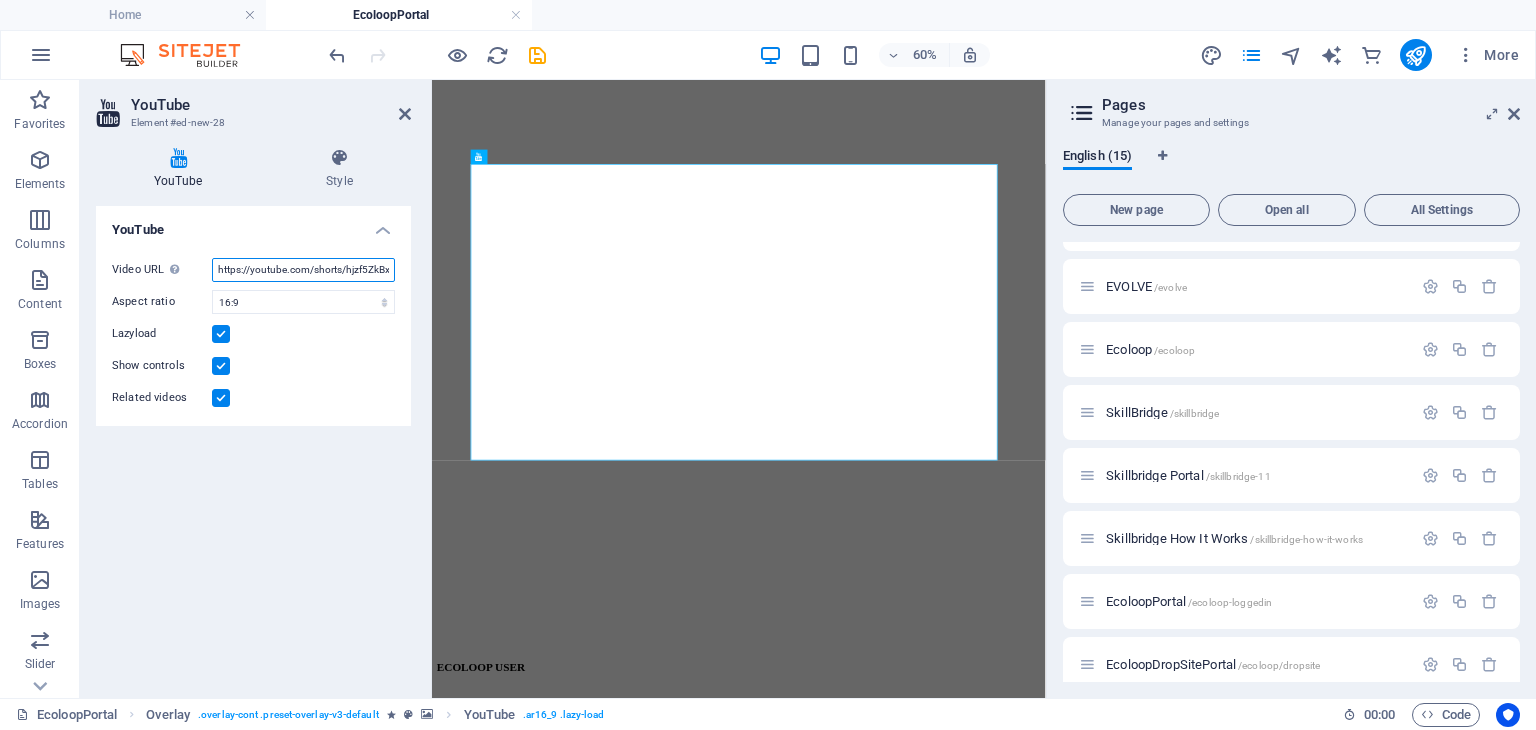 click on "https://youtube.com/shorts/hjzf5ZkBxTk" at bounding box center [303, 270] 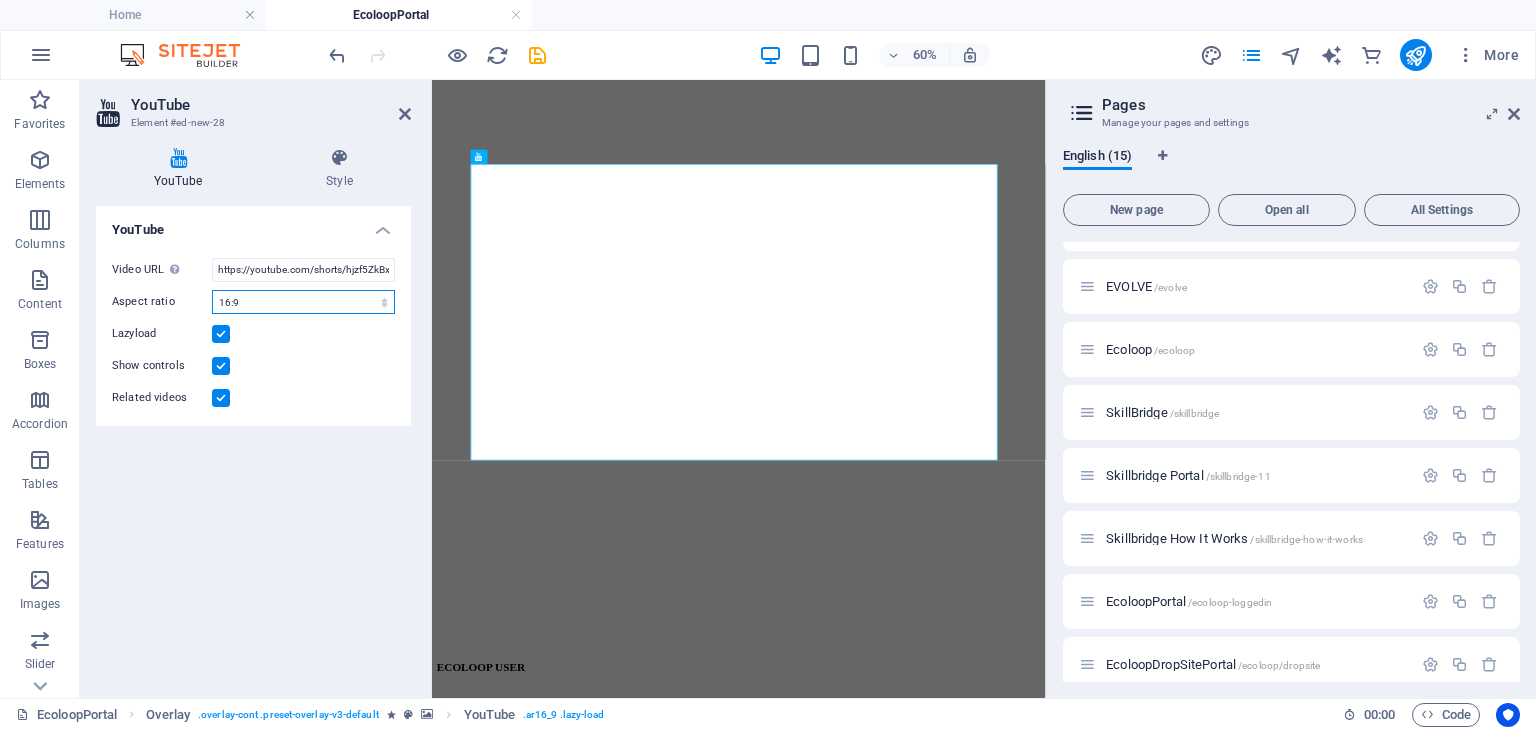 click on "16:10 16:9 4:3 2:1 1:1" at bounding box center (303, 302) 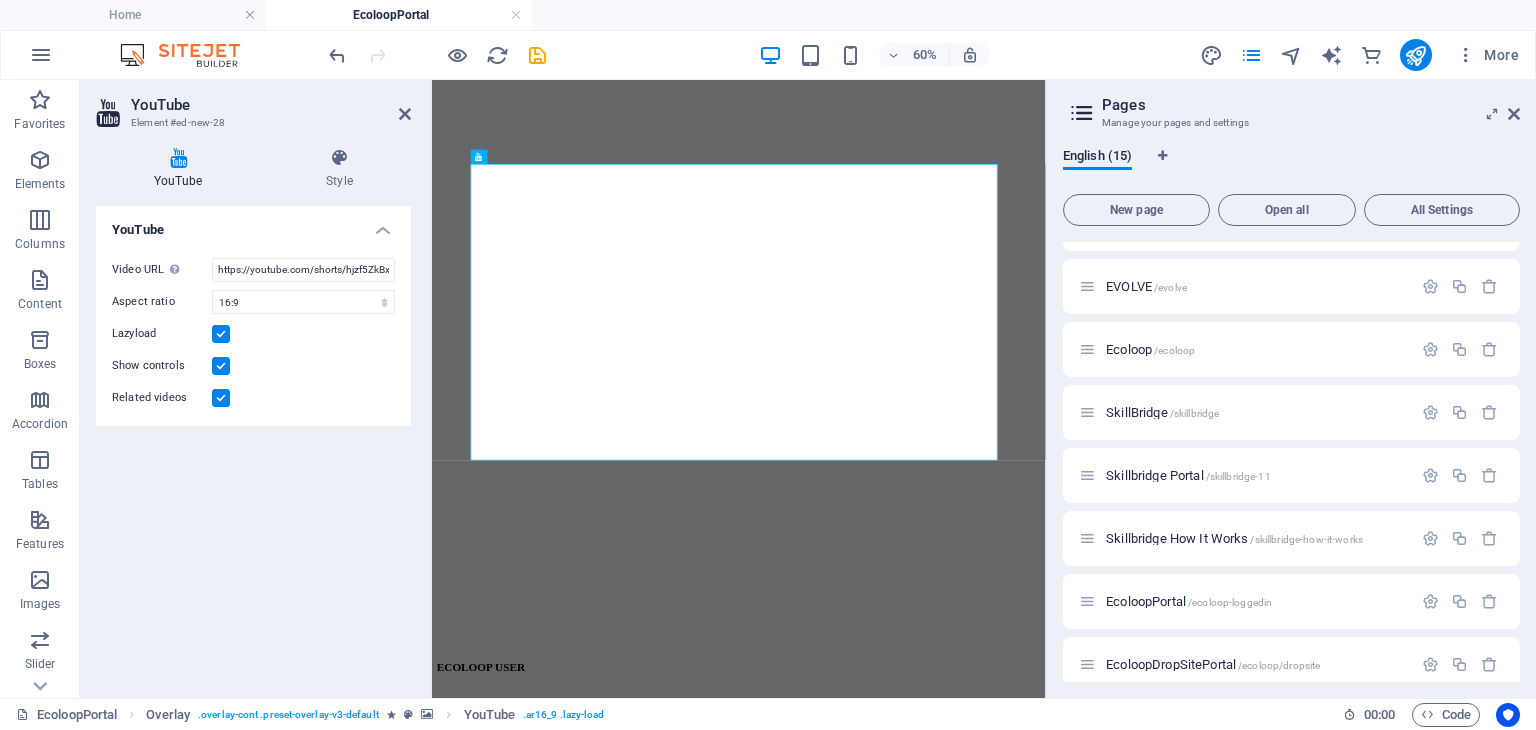 click on "YouTube Video URL Insert (or paste) a video URL. https://youtube.com/shorts/hjzf5ZkBxTk Aspect ratio 16:10 16:9 4:3 2:1 1:1 Lazyload Show controls Related videos" at bounding box center [253, 444] 